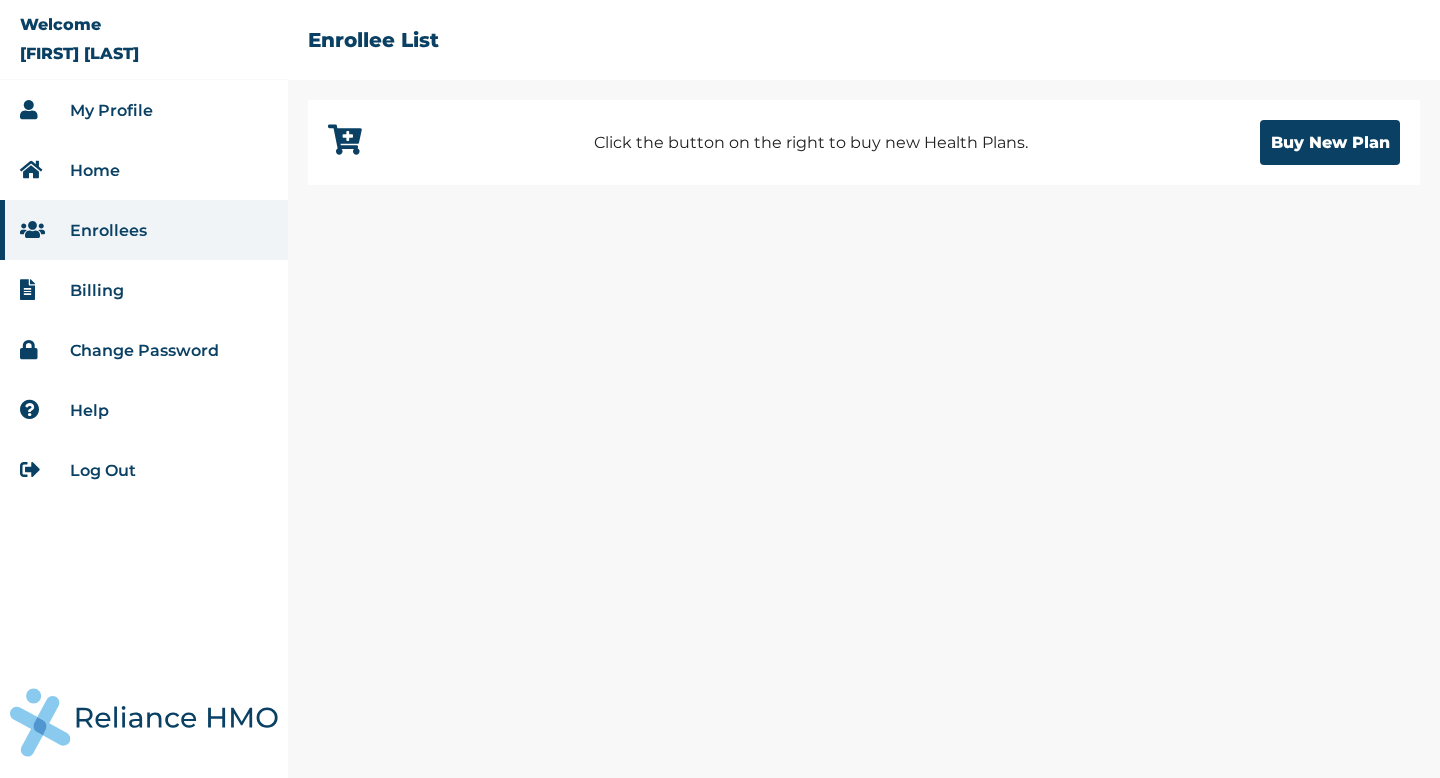 scroll, scrollTop: 0, scrollLeft: 0, axis: both 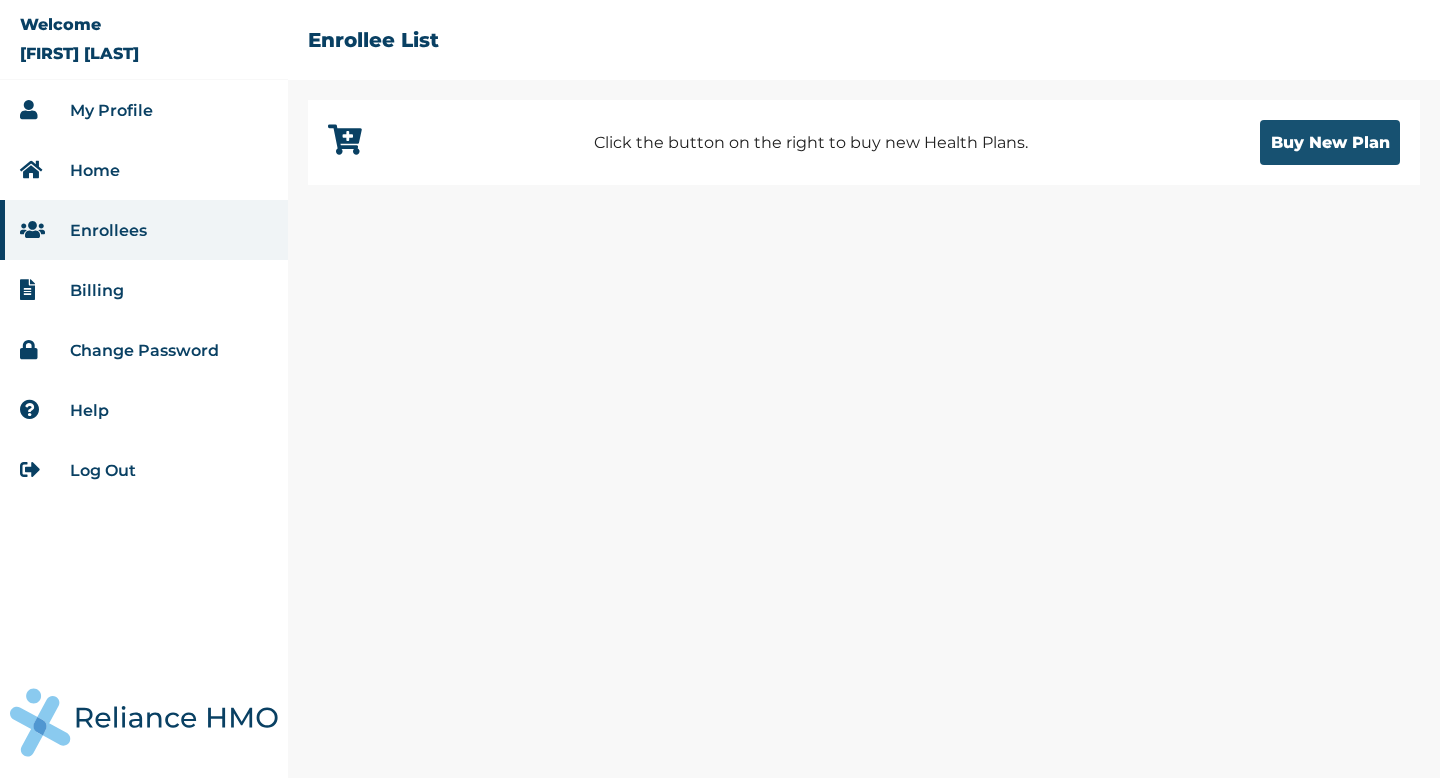 click on "Buy New Plan" at bounding box center [1330, 142] 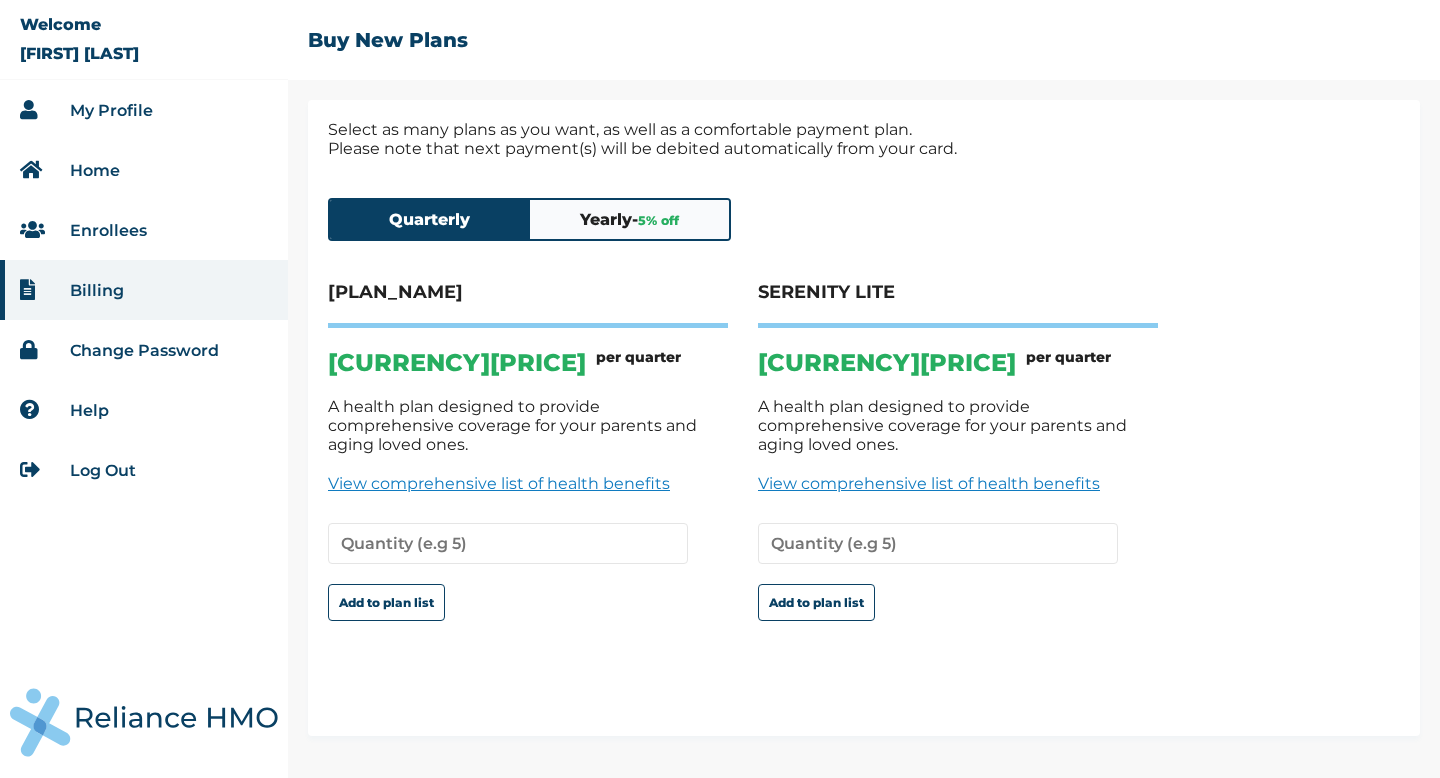 click on "Yearly  -  5 % off" at bounding box center (630, 219) 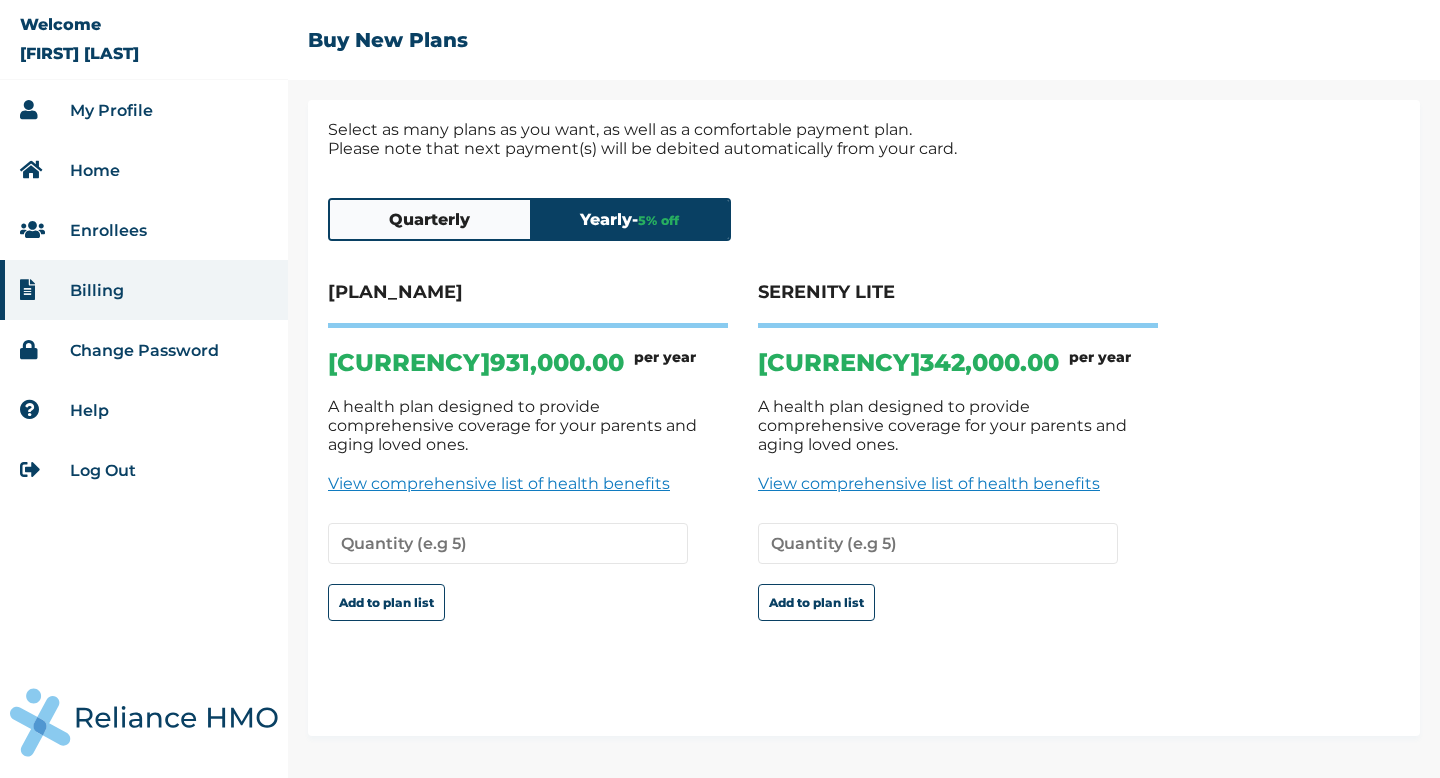 click on "Quarterly" at bounding box center (430, 219) 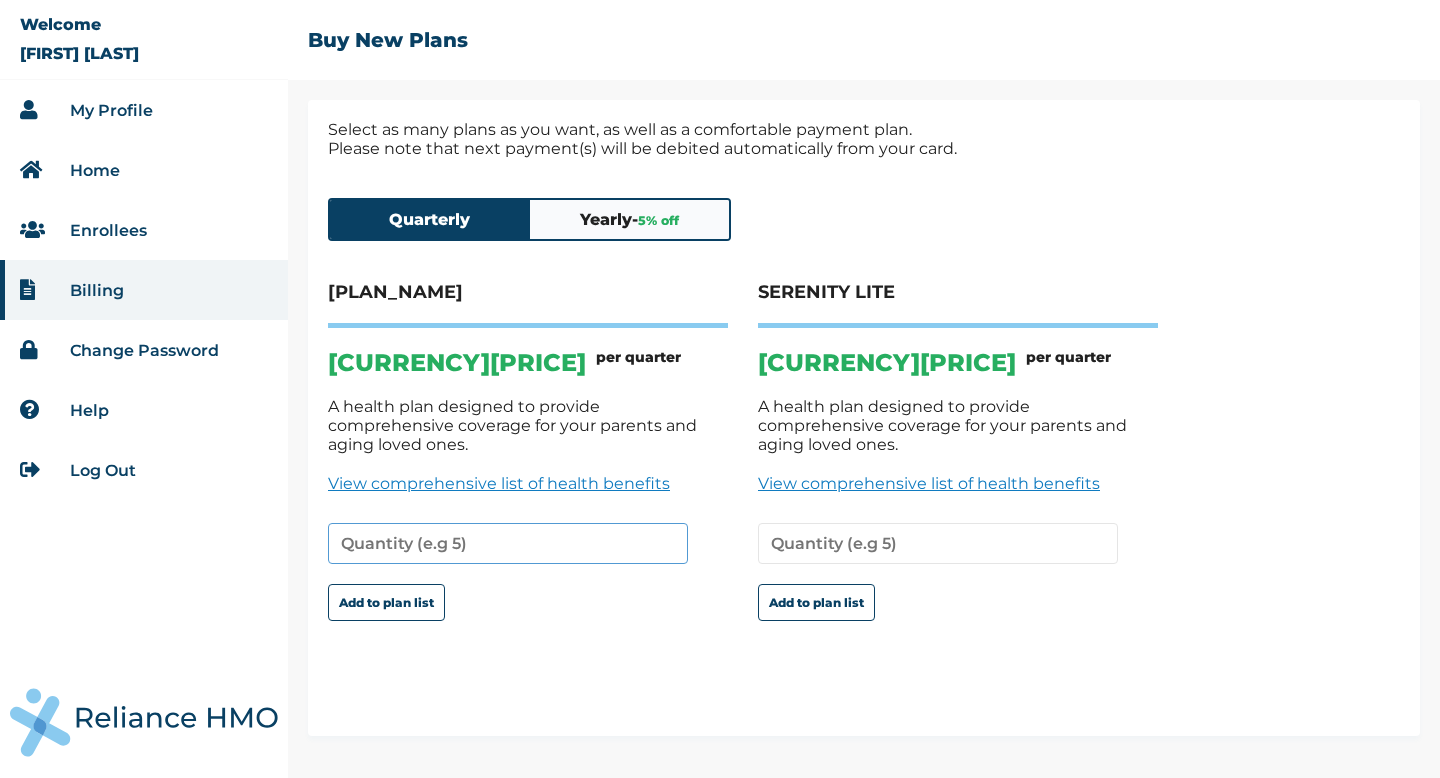 click at bounding box center [508, 543] 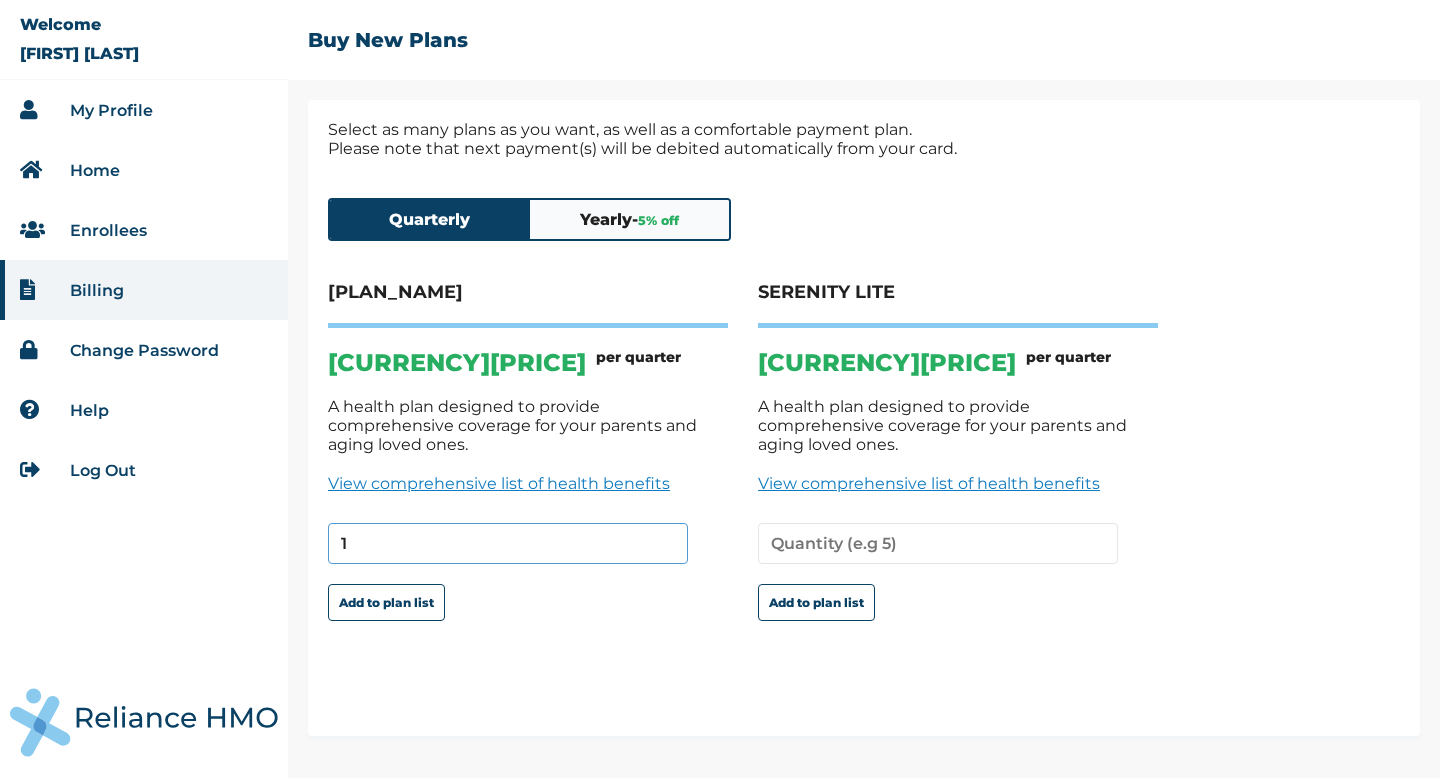 type on "1" 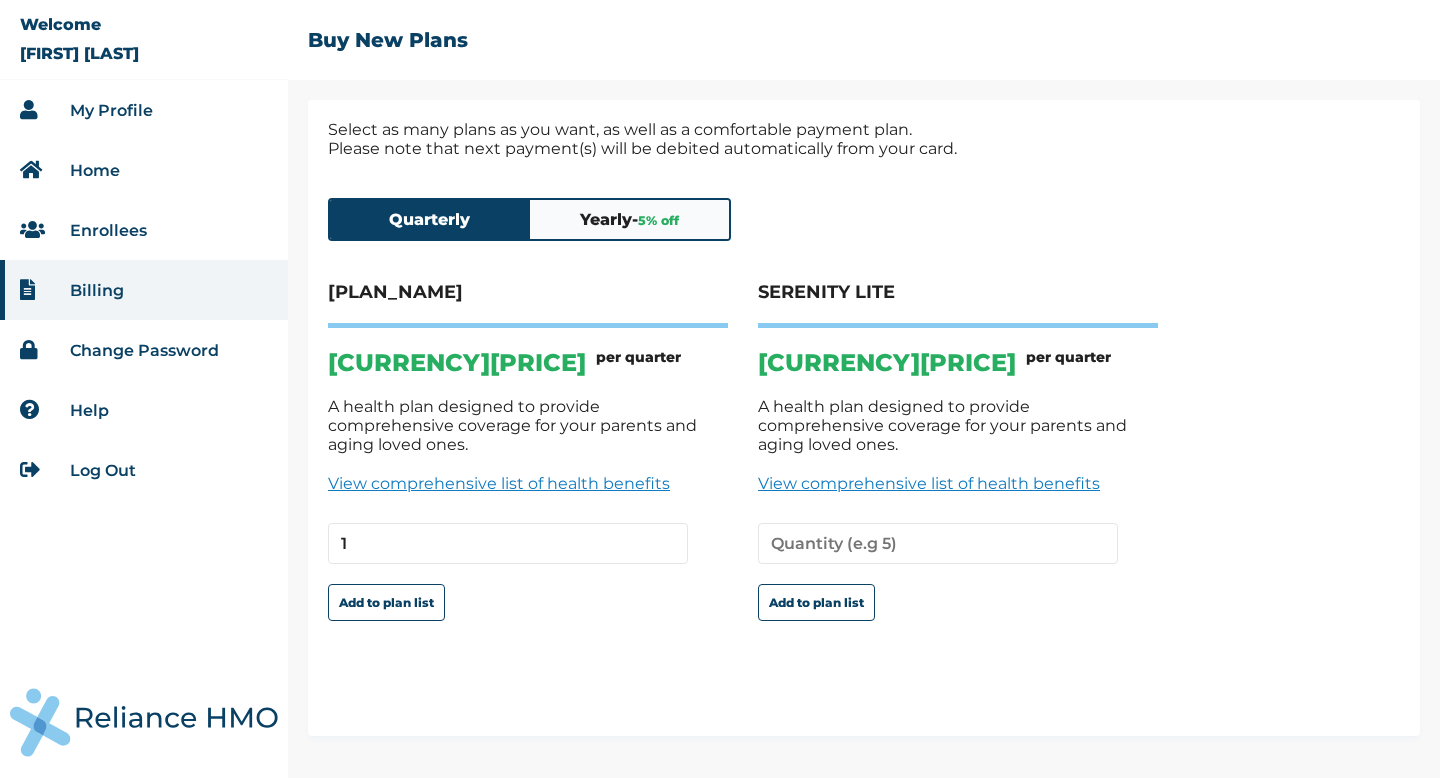 click on "SERENITY ₦  245,000.00 per quarter A health plan designed to provide comprehensive coverage for your parents and aging loved ones. View comprehensive list of health benefits 1 Add to plan list SERENITY LITE ₦  90,000.00 per quarter A health plan designed to provide comprehensive coverage for your parents and aging loved ones. View comprehensive list of health benefits Add to plan list" at bounding box center (864, 488) 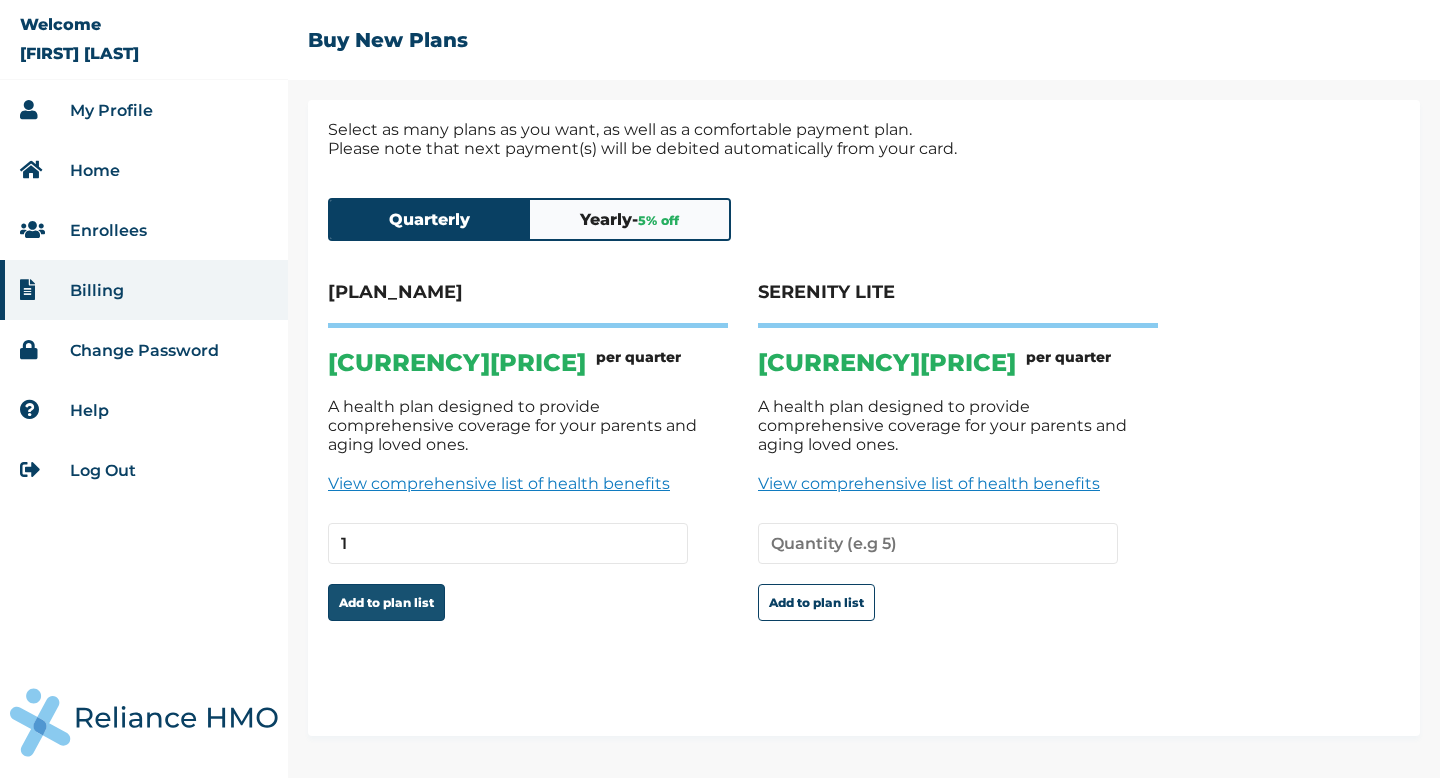 click on "Add to plan list" at bounding box center (386, 602) 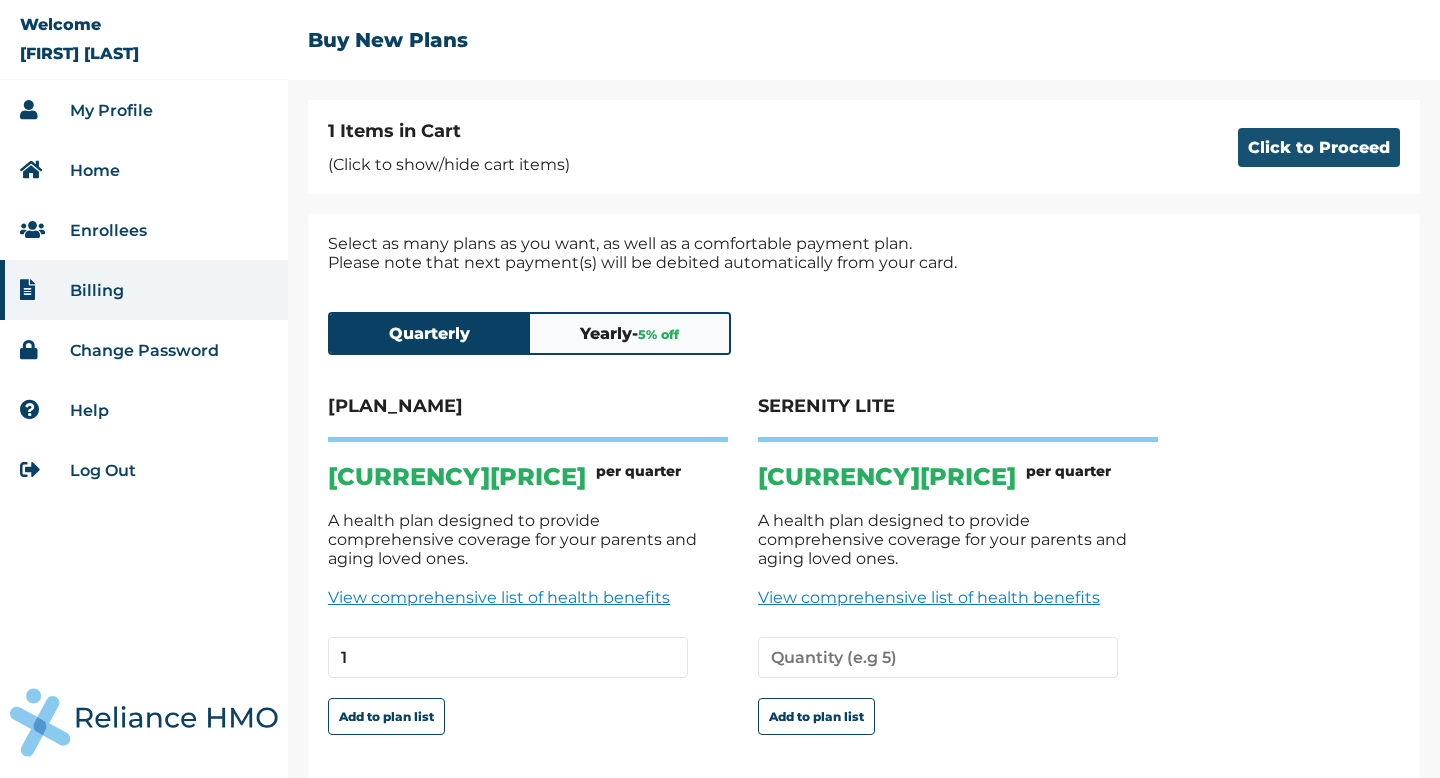 click on "Click to Proceed" at bounding box center [1319, 147] 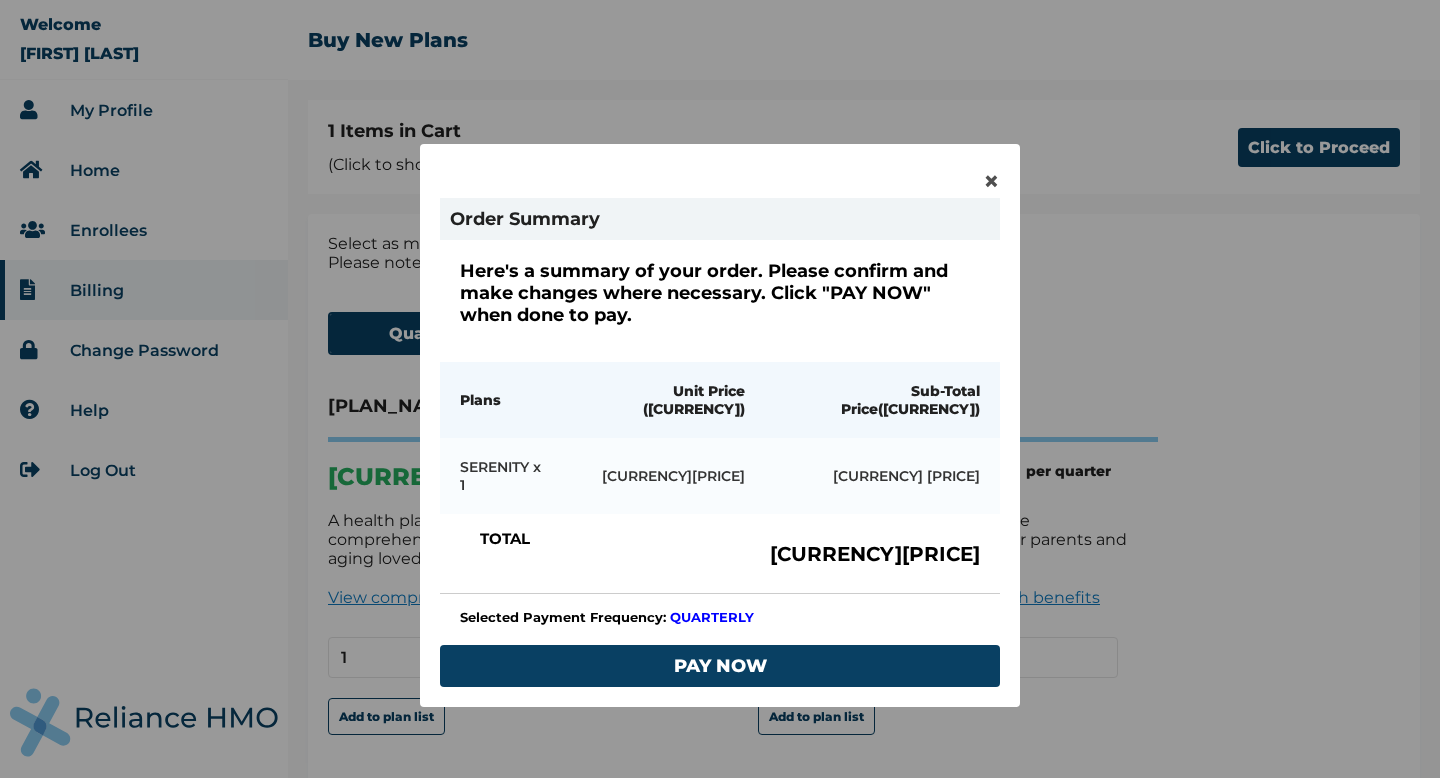 scroll, scrollTop: 32, scrollLeft: 0, axis: vertical 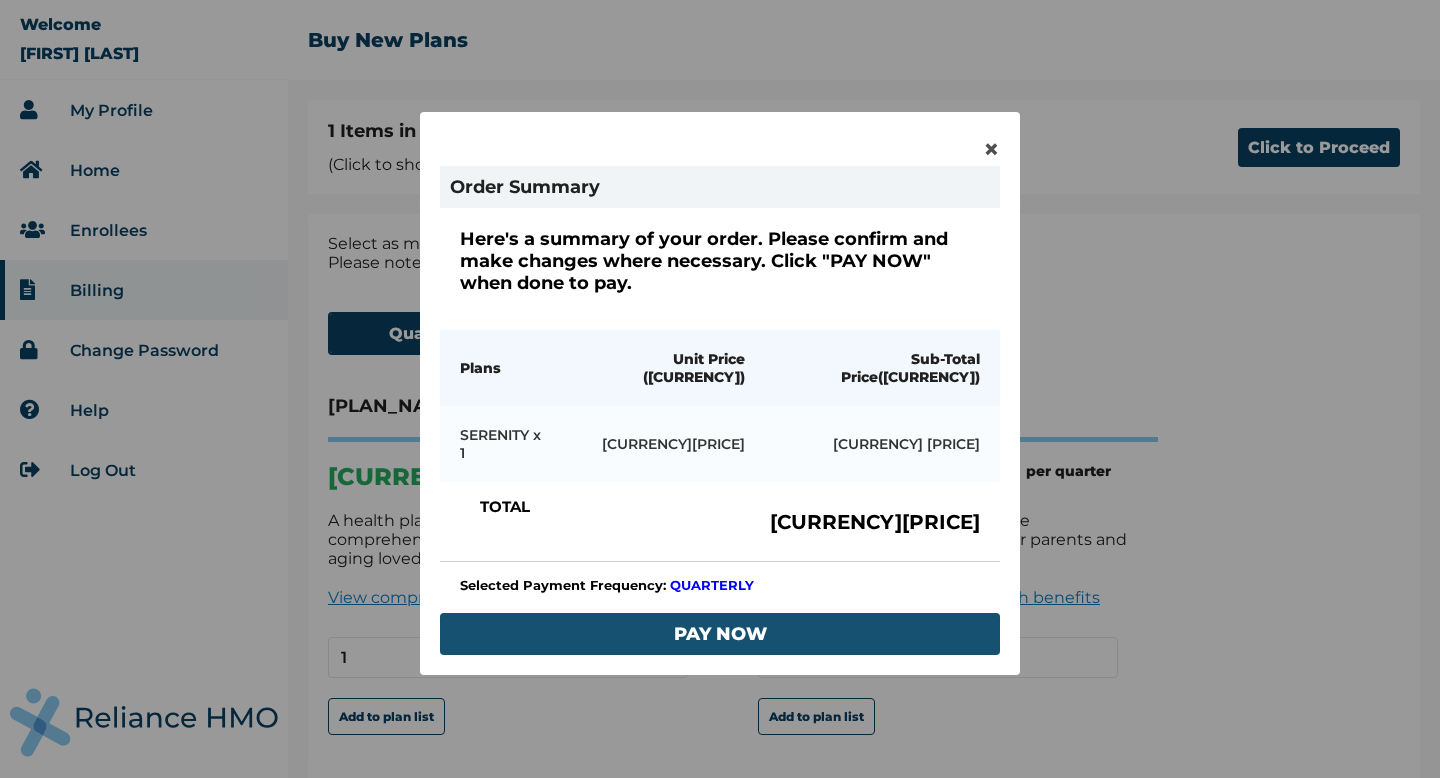 click on "PAY NOW" at bounding box center (720, 634) 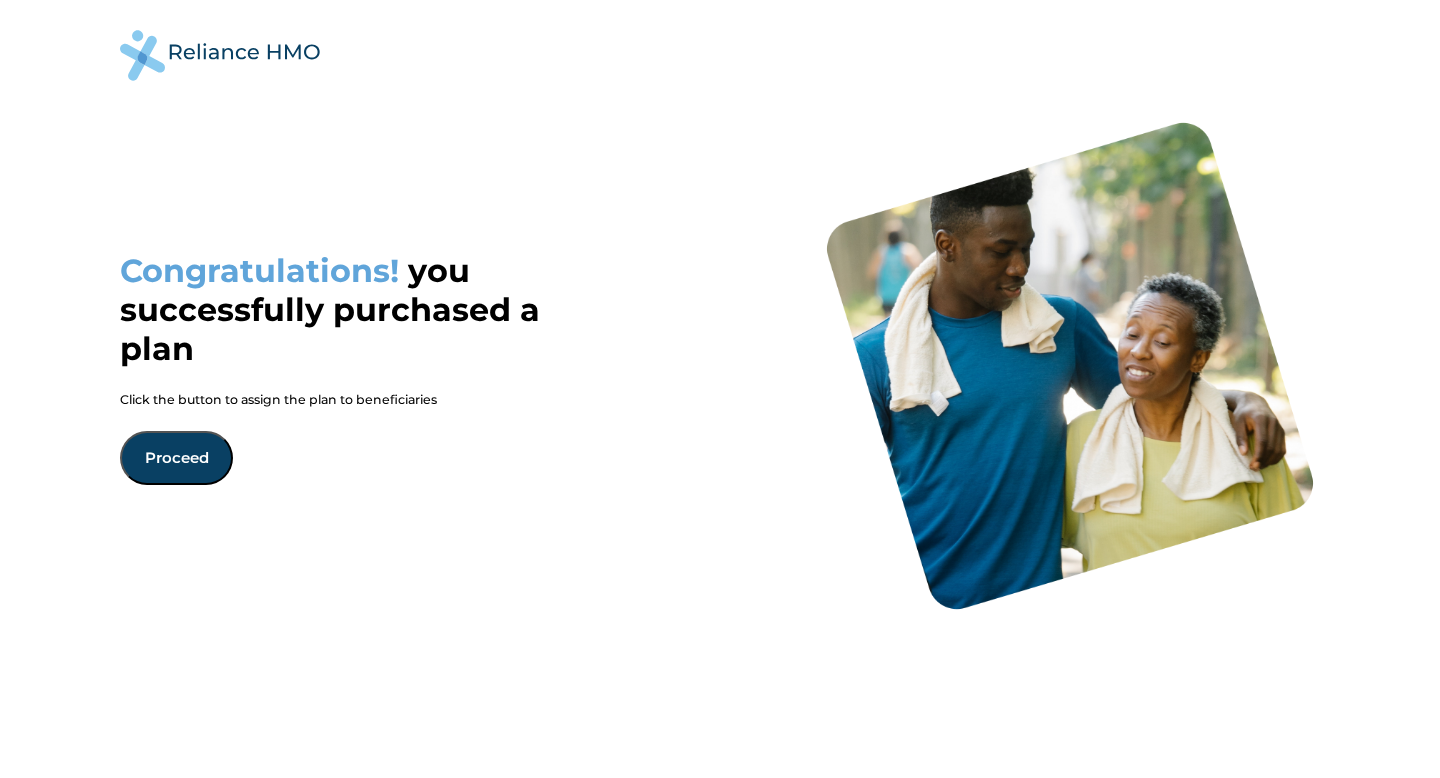scroll, scrollTop: 0, scrollLeft: 0, axis: both 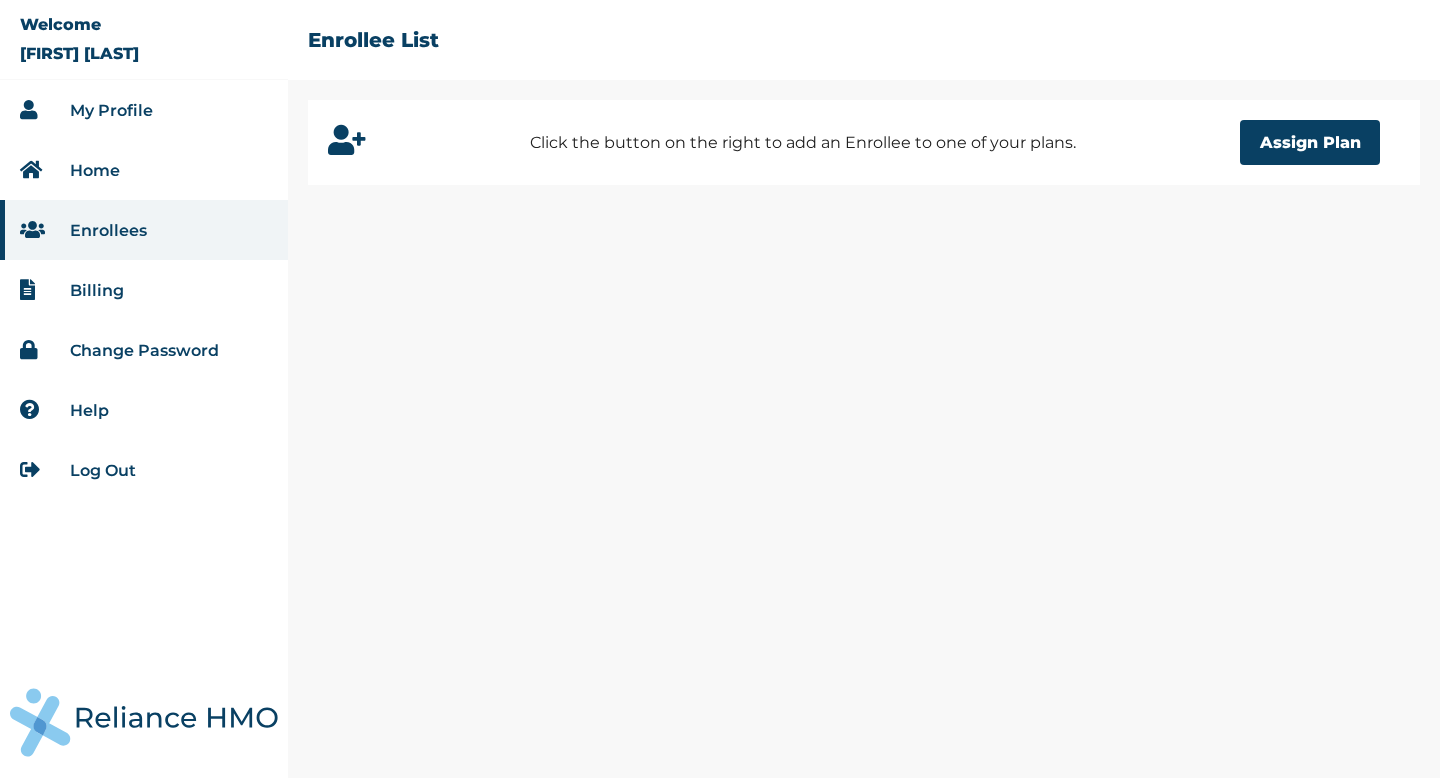click on "My Profile" at bounding box center (144, 110) 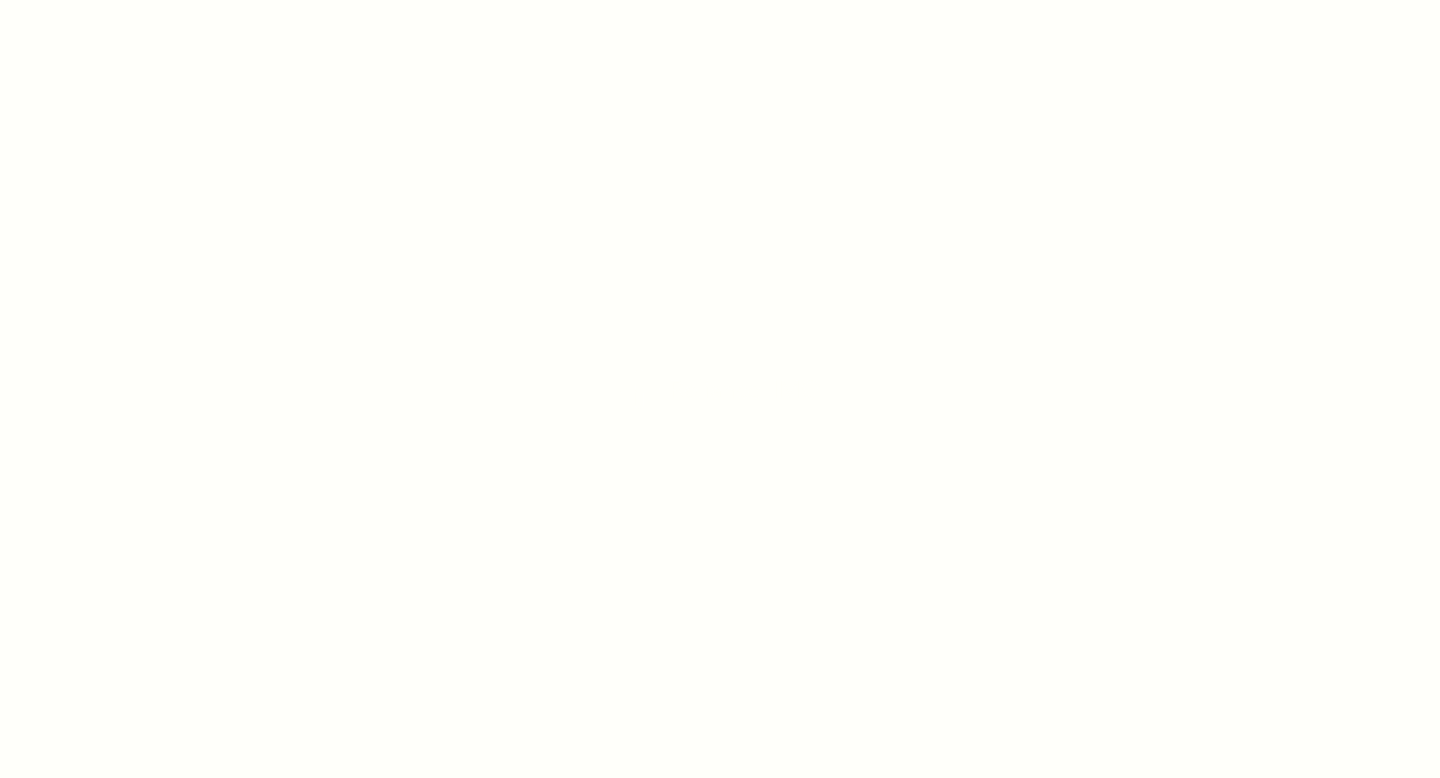 scroll, scrollTop: 0, scrollLeft: 0, axis: both 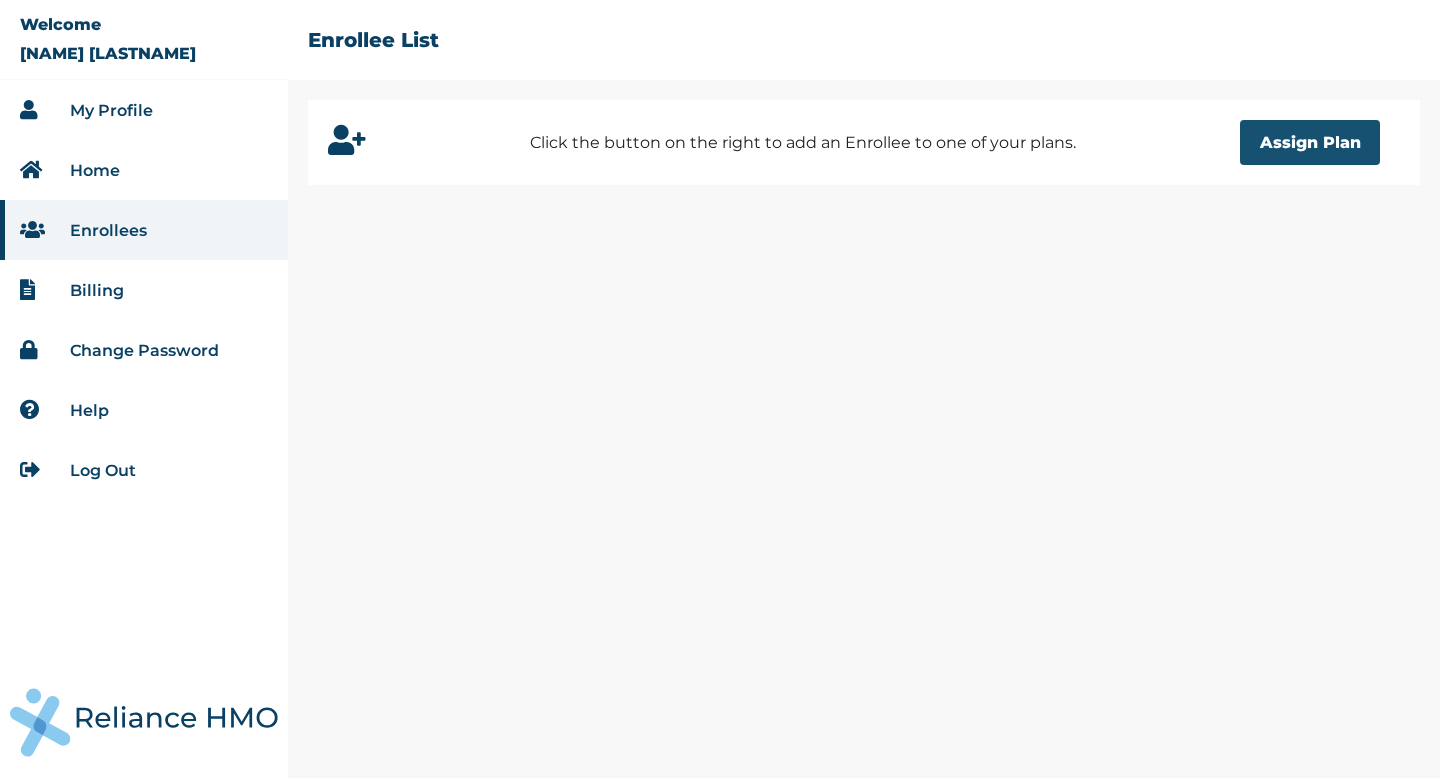 click on "Assign Plan" at bounding box center [1310, 142] 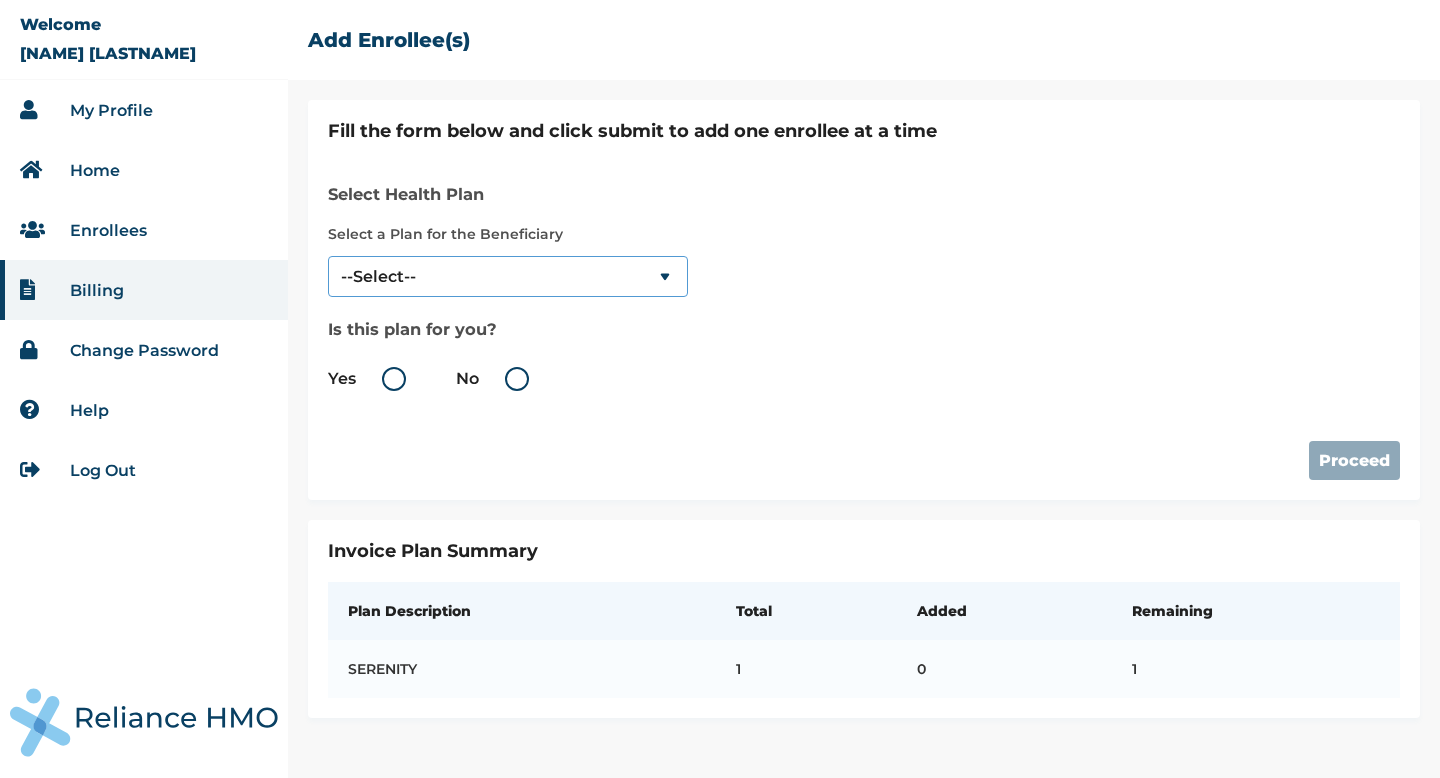 click on "--Select-- SERENITY" at bounding box center [508, 276] 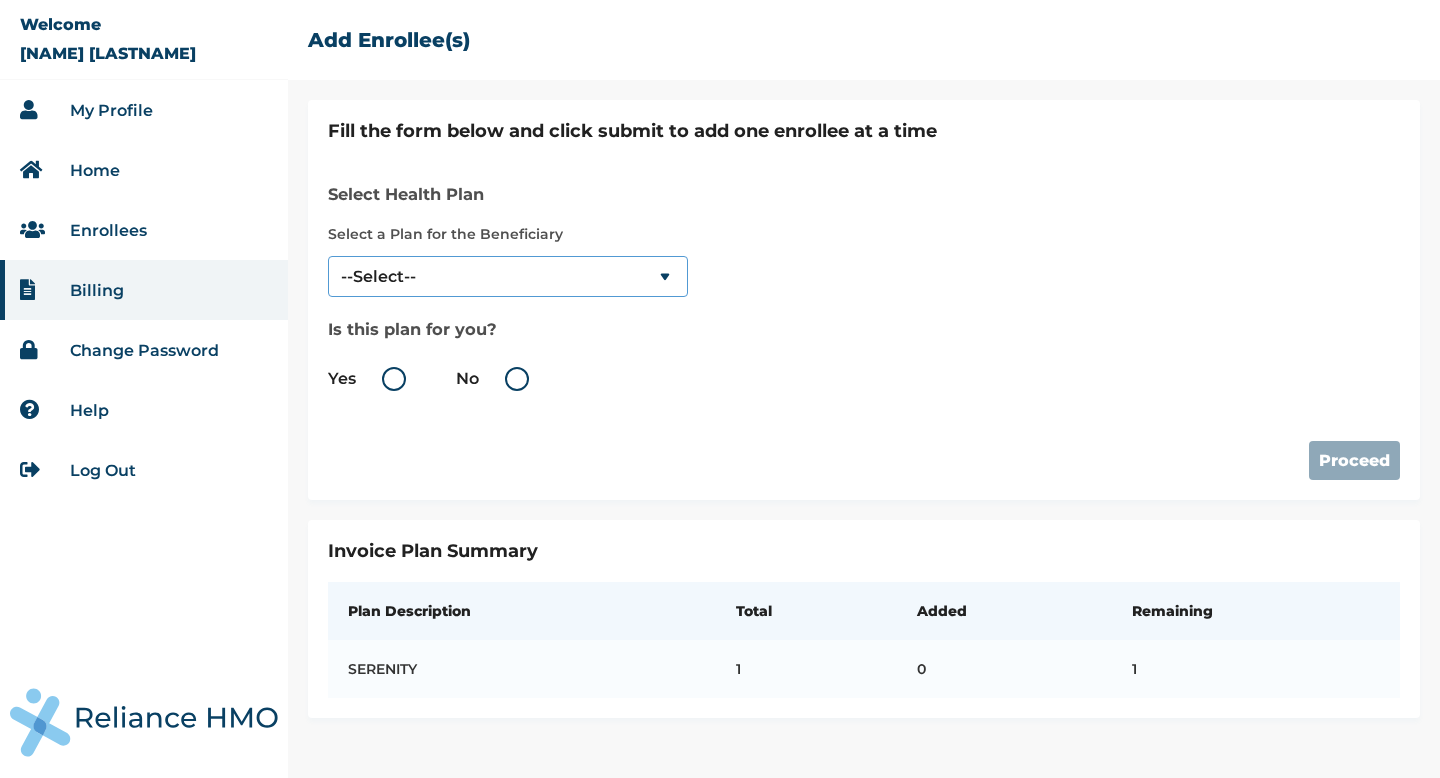 select on "[NUMBER]" 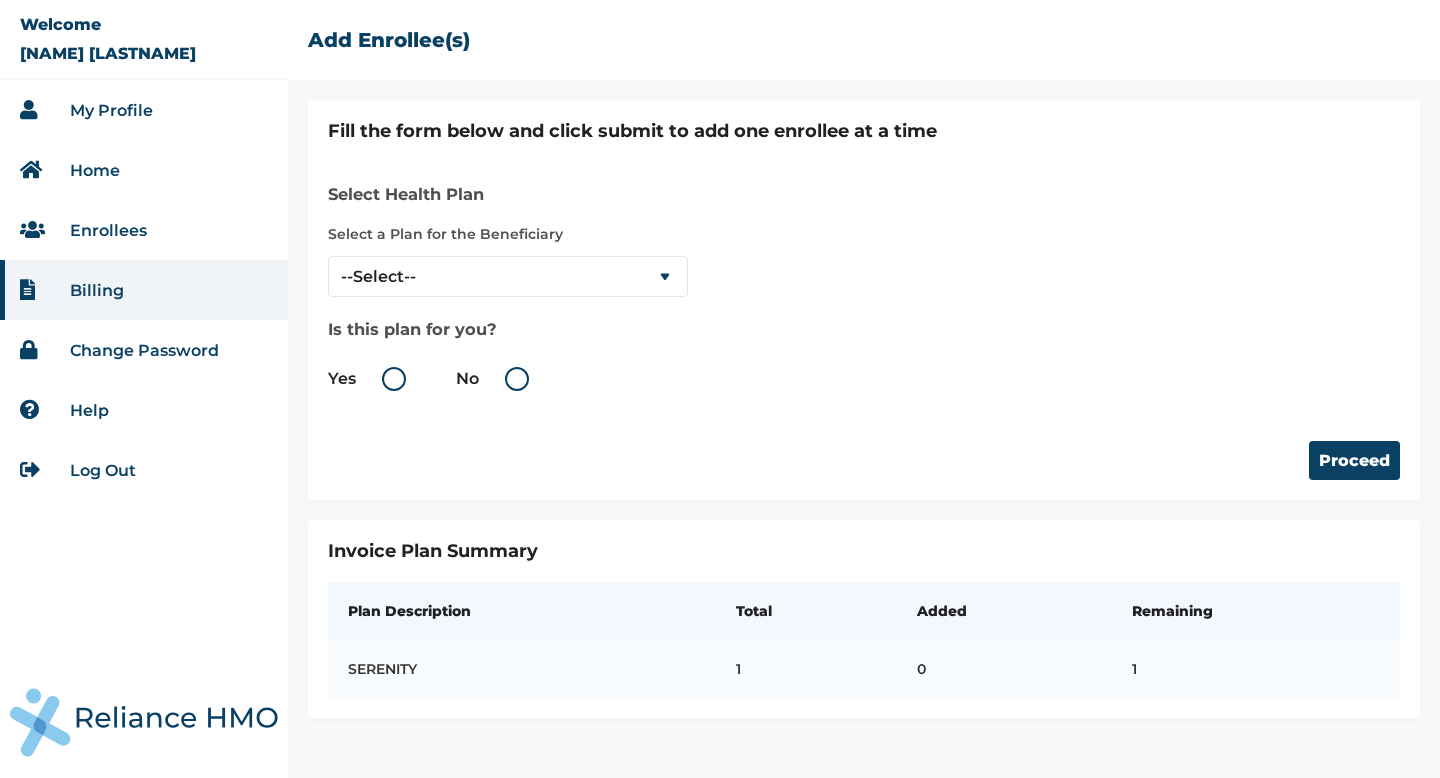 click on "No" at bounding box center (497, 379) 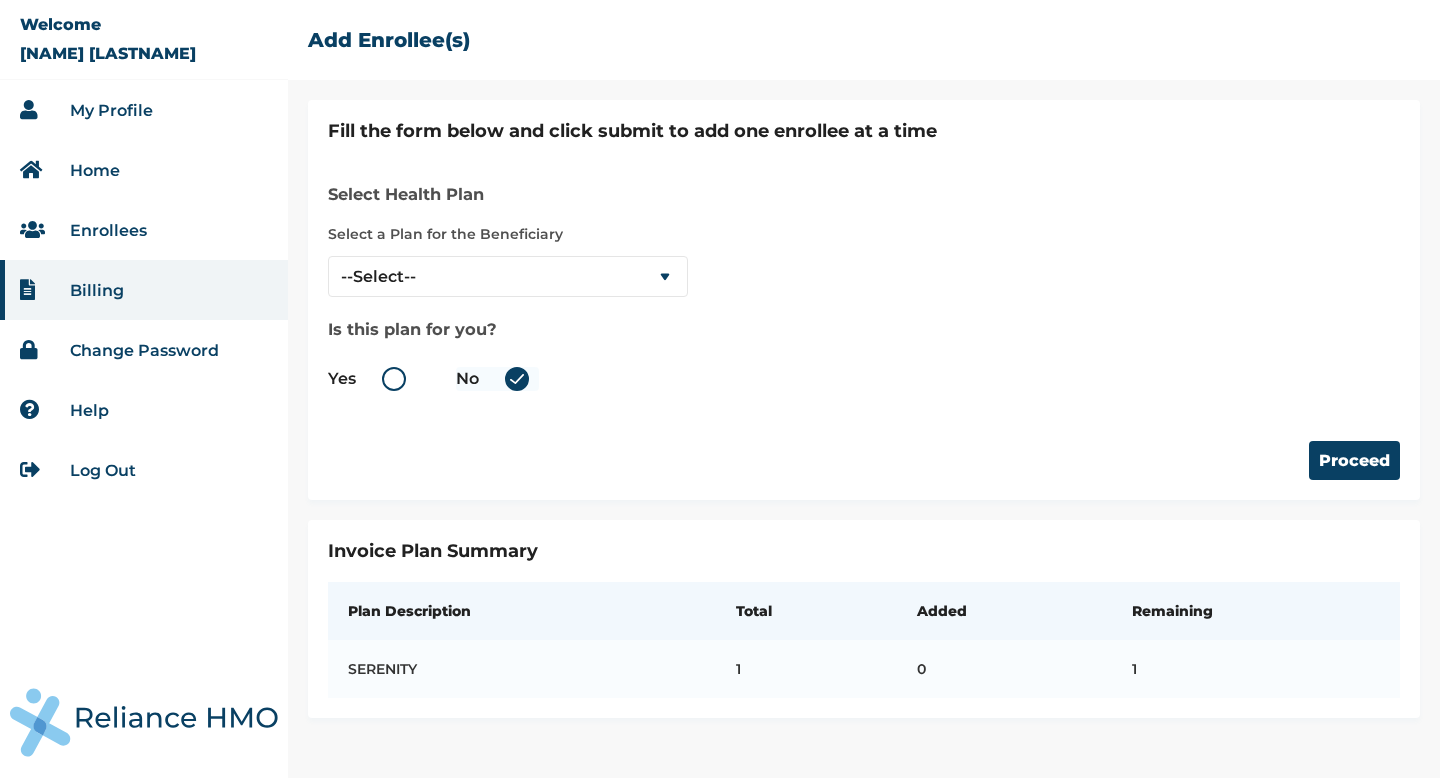 radio on "true" 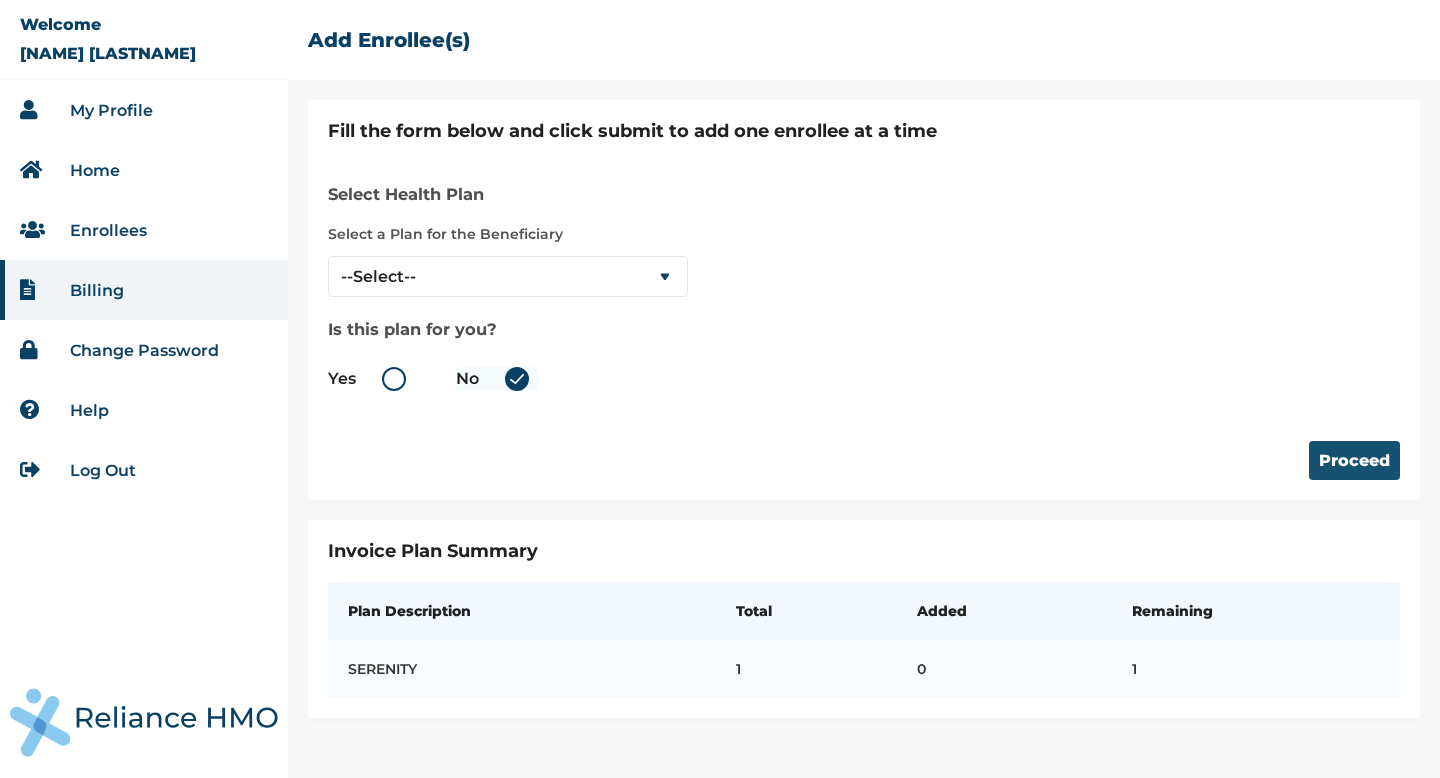 click on "Proceed" at bounding box center (1354, 460) 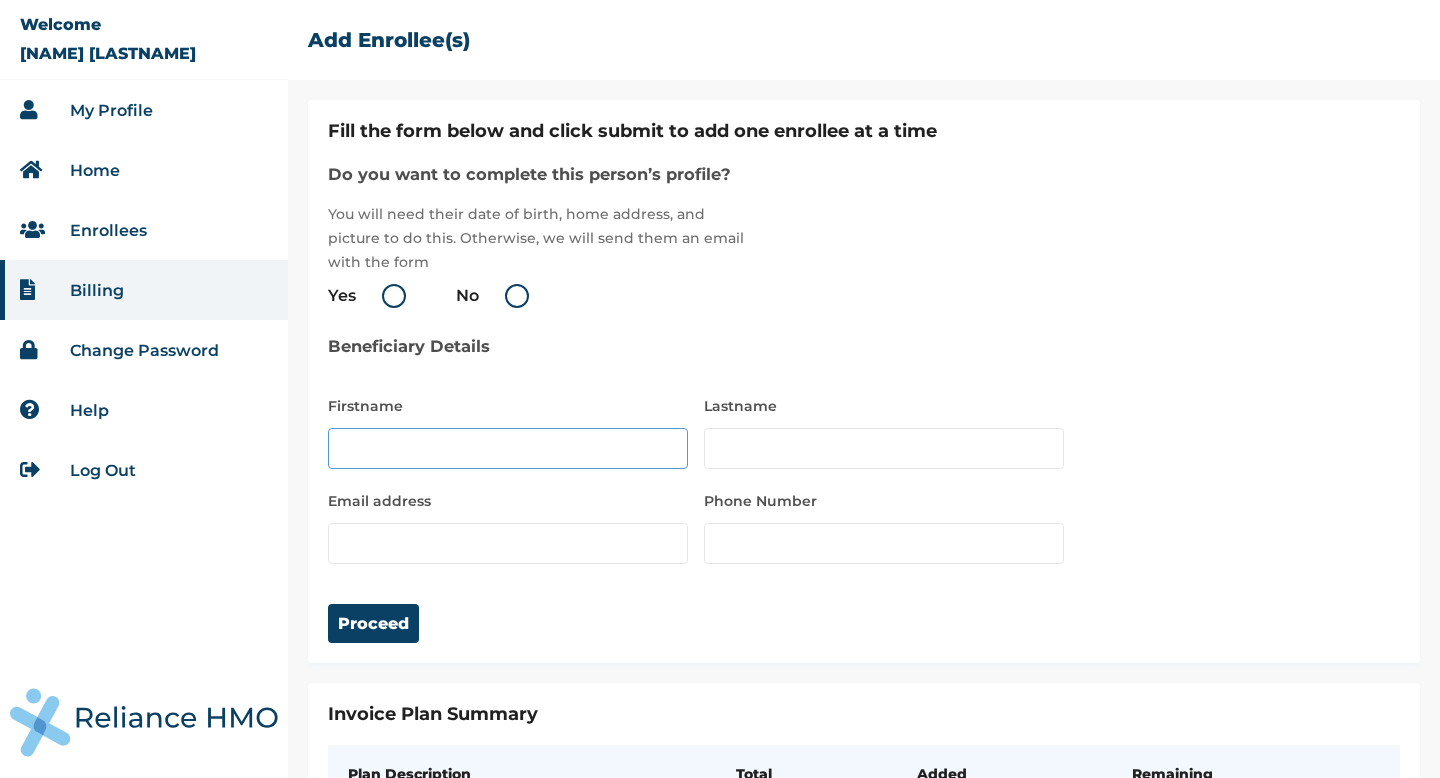 click at bounding box center (508, 448) 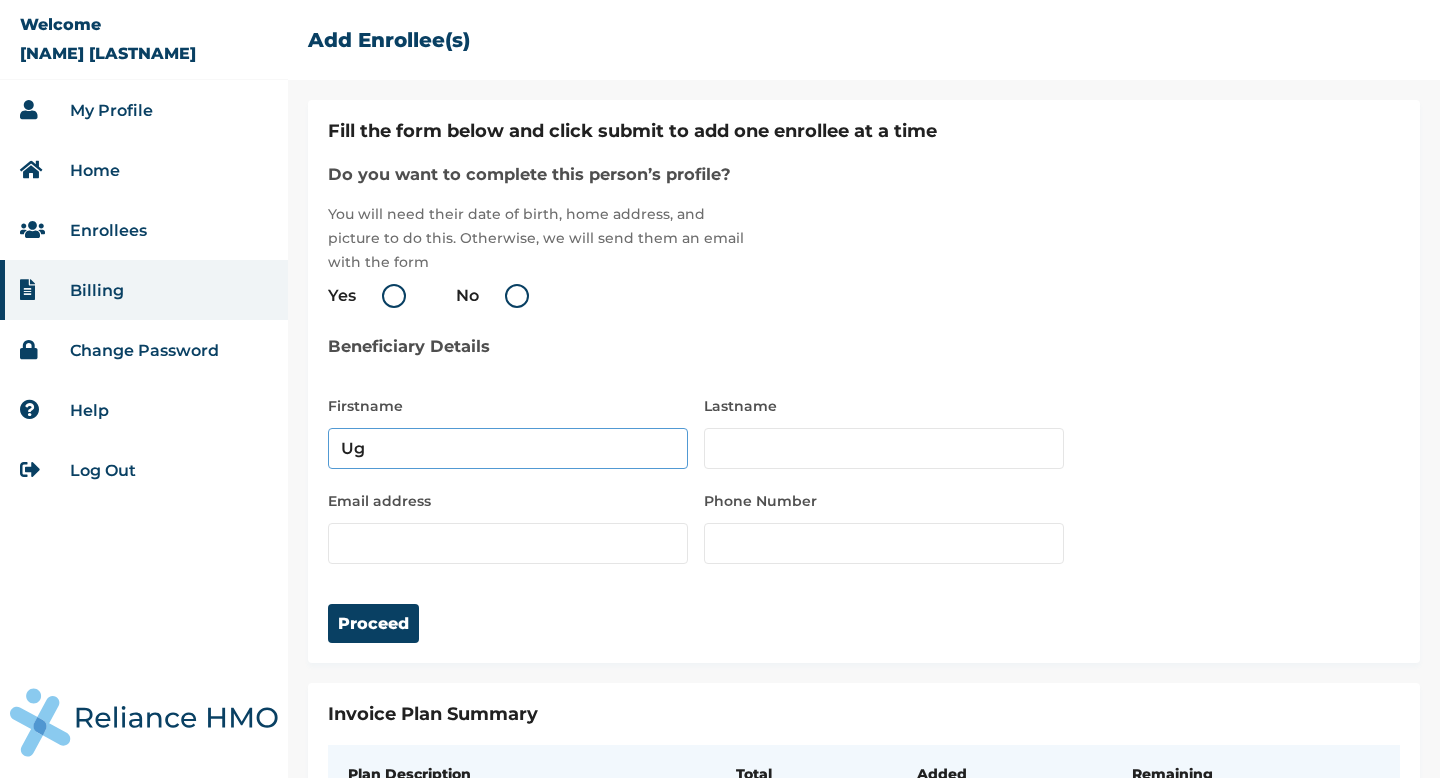 type on "U" 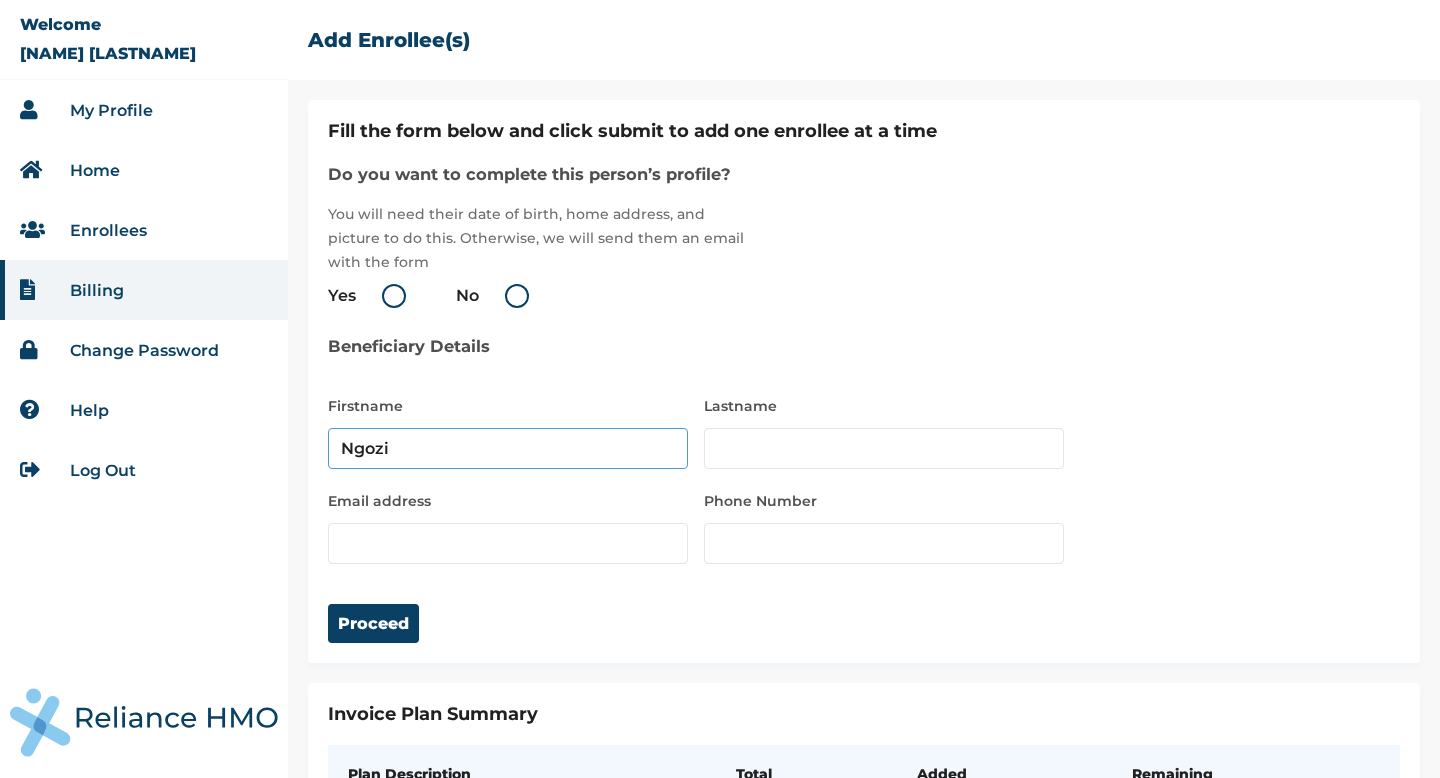 type on "Ngozi" 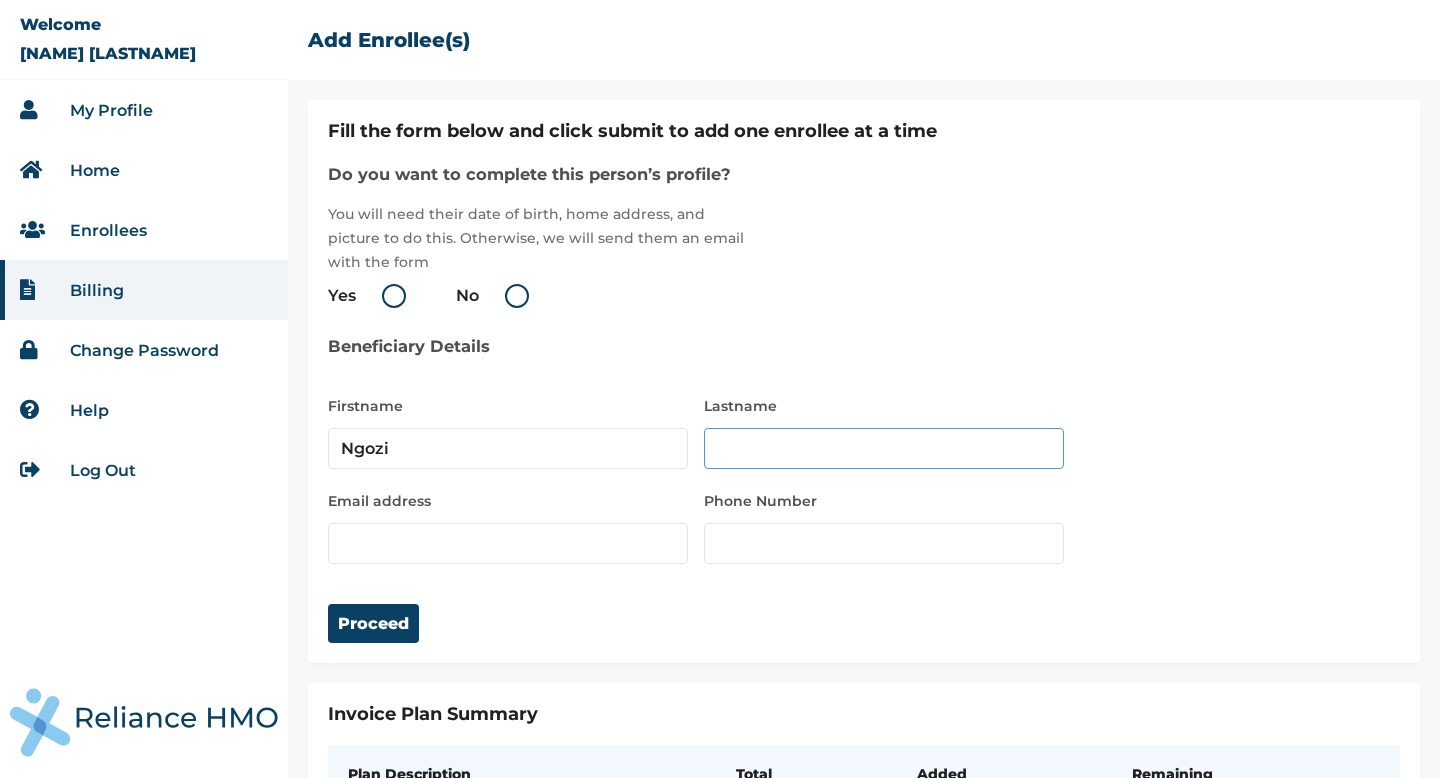 click at bounding box center [884, 448] 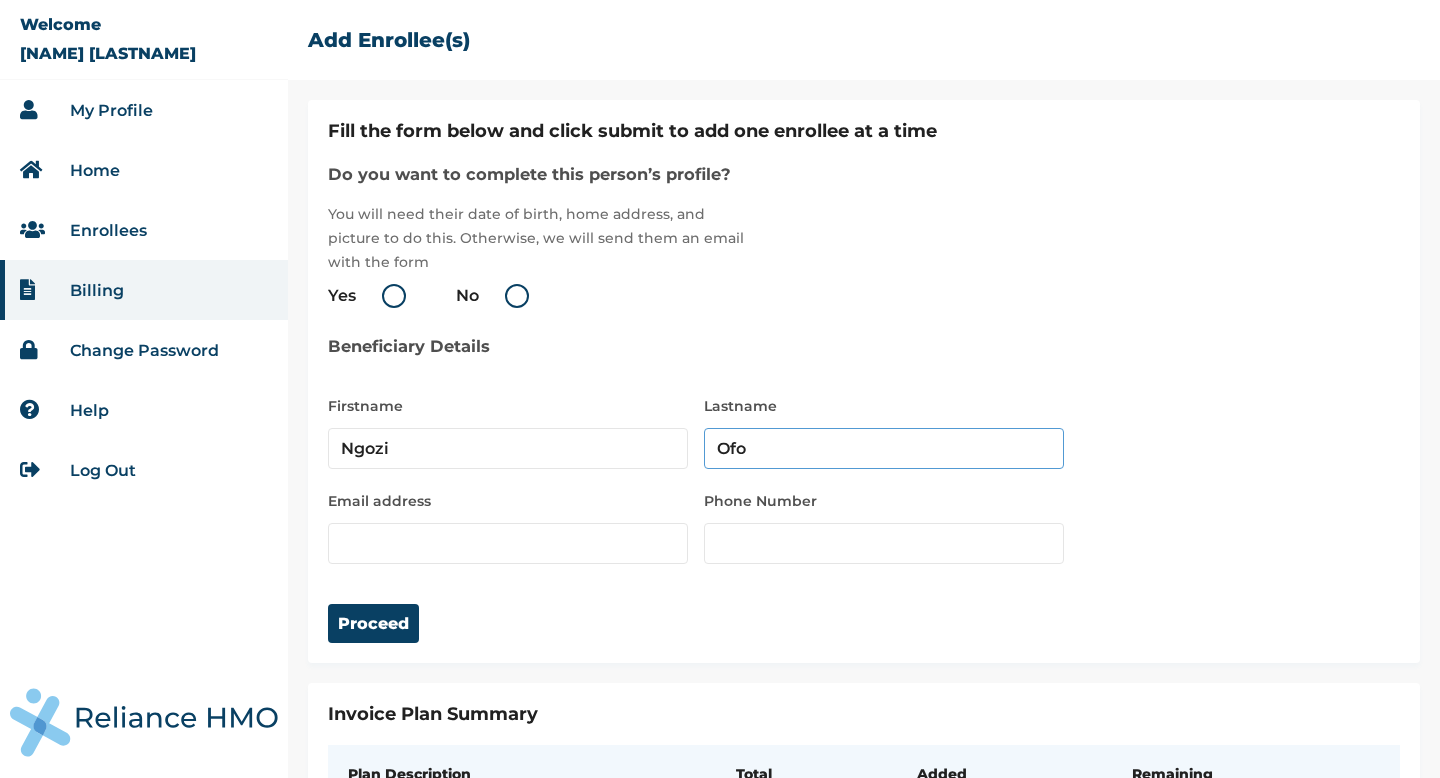 click on "Ofo" at bounding box center (884, 448) 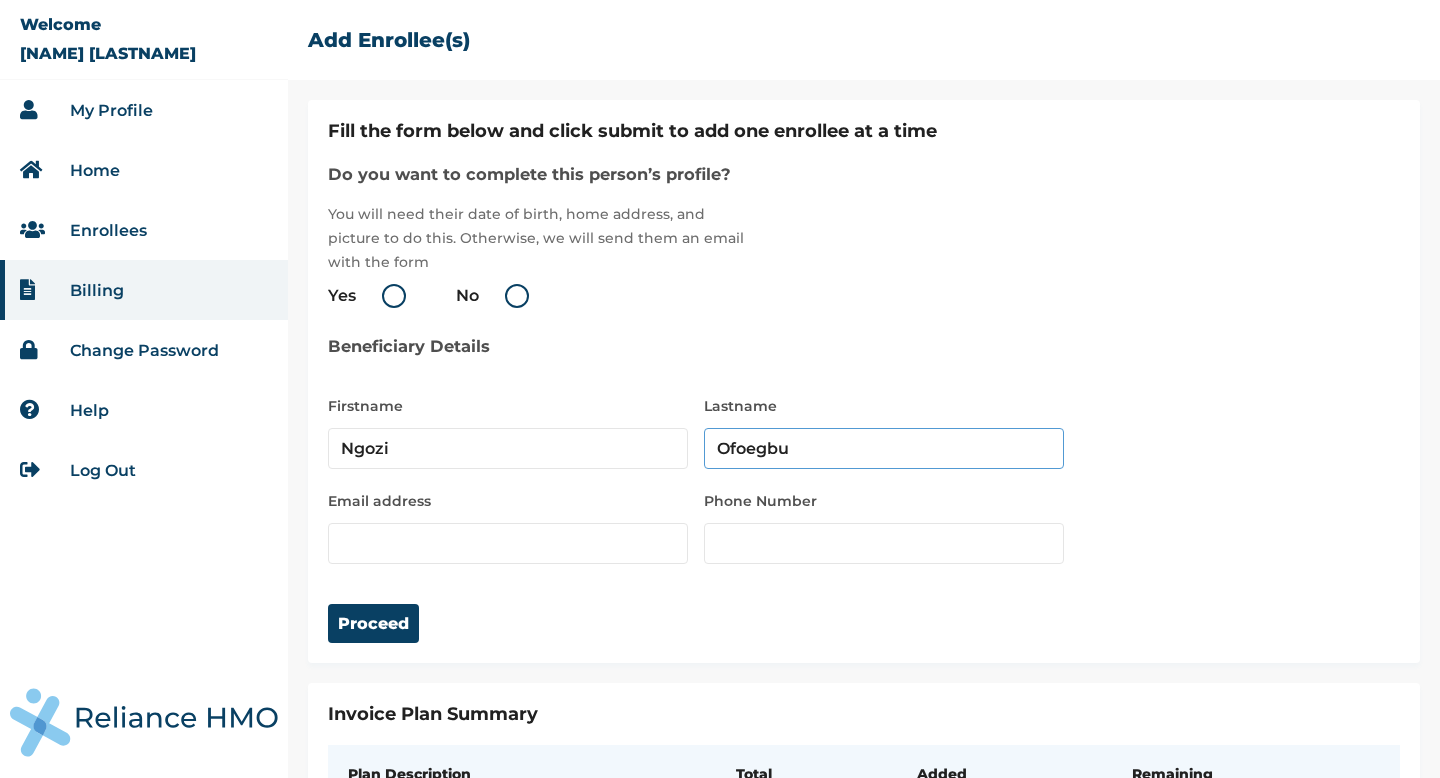 type on "Ofoegbu" 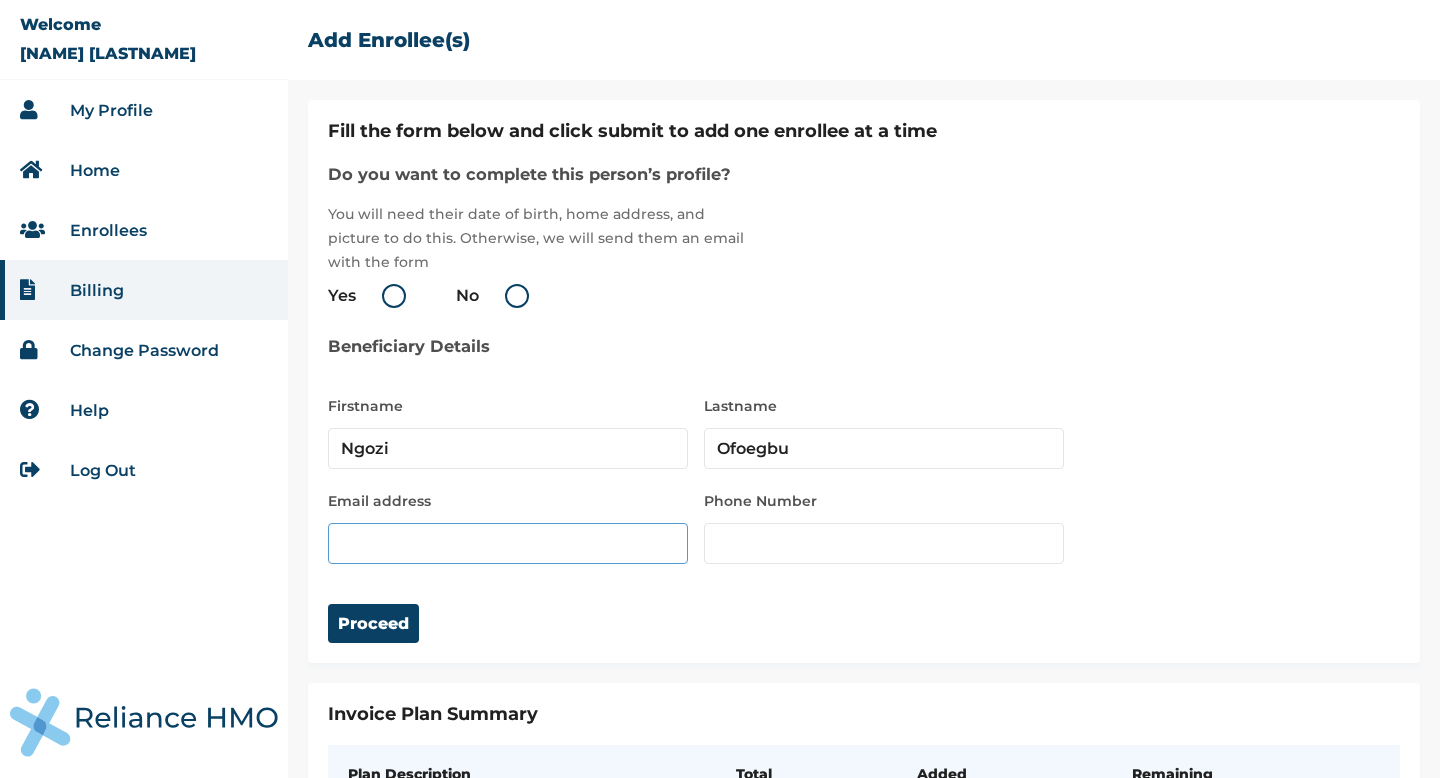 click at bounding box center (508, 543) 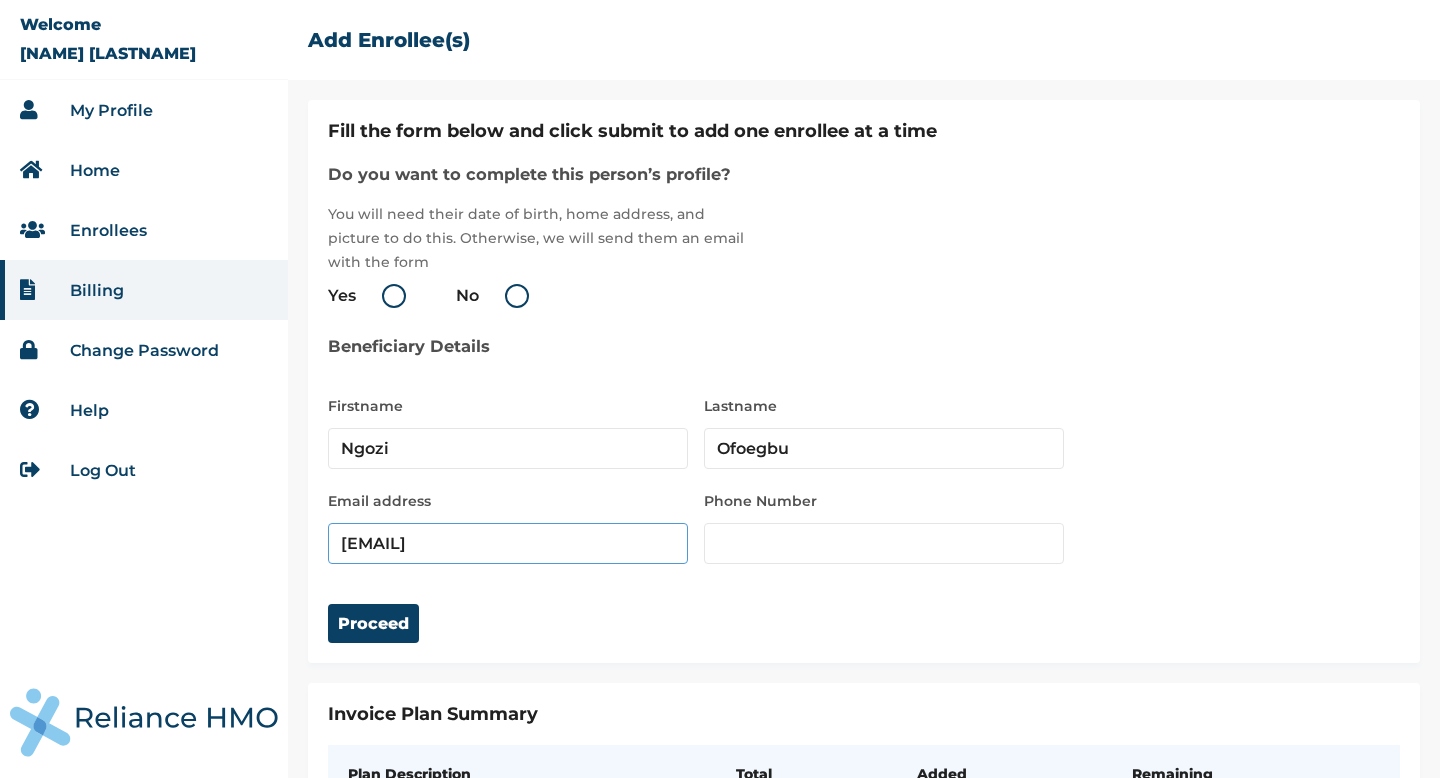 type on "moncateyes@gmail.com" 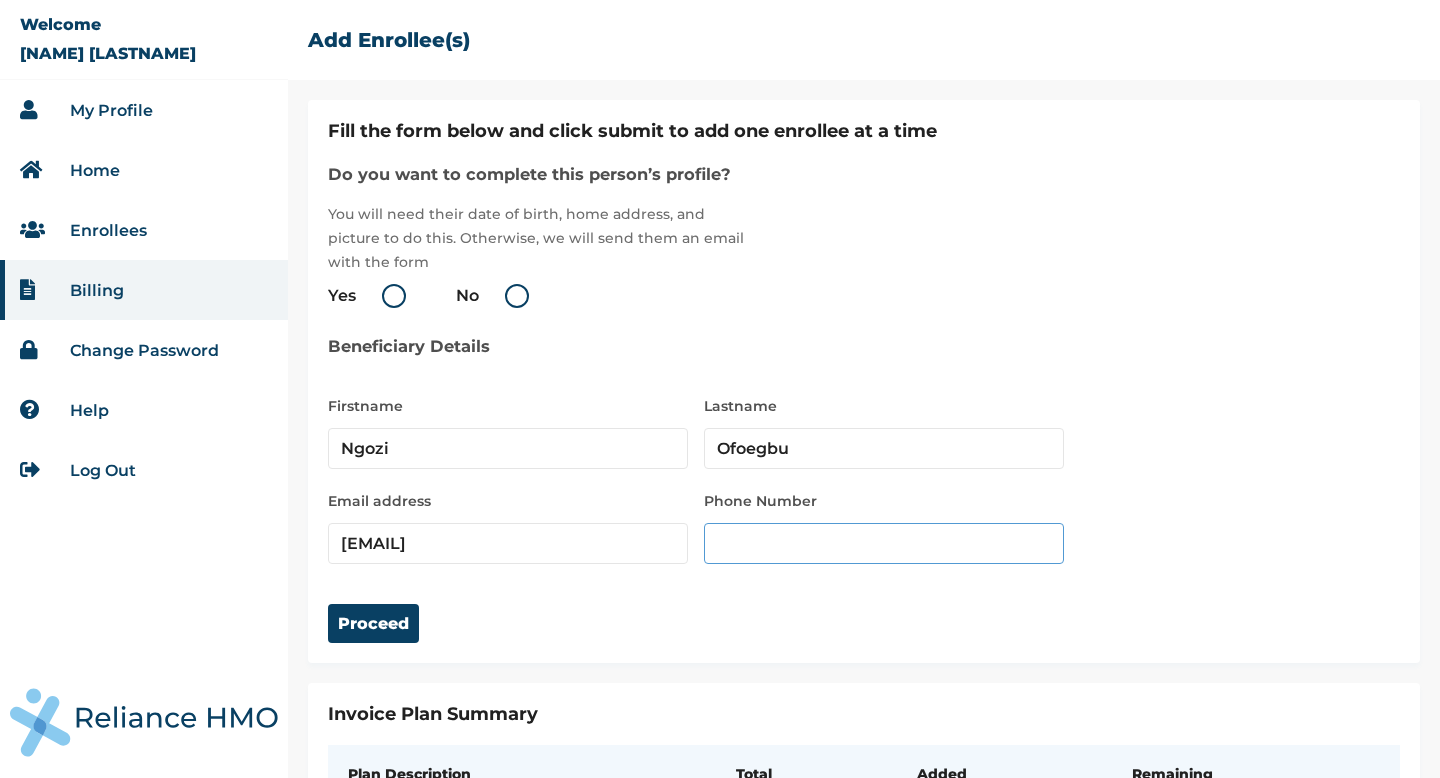 click at bounding box center [884, 543] 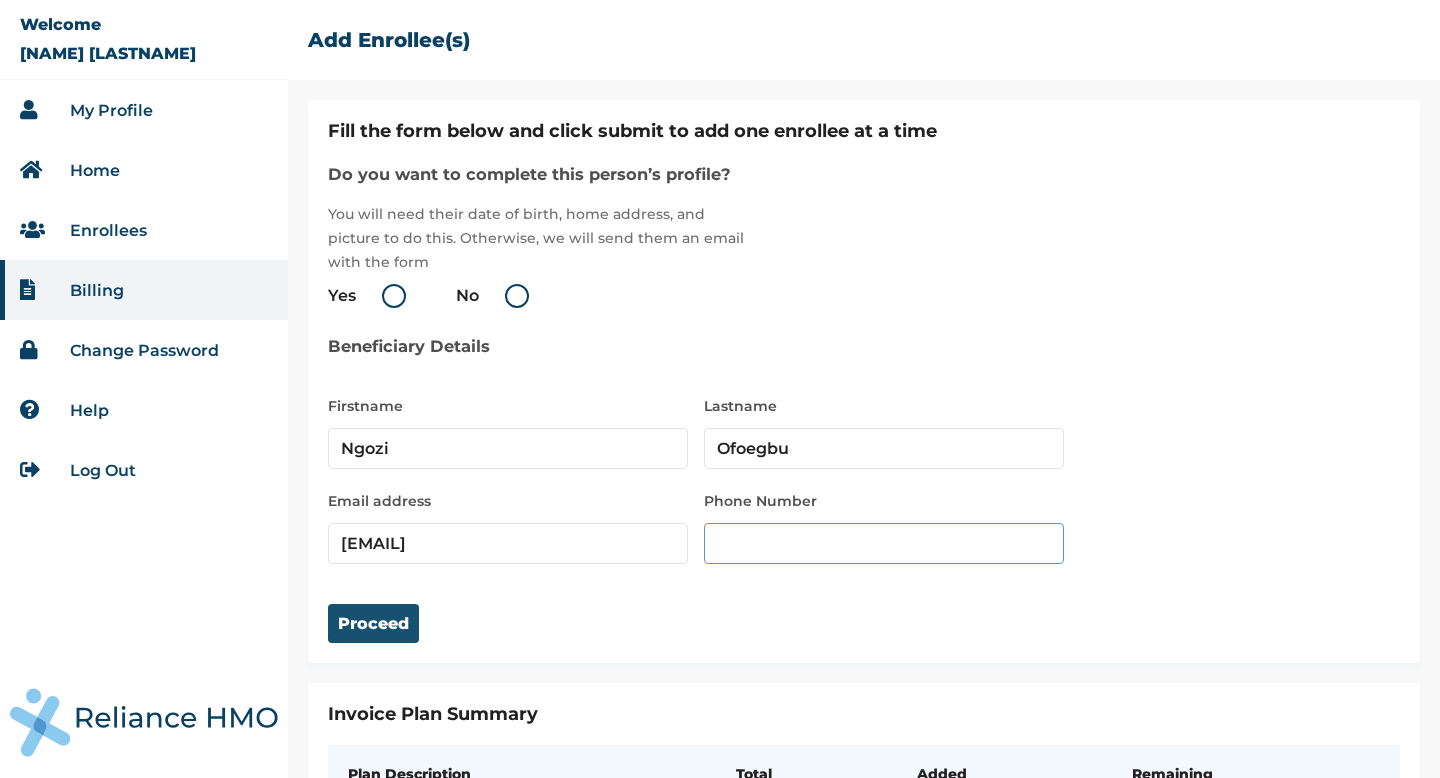 type on "08037077654" 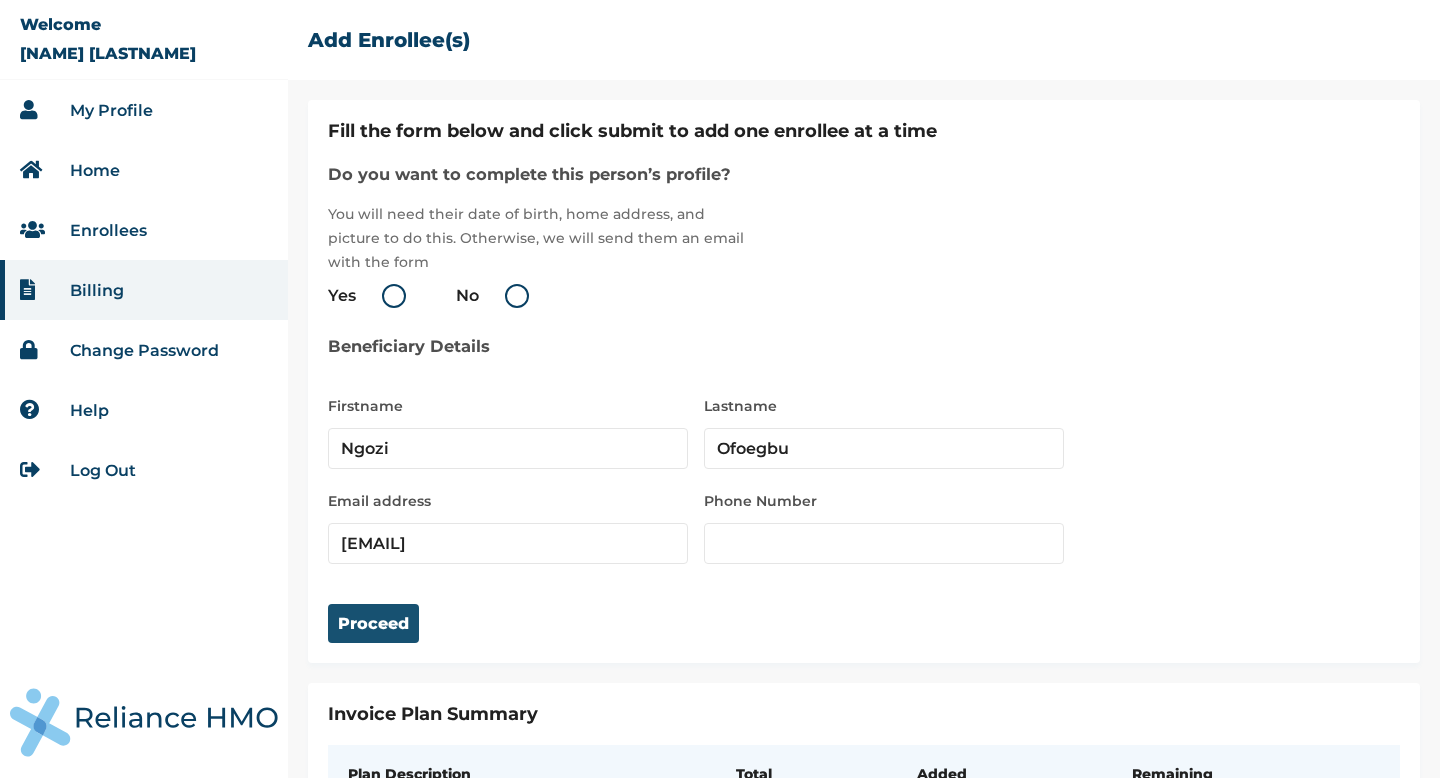 click on "Proceed" at bounding box center (373, 623) 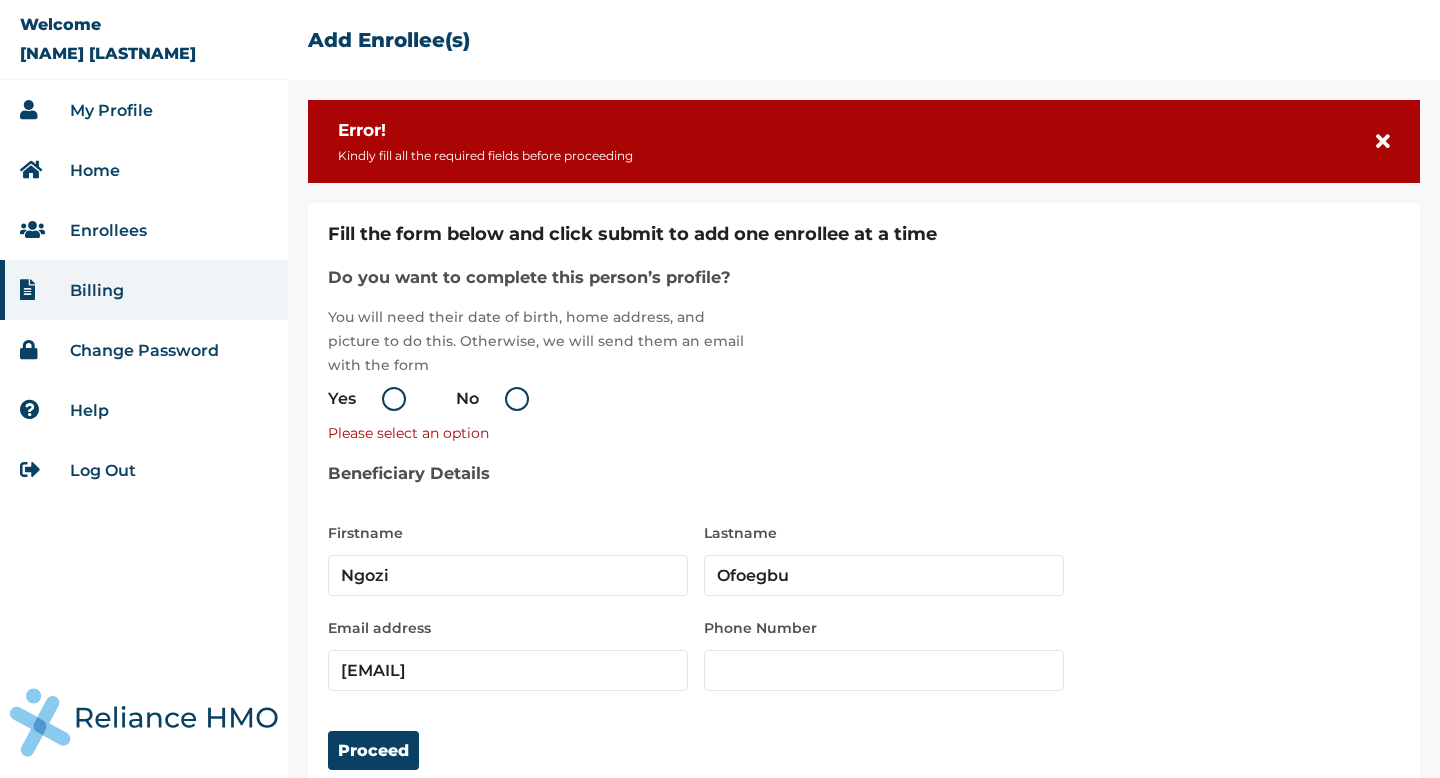 click on "Yes" at bounding box center (372, 399) 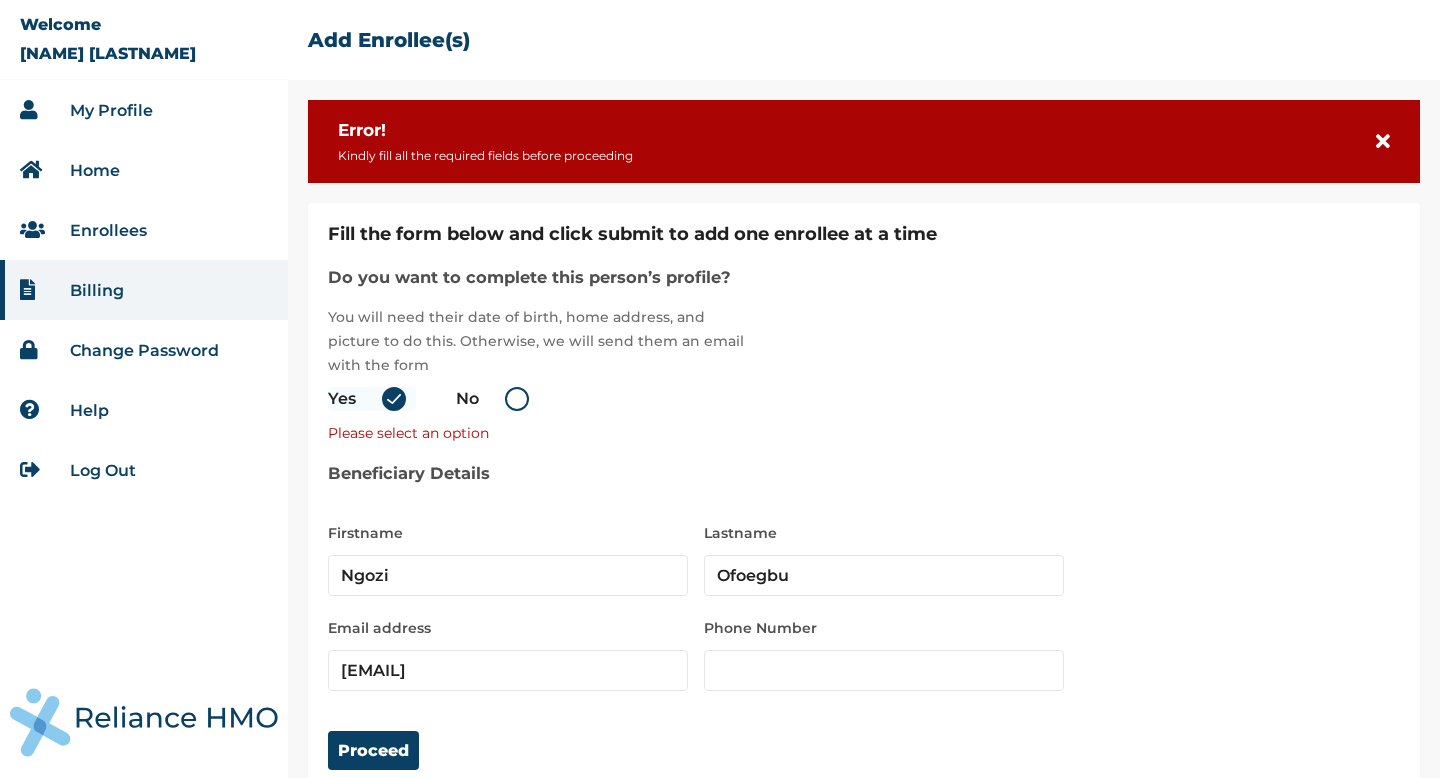 radio on "true" 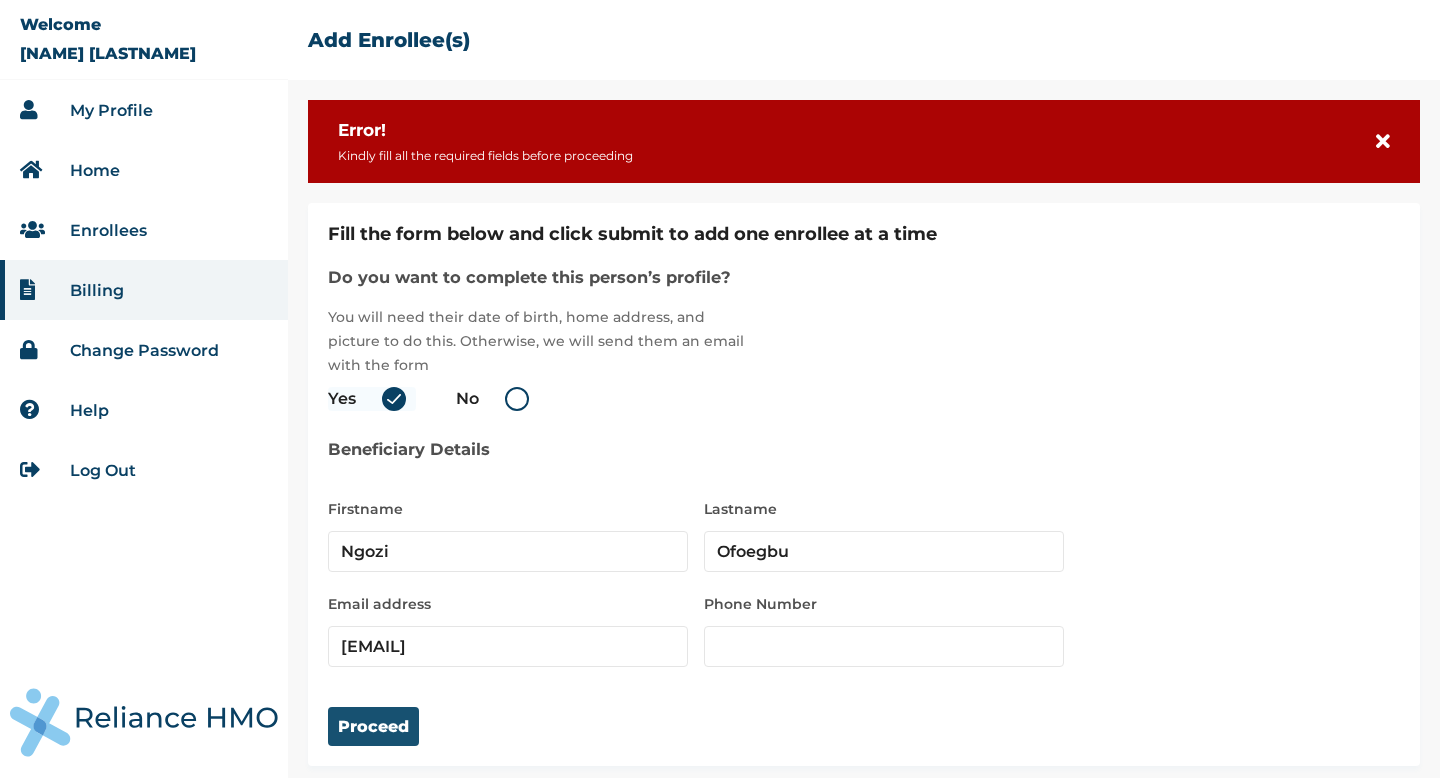 click on "Proceed" at bounding box center (373, 726) 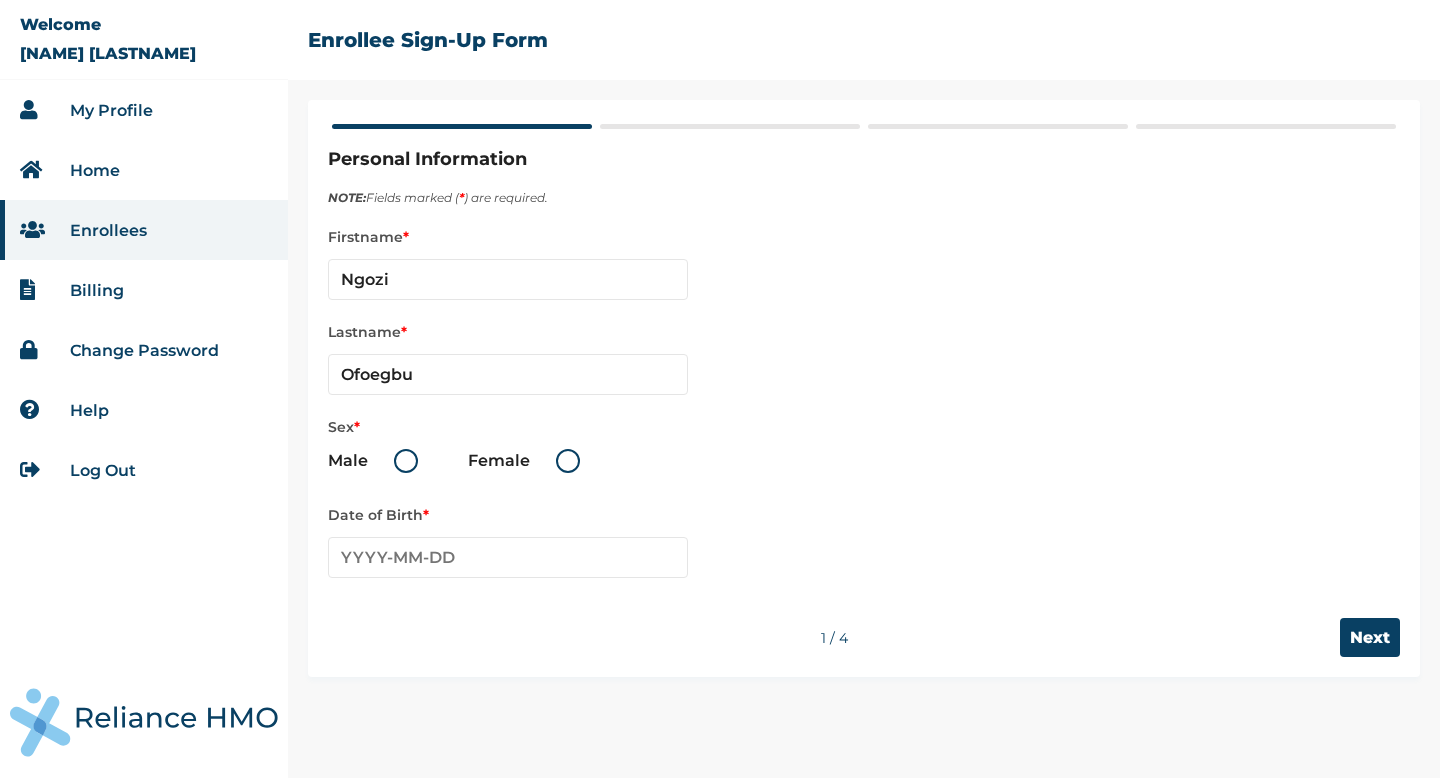 click on "Female" at bounding box center (529, 461) 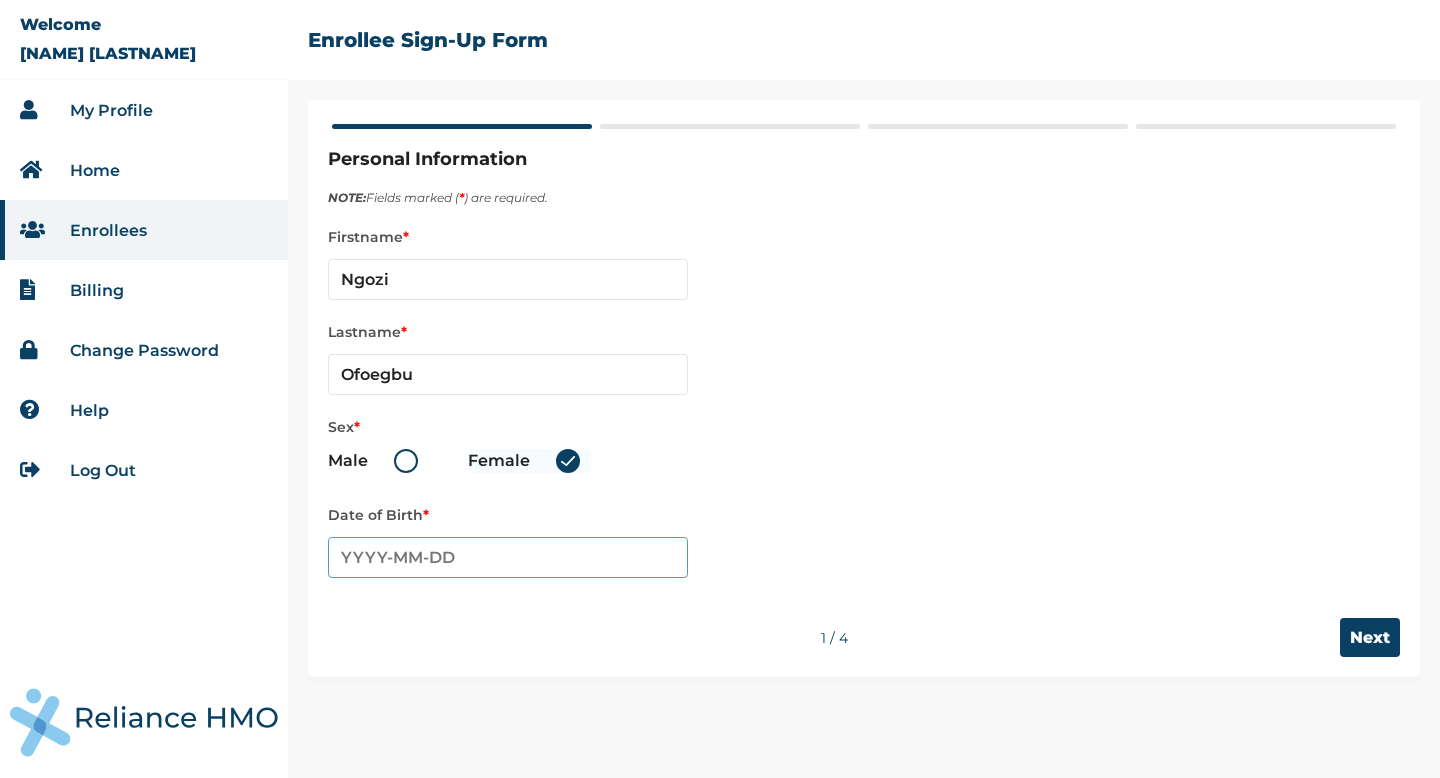 click at bounding box center [508, 557] 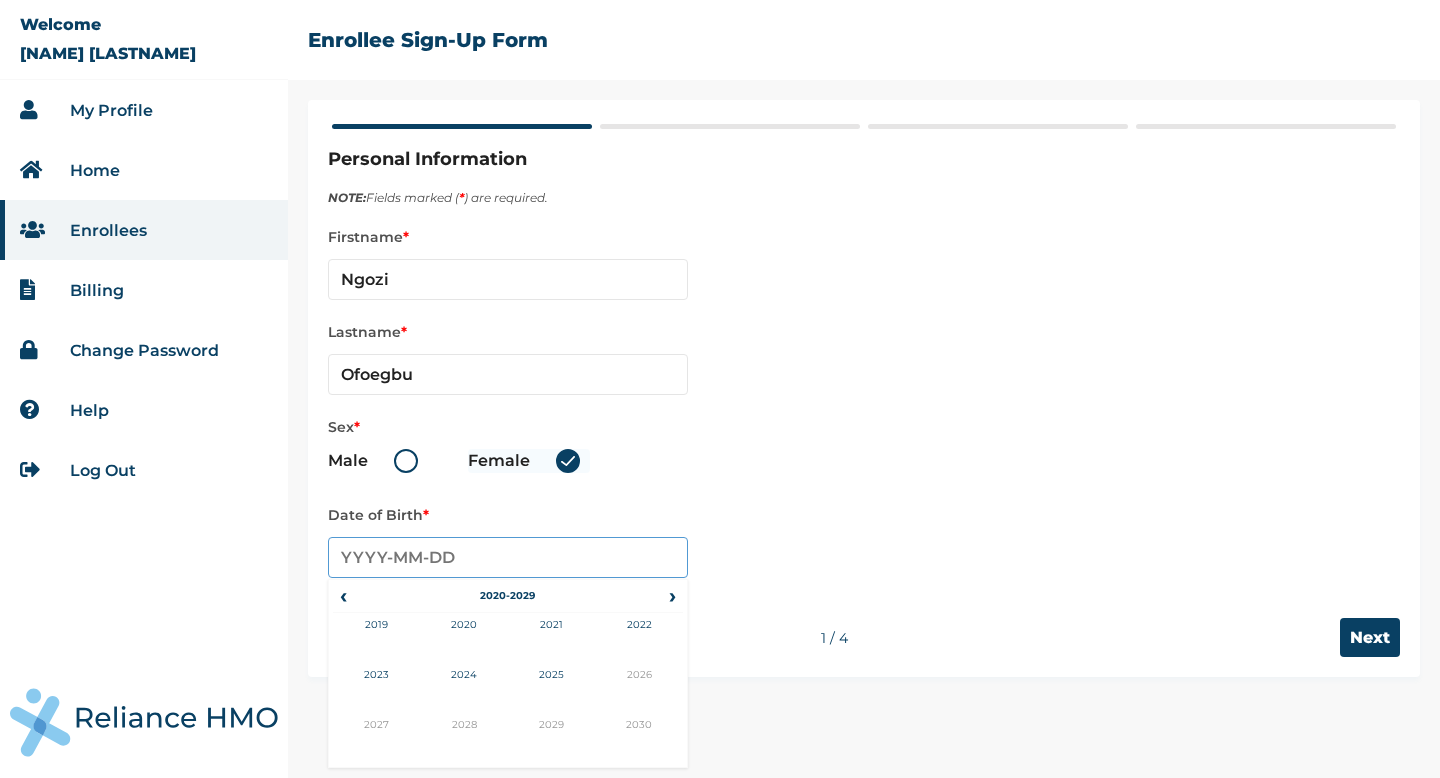 click at bounding box center [508, 557] 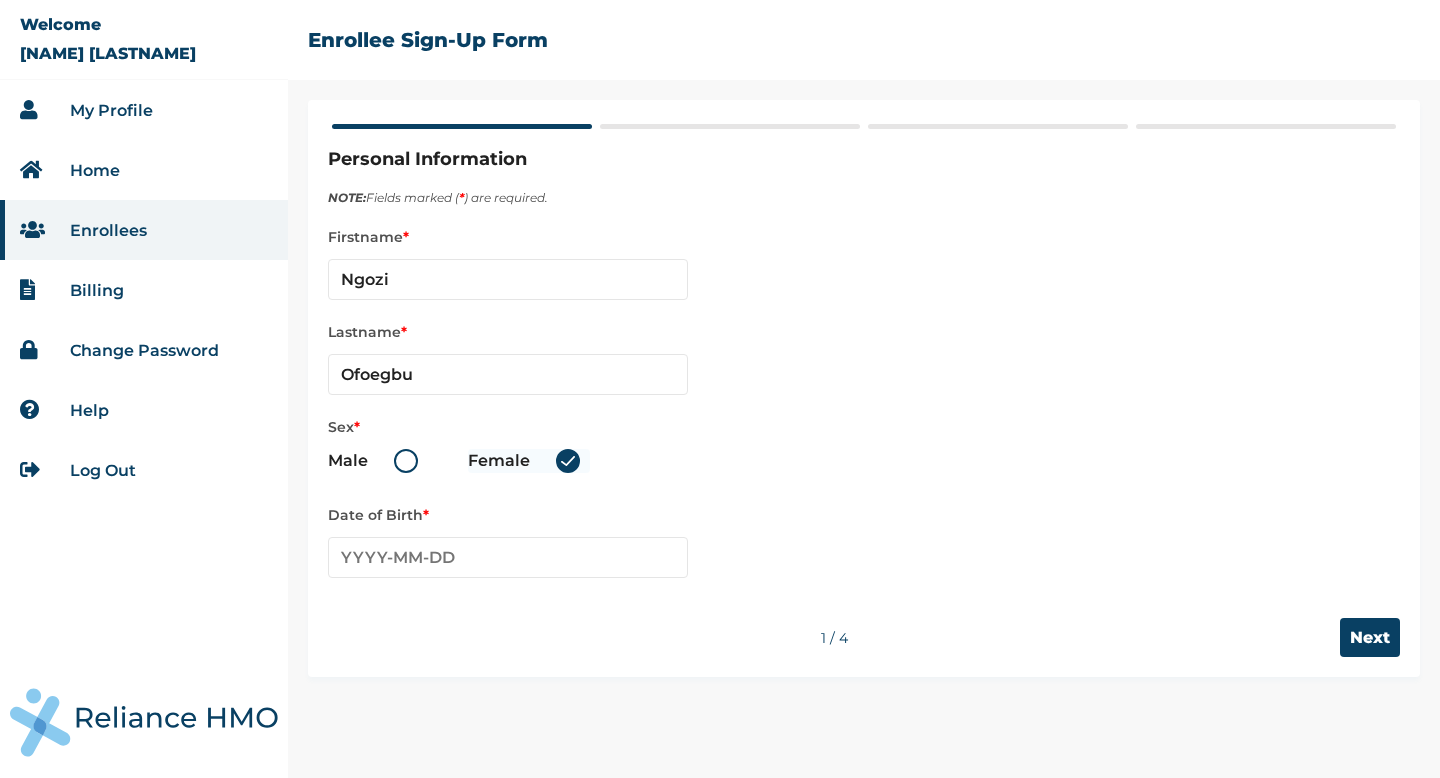 click on "Sex  * Male Female" at bounding box center (864, 449) 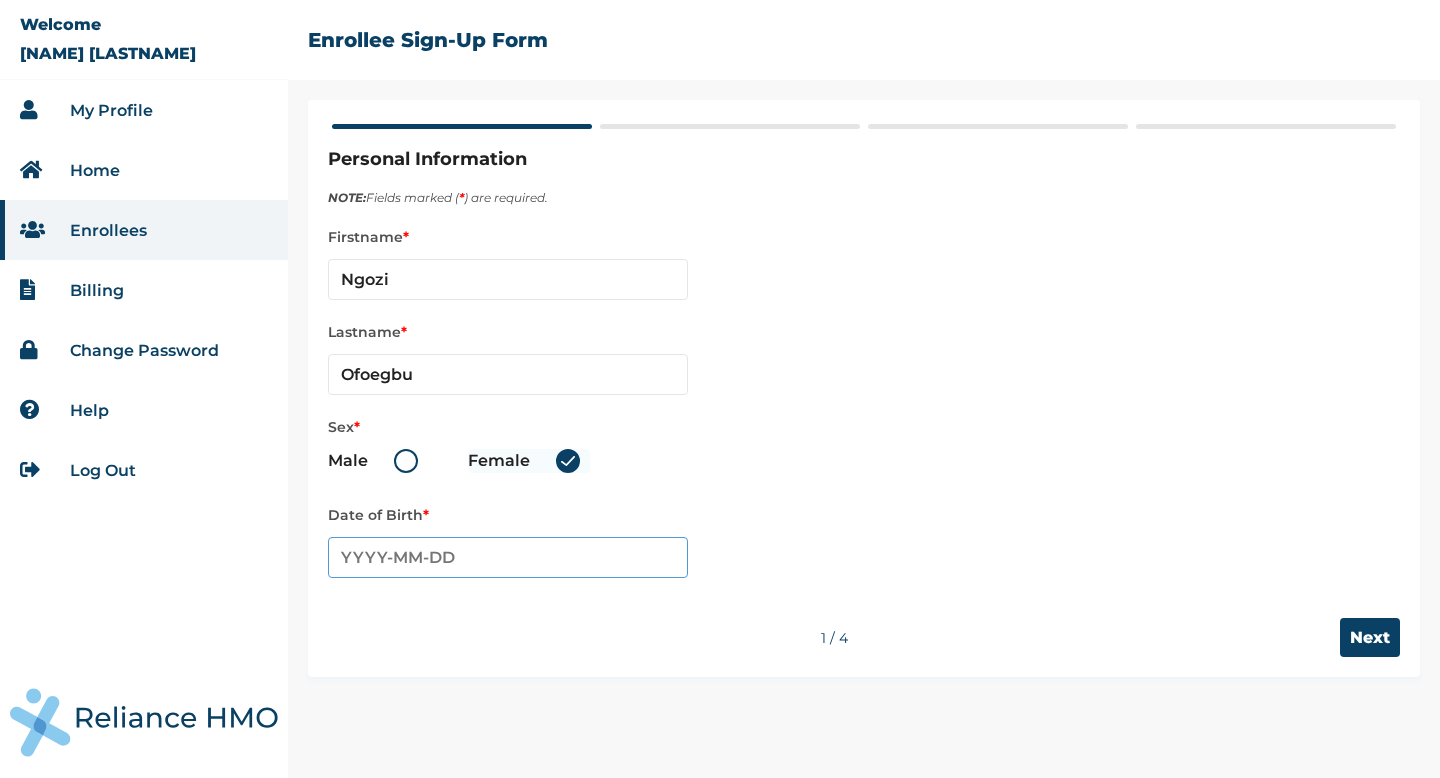 click at bounding box center (508, 557) 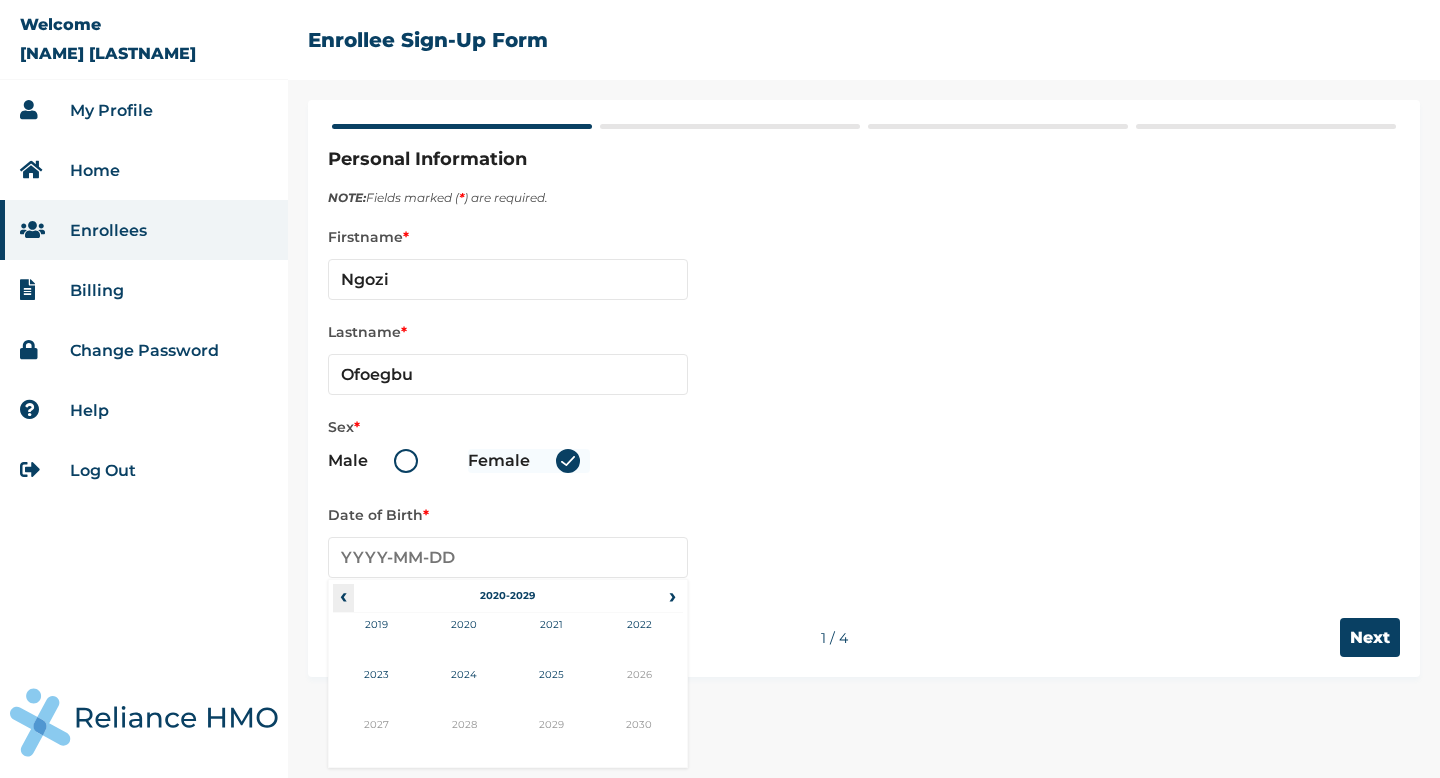 click on "‹" at bounding box center (343, 596) 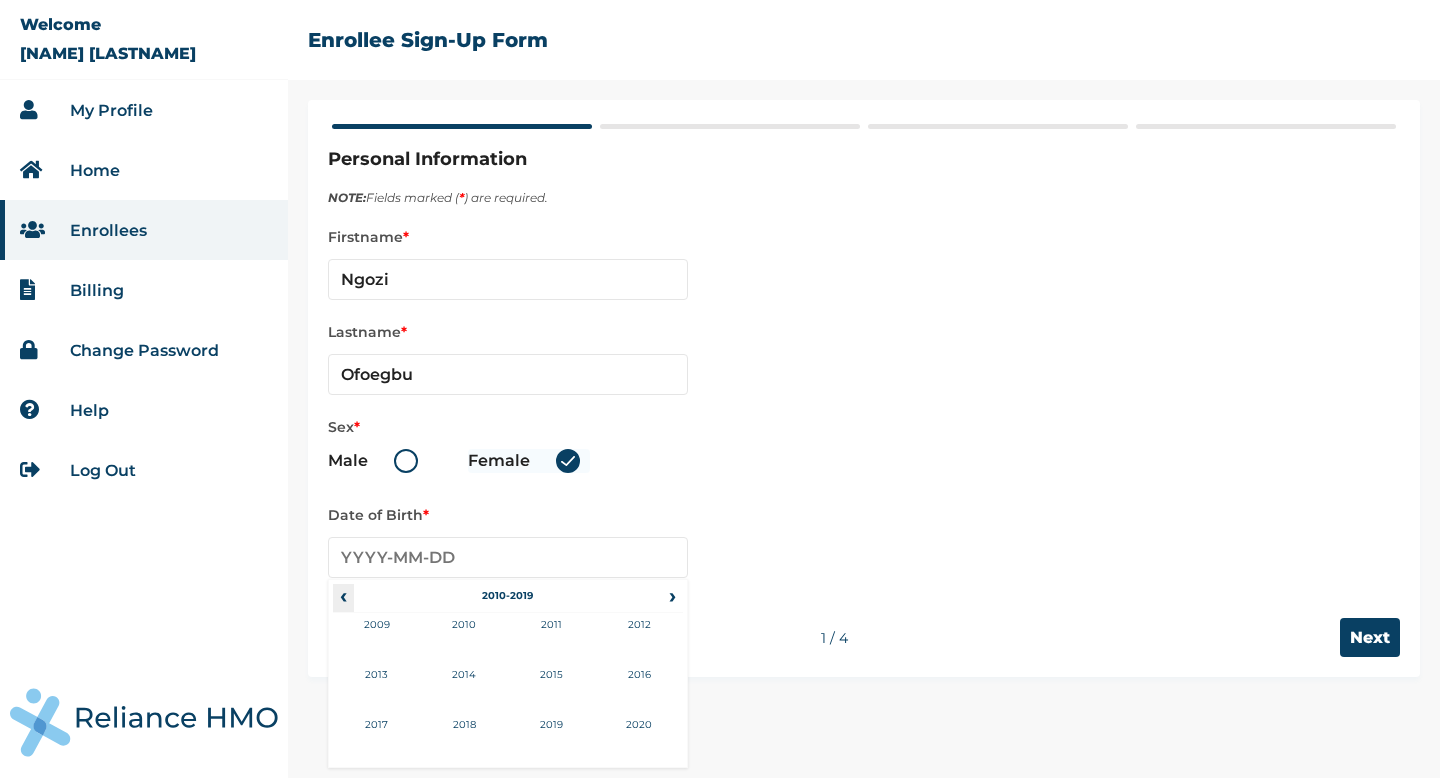 click on "‹" at bounding box center (343, 596) 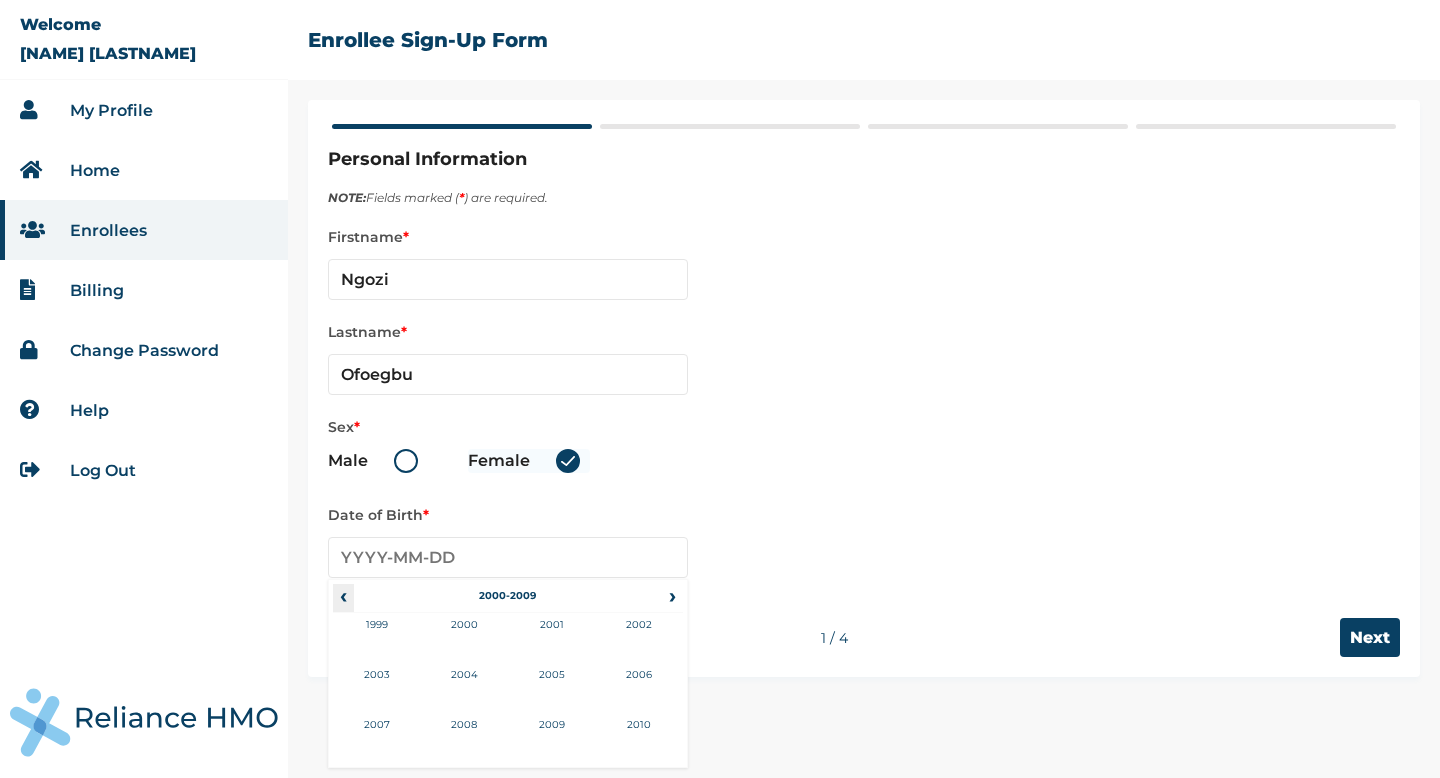 click on "‹" at bounding box center [343, 596] 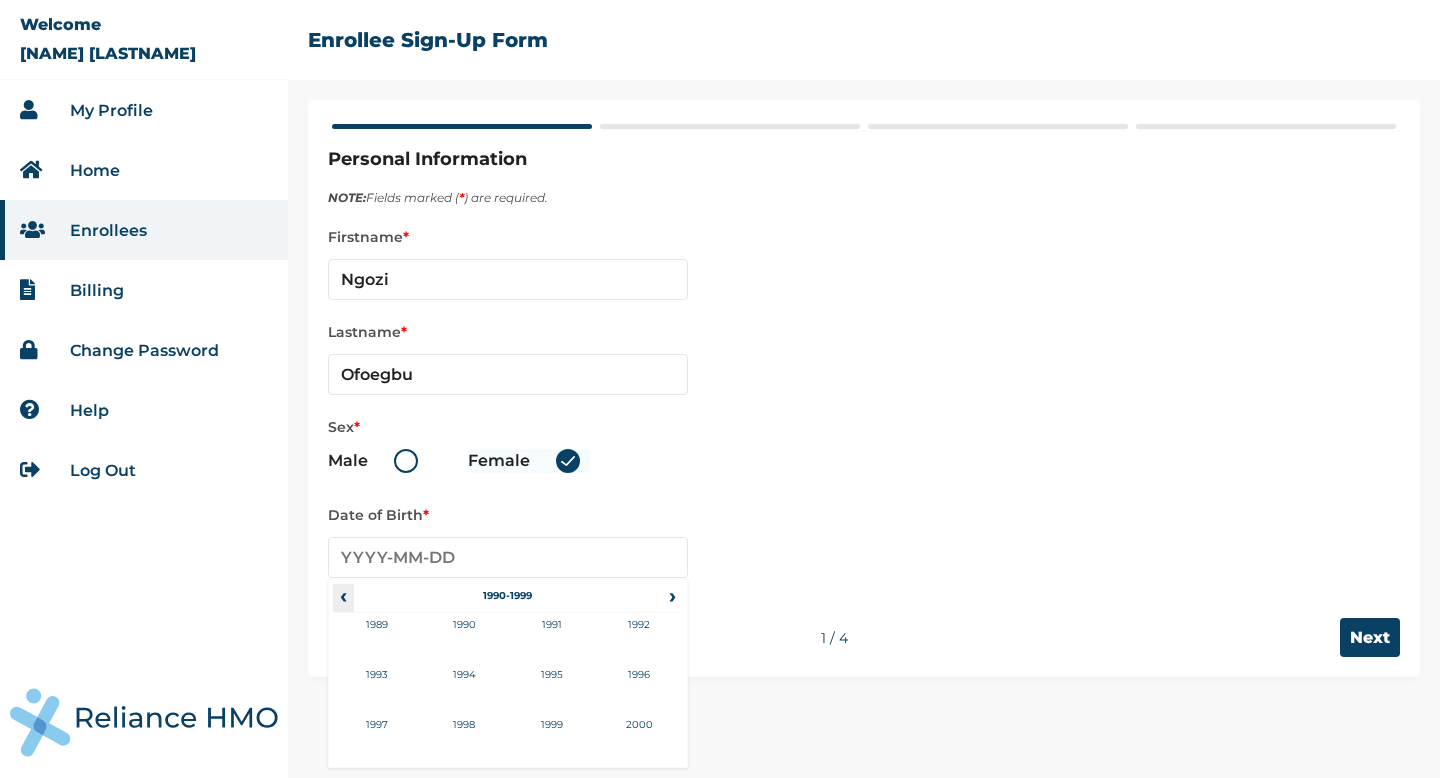 click on "‹" at bounding box center (343, 596) 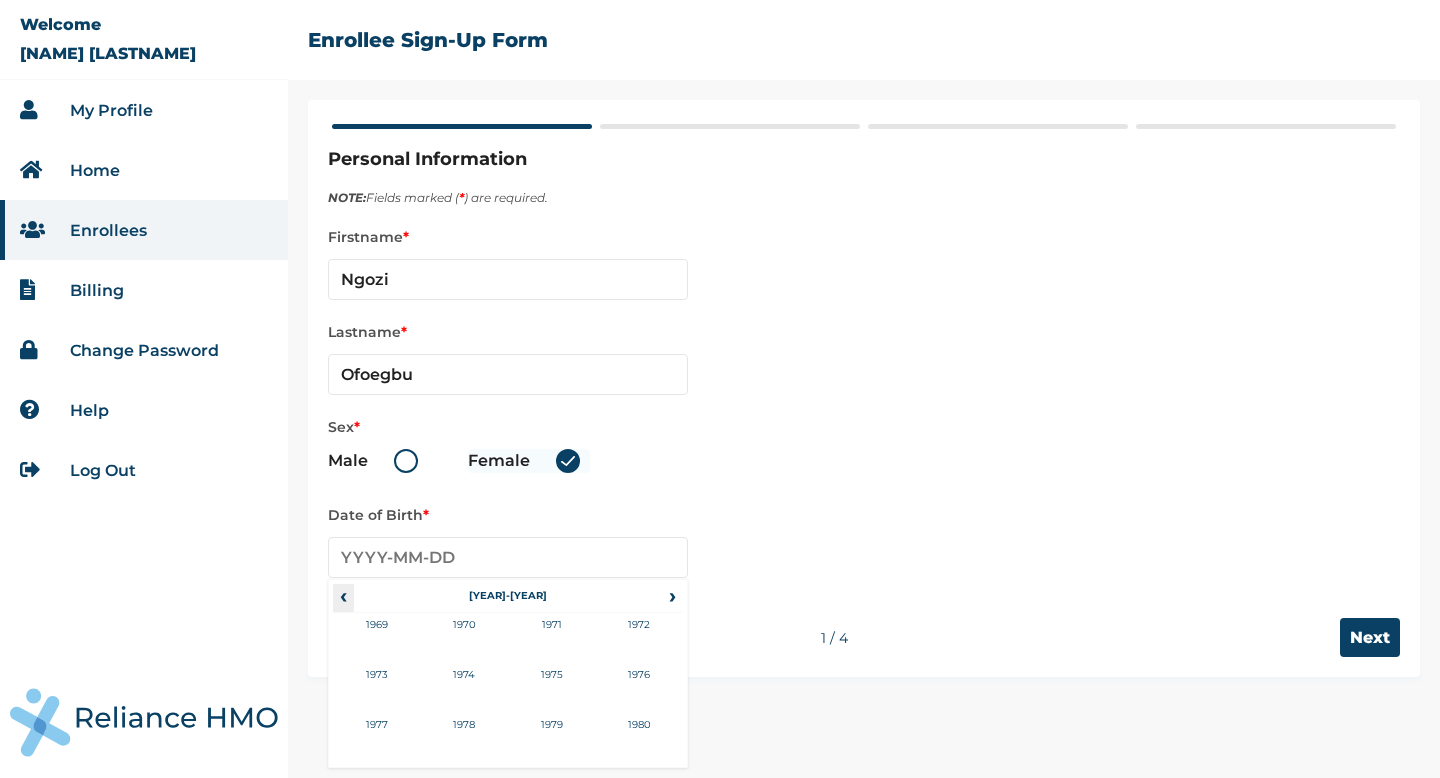click on "‹" at bounding box center [343, 596] 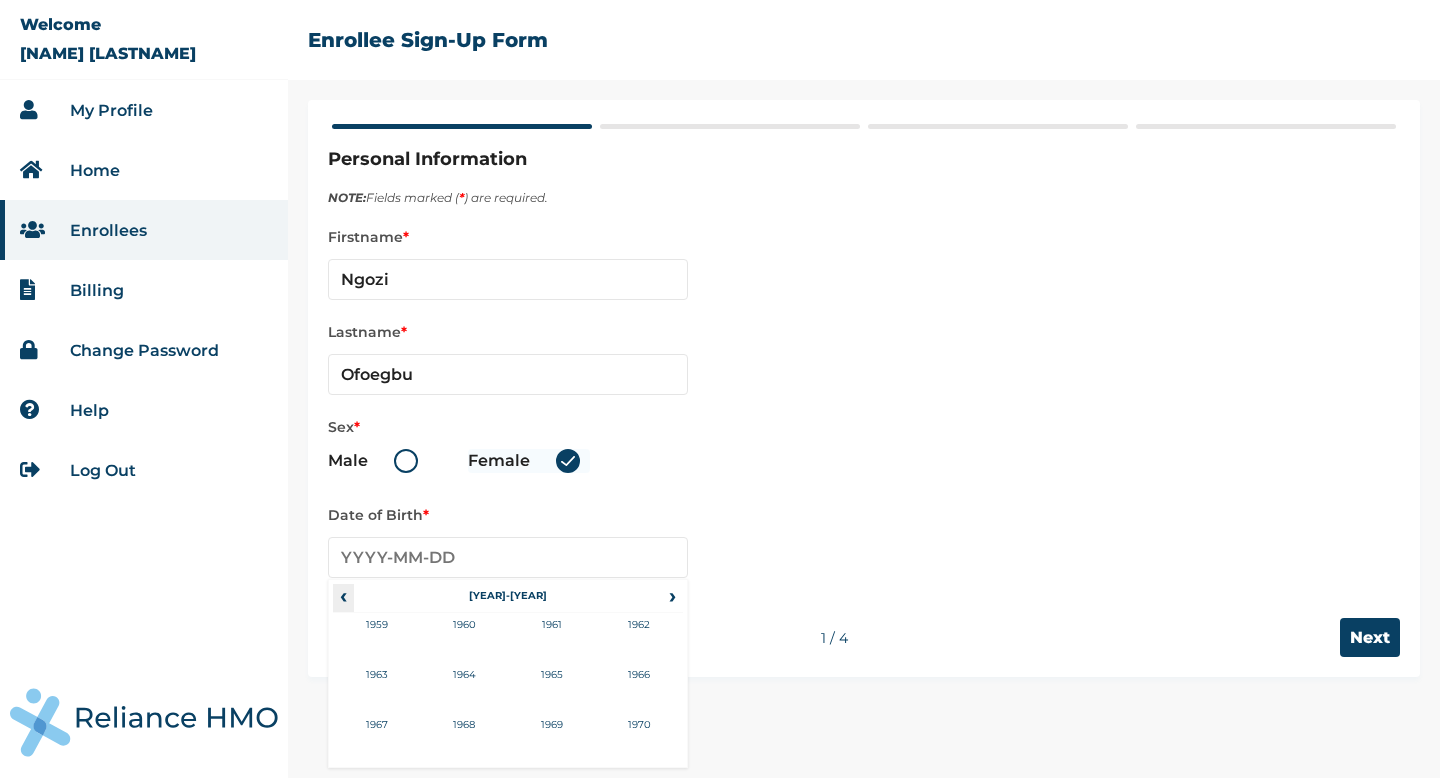 click on "‹" at bounding box center (343, 596) 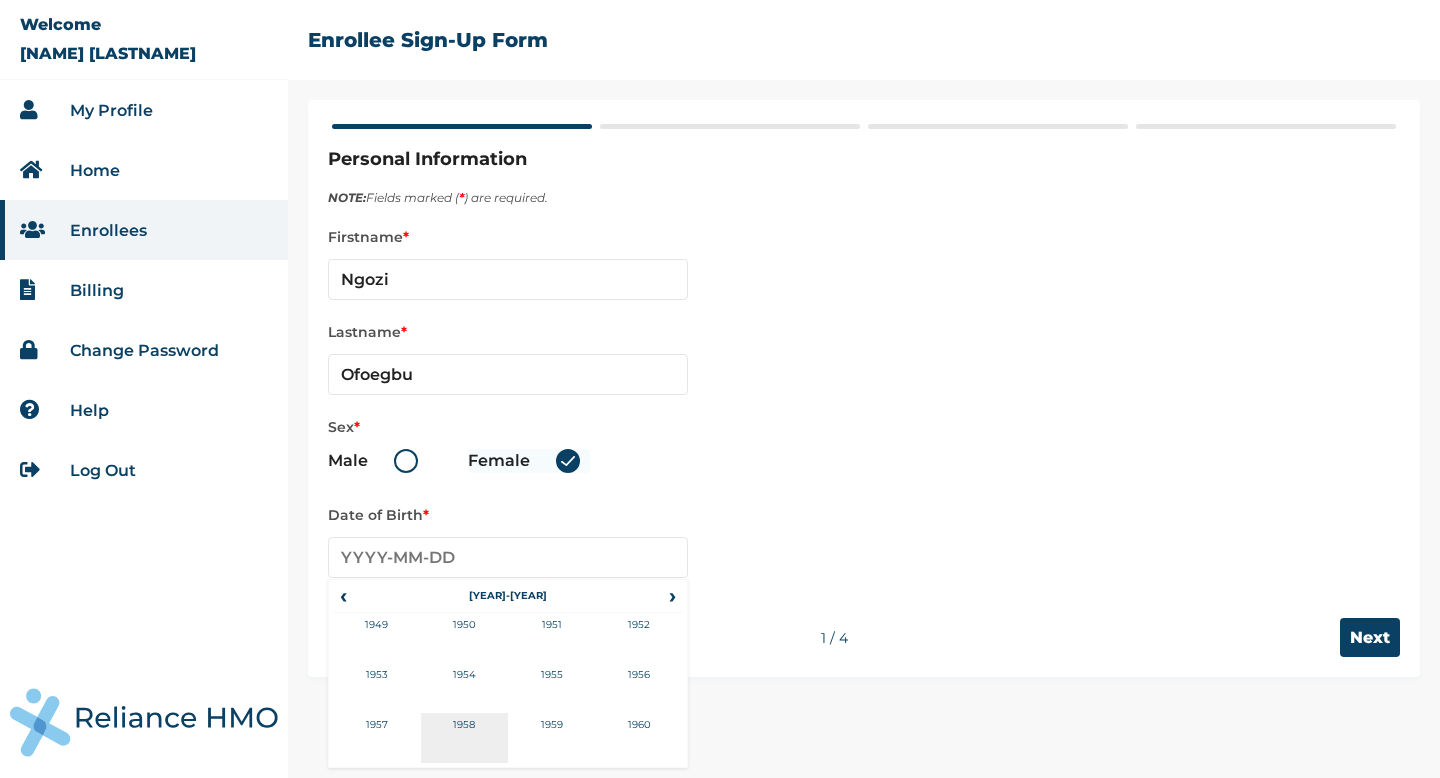 click on "1958" at bounding box center [465, 738] 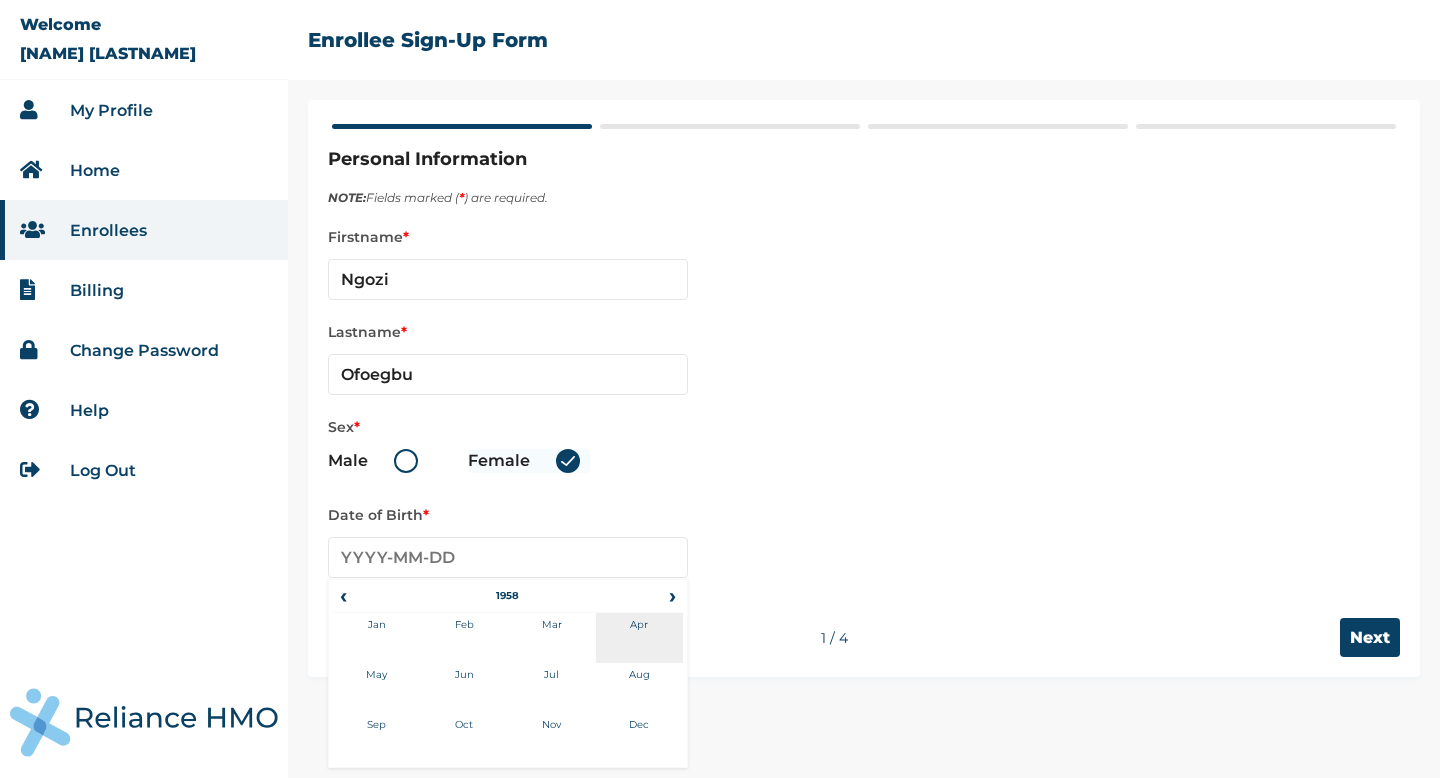 click on "Apr" at bounding box center [640, 638] 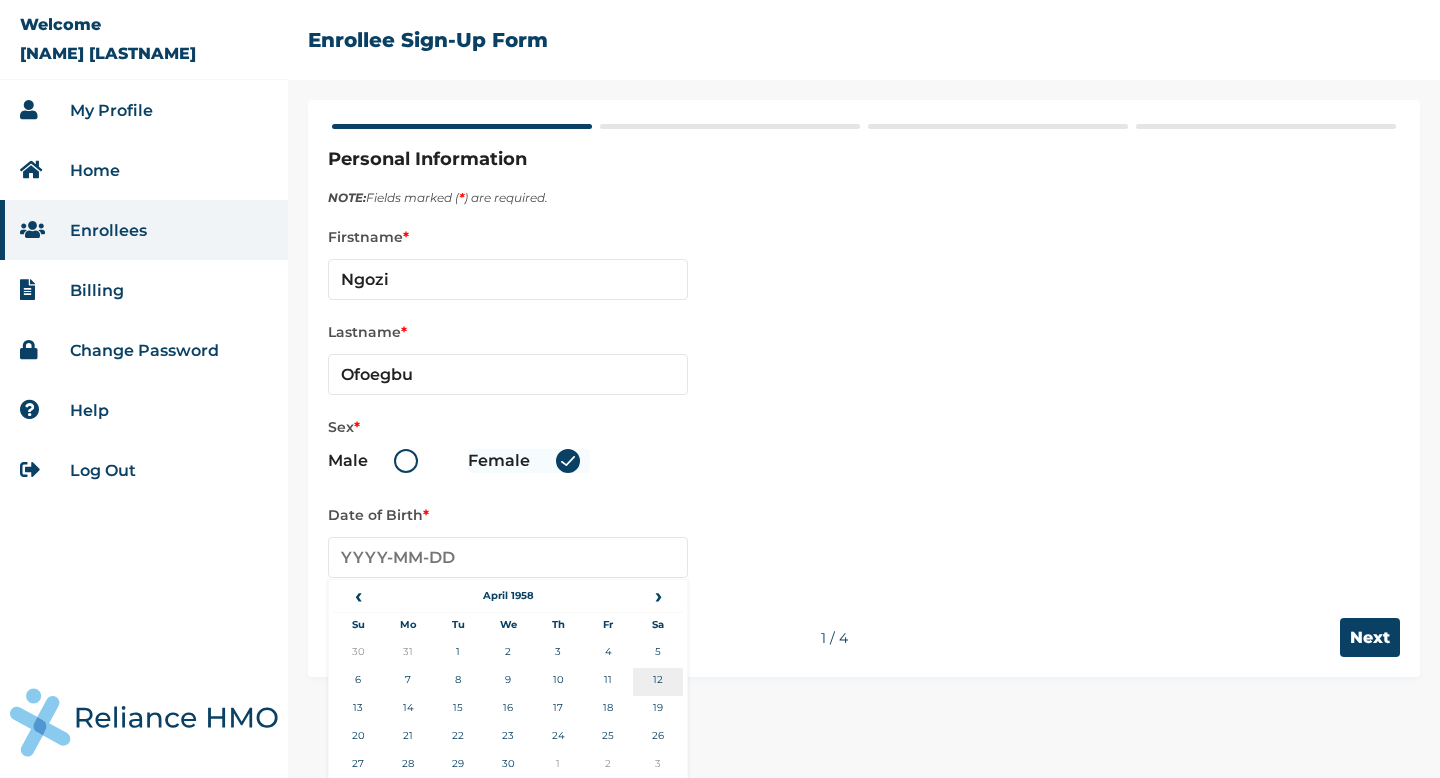 click on "12" at bounding box center (658, 682) 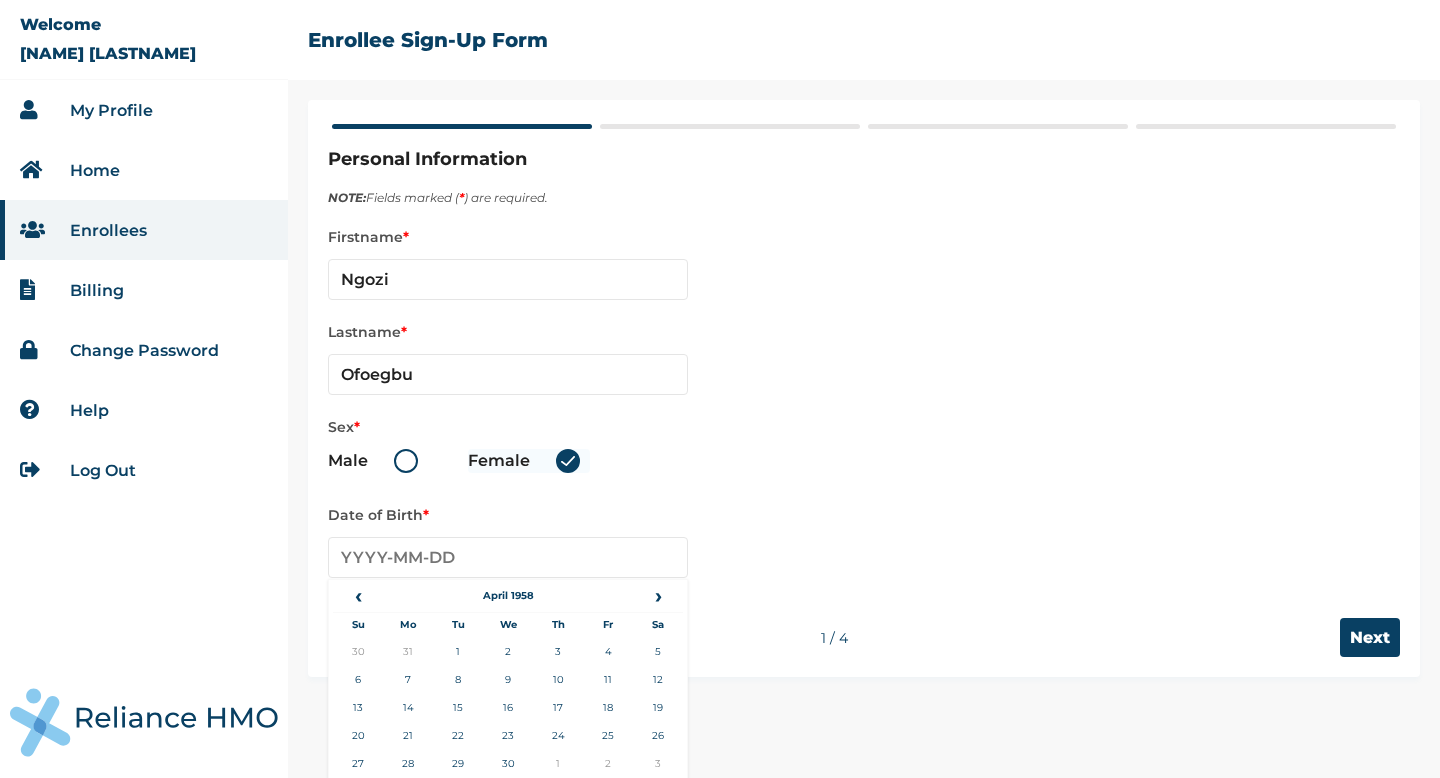 type on "1958-04-12" 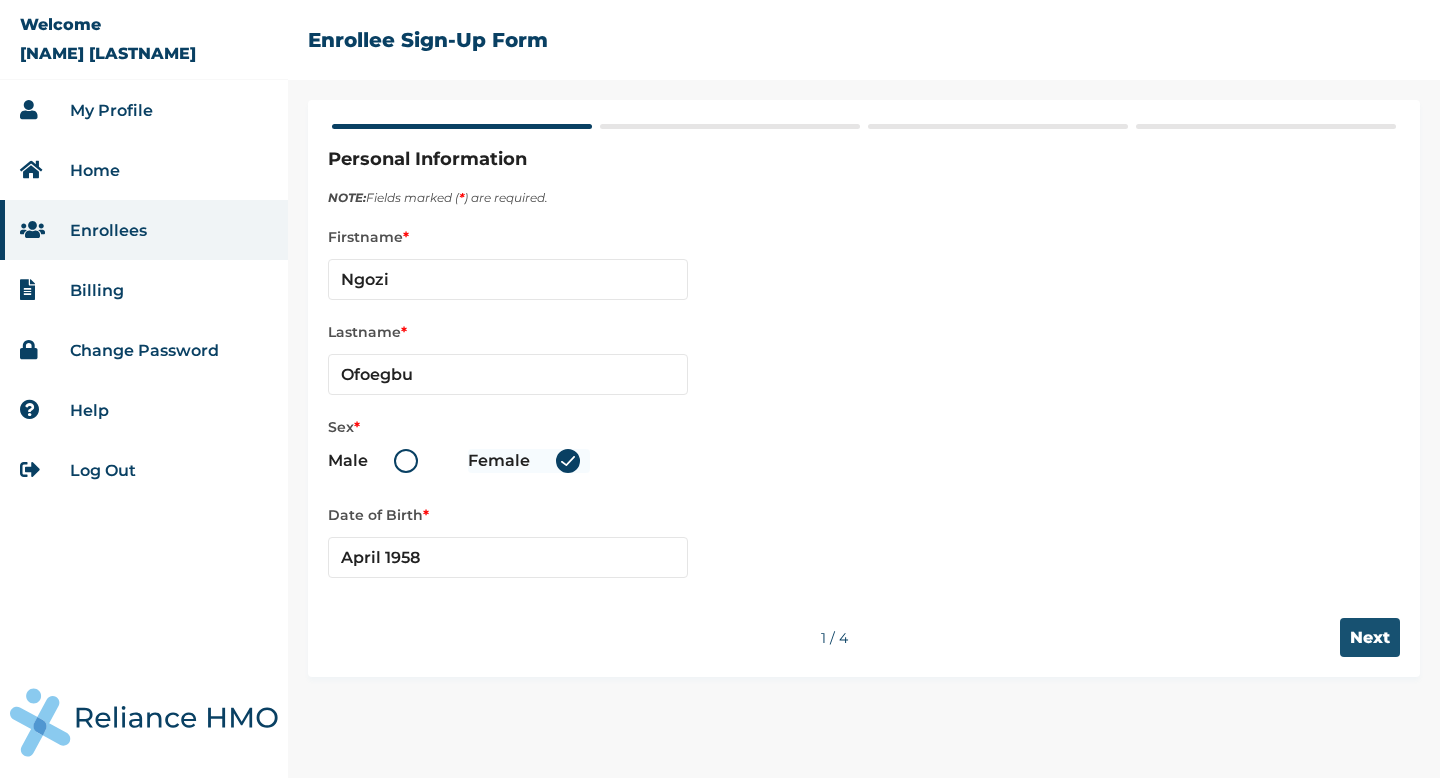 click on "Next" at bounding box center [1370, 637] 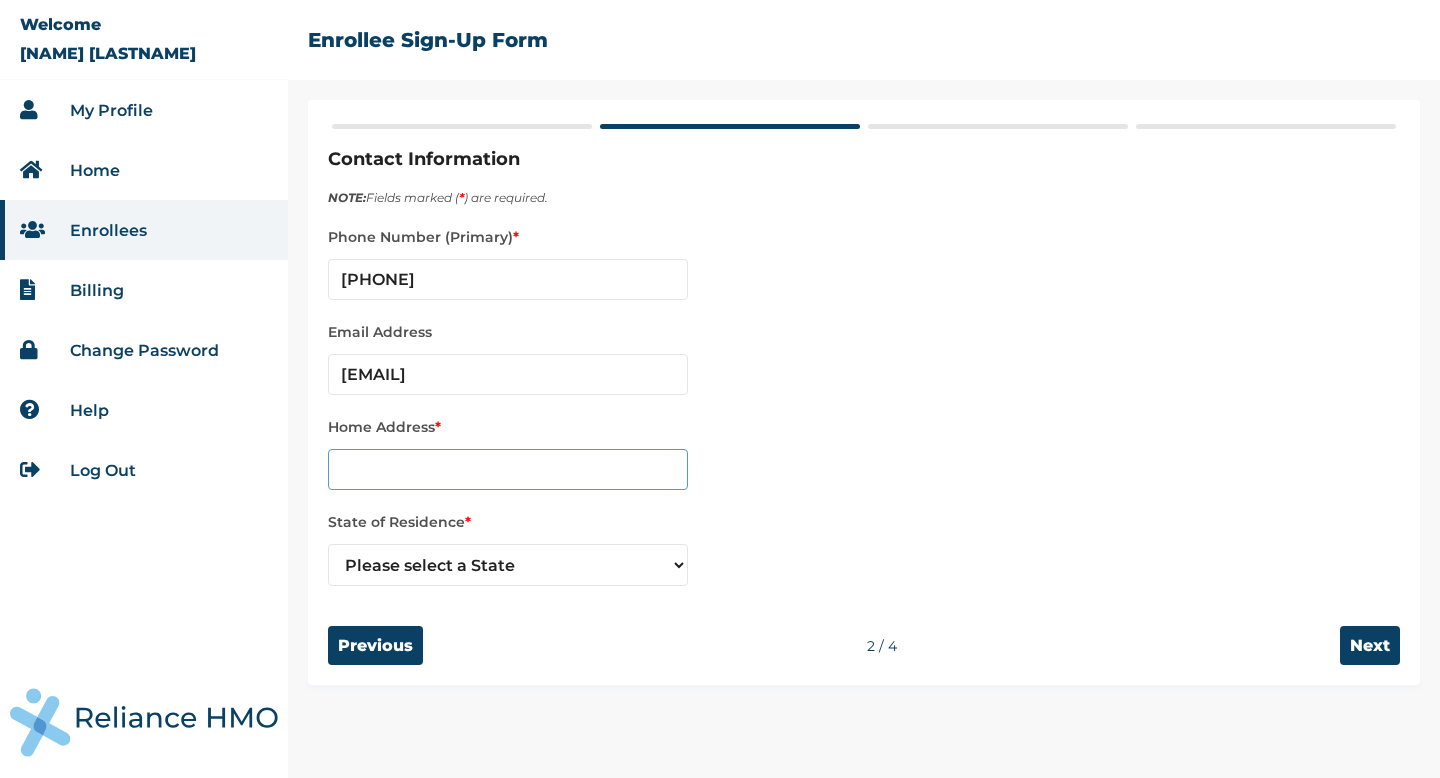 click at bounding box center (508, 469) 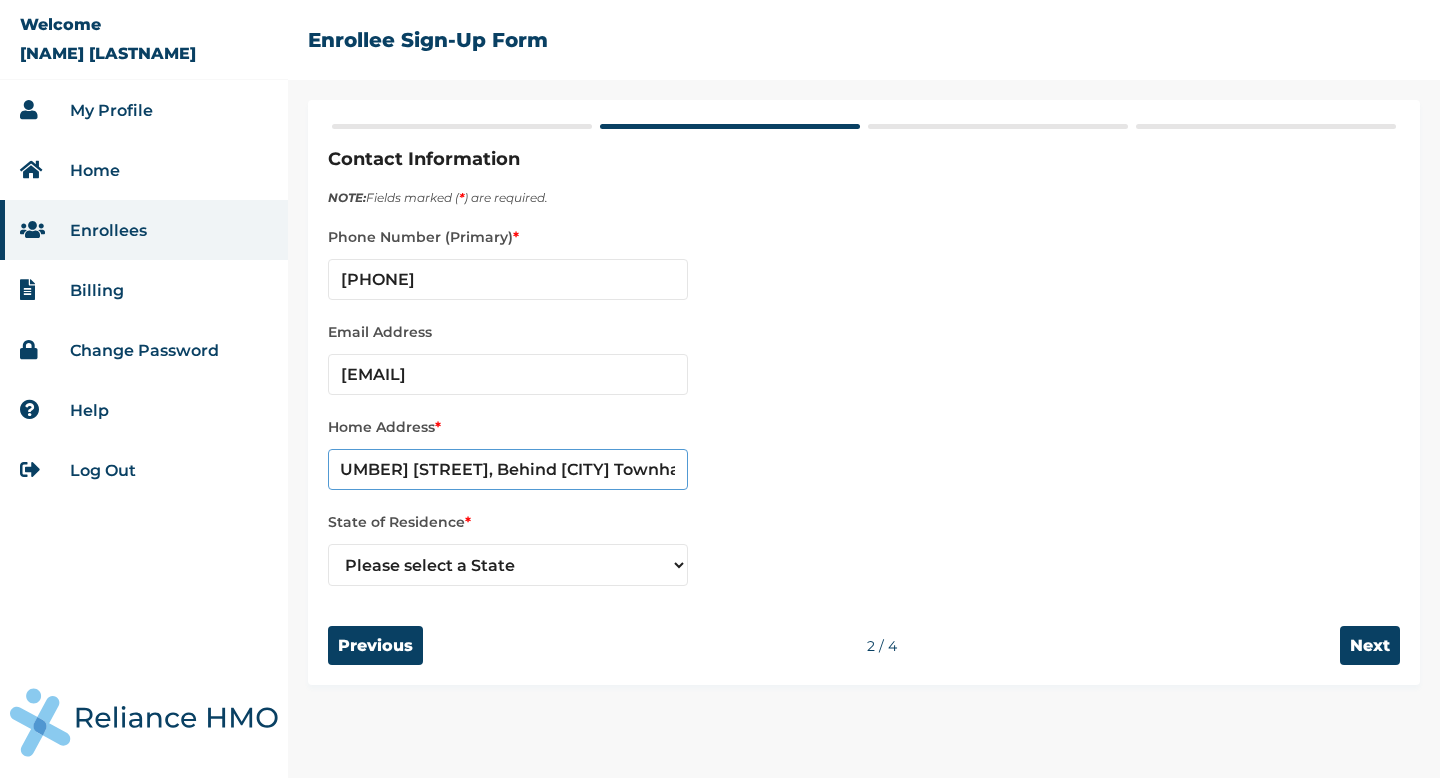 scroll, scrollTop: 0, scrollLeft: 57, axis: horizontal 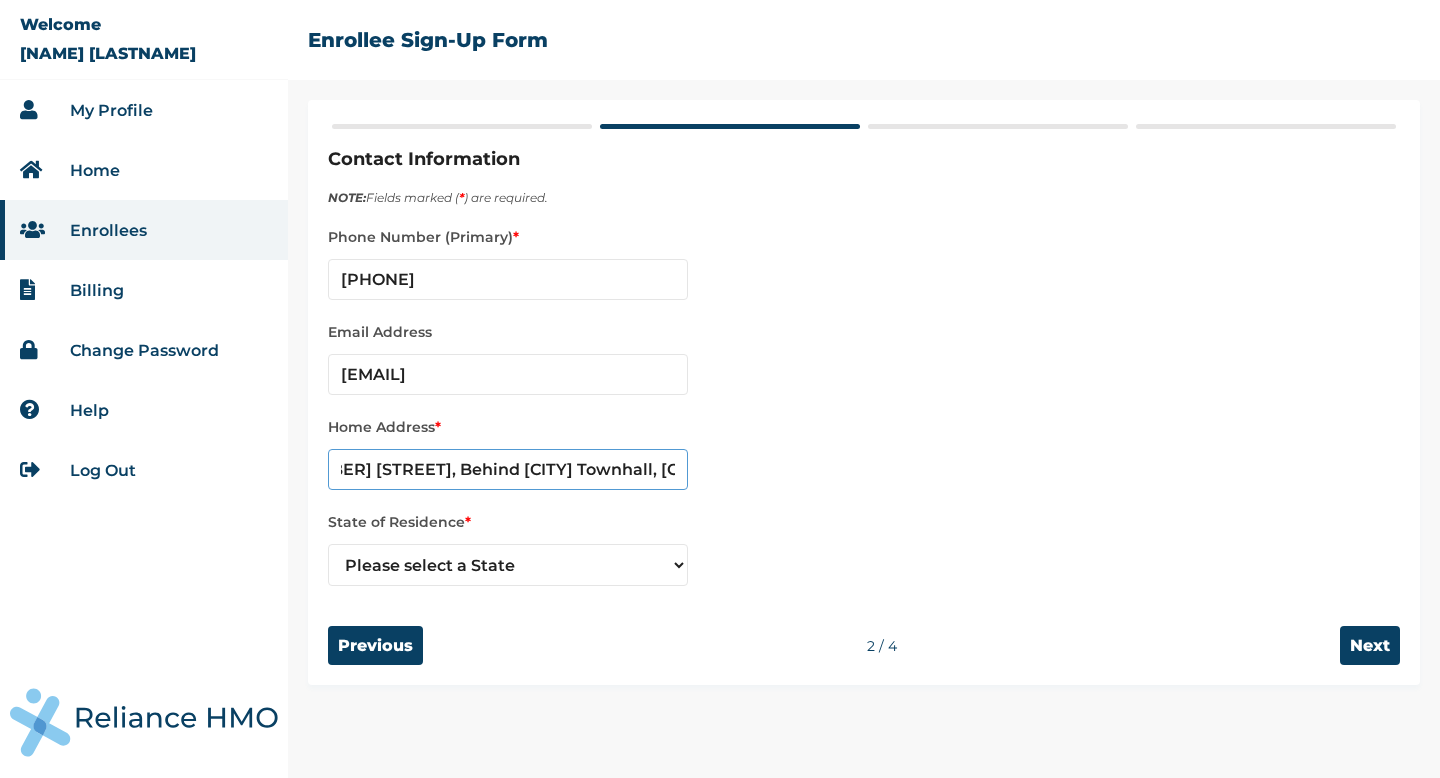 type on "7 Anyaogwu Street, Behind Woji Townhall, Woji" 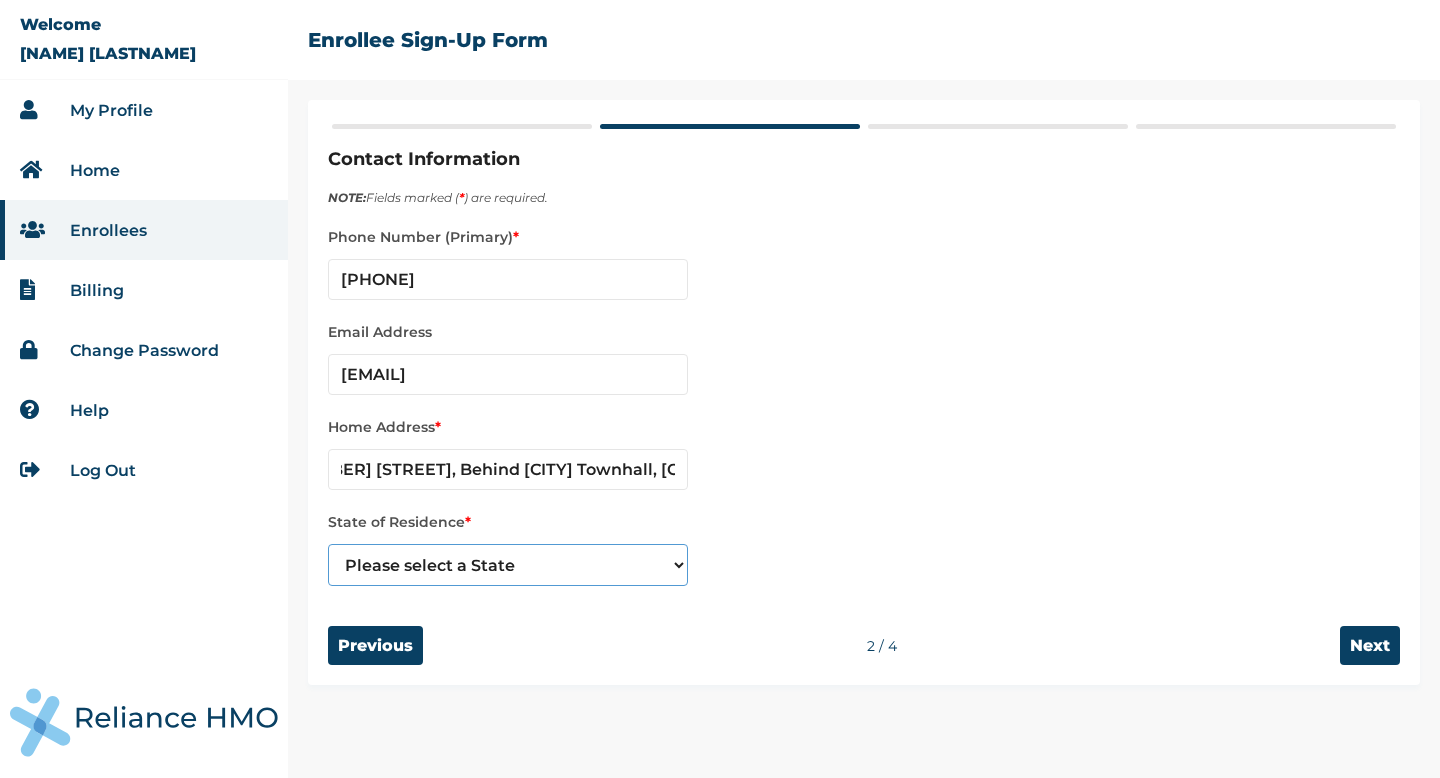 click on "Please select a State Abia Abuja (FCT) Adamawa Akwa Ibom Anambra Bauchi Bayelsa Benue Borno Cross River Delta Ebonyi Edo Ekiti Enugu Gombe Imo Jigawa Kaduna Kano Katsina Kebbi Kogi Kwara Lagos Nasarawa Niger Ogun Ondo Osun Oyo Plateau Rivers Sokoto Taraba Yobe Zamfara" at bounding box center (508, 565) 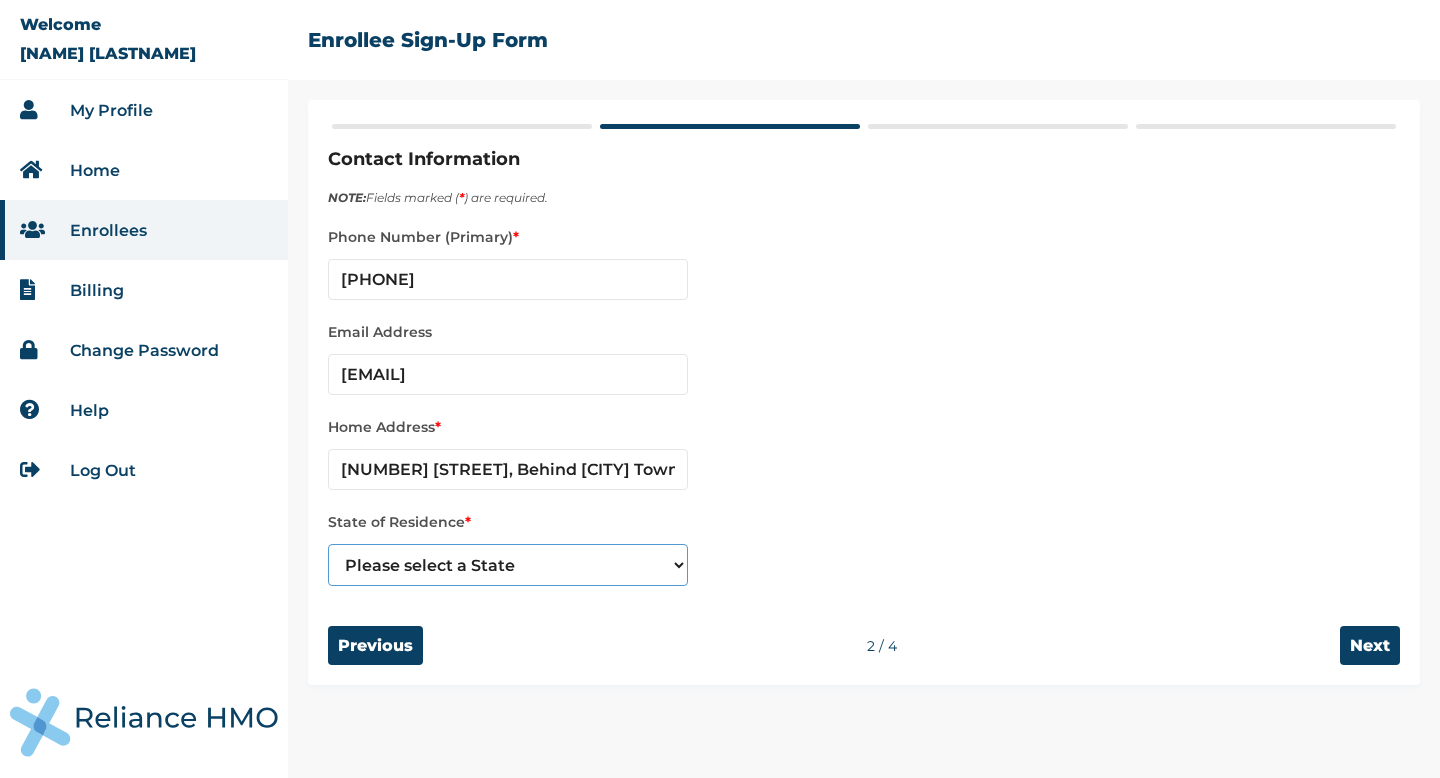 select on "33" 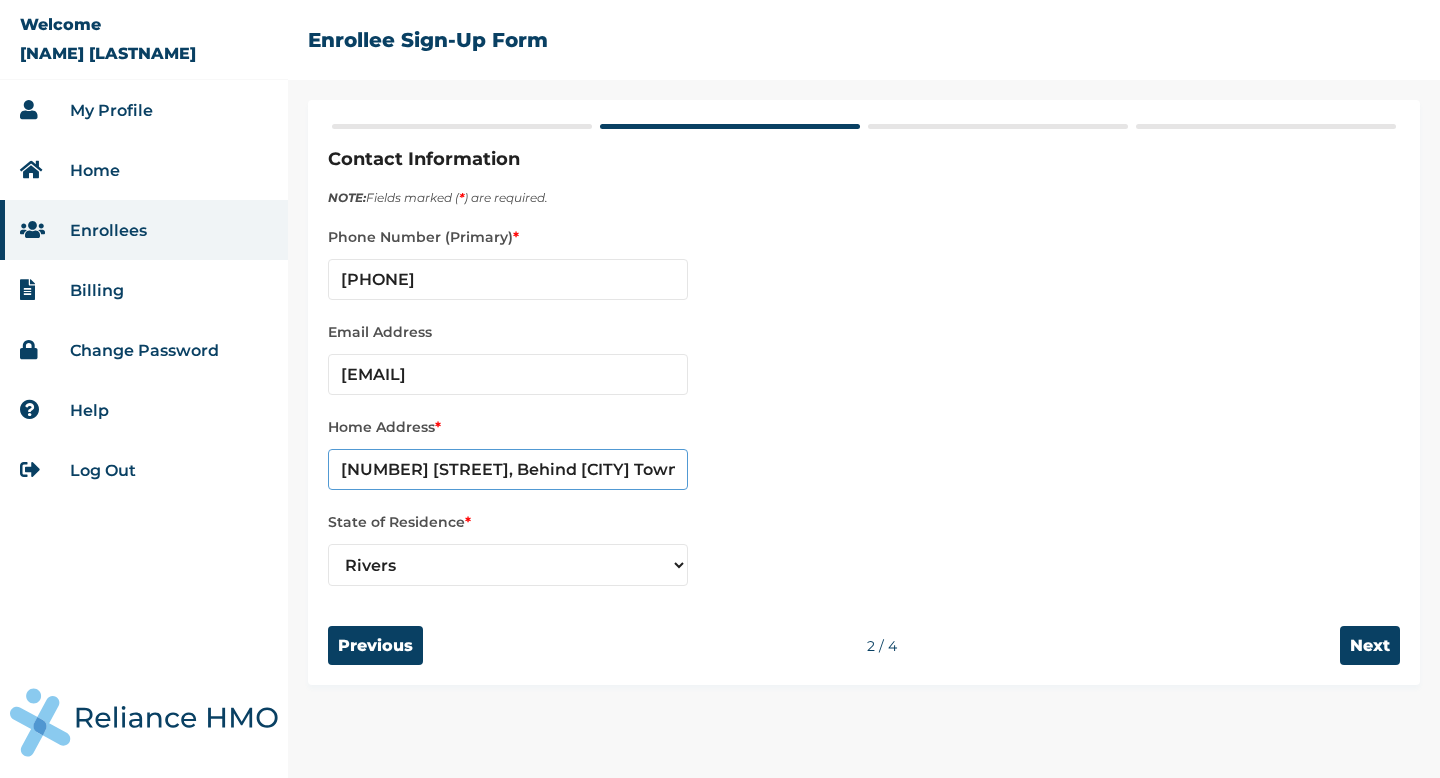 click on "7 Anyaogwu Street, Behind Woji Townhall, Woji" at bounding box center (508, 469) 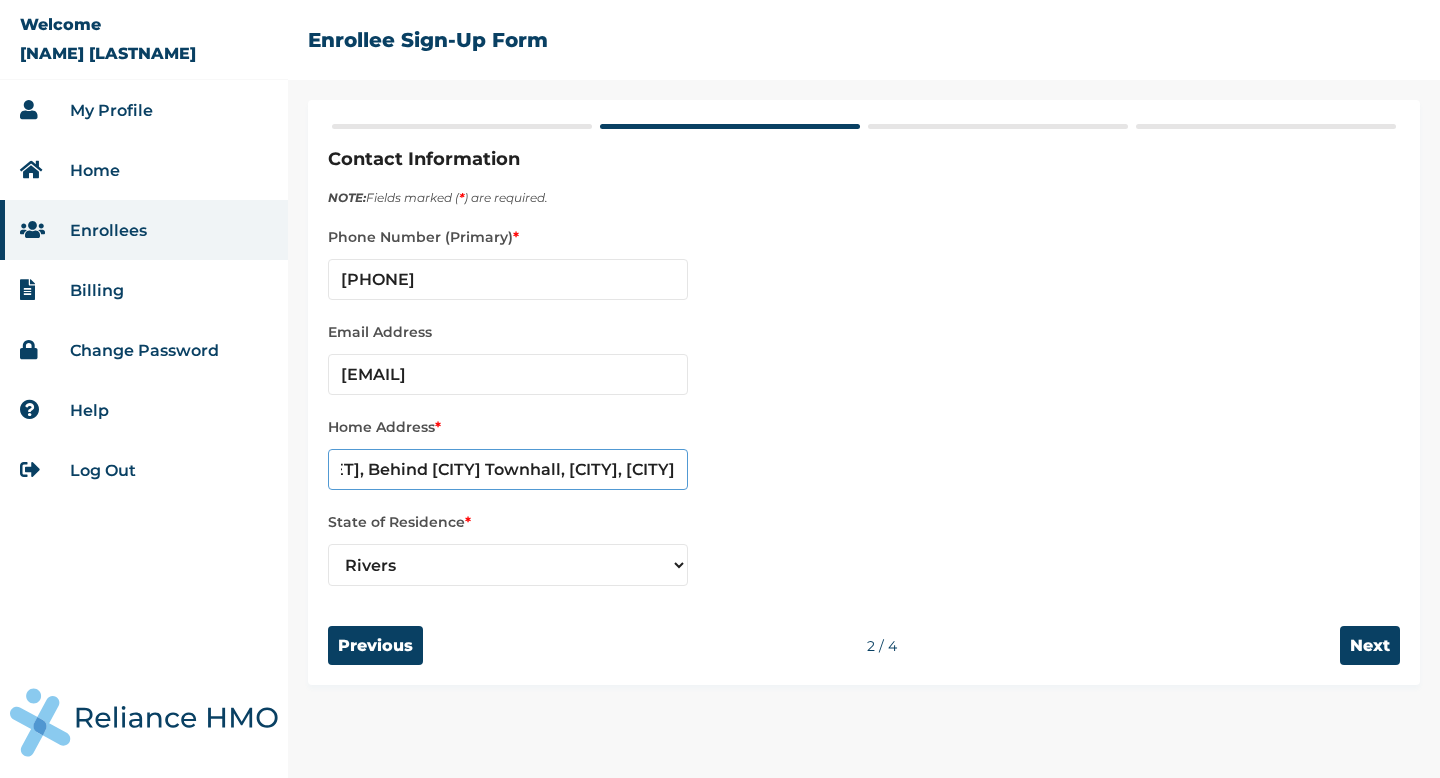 scroll, scrollTop: 0, scrollLeft: 178, axis: horizontal 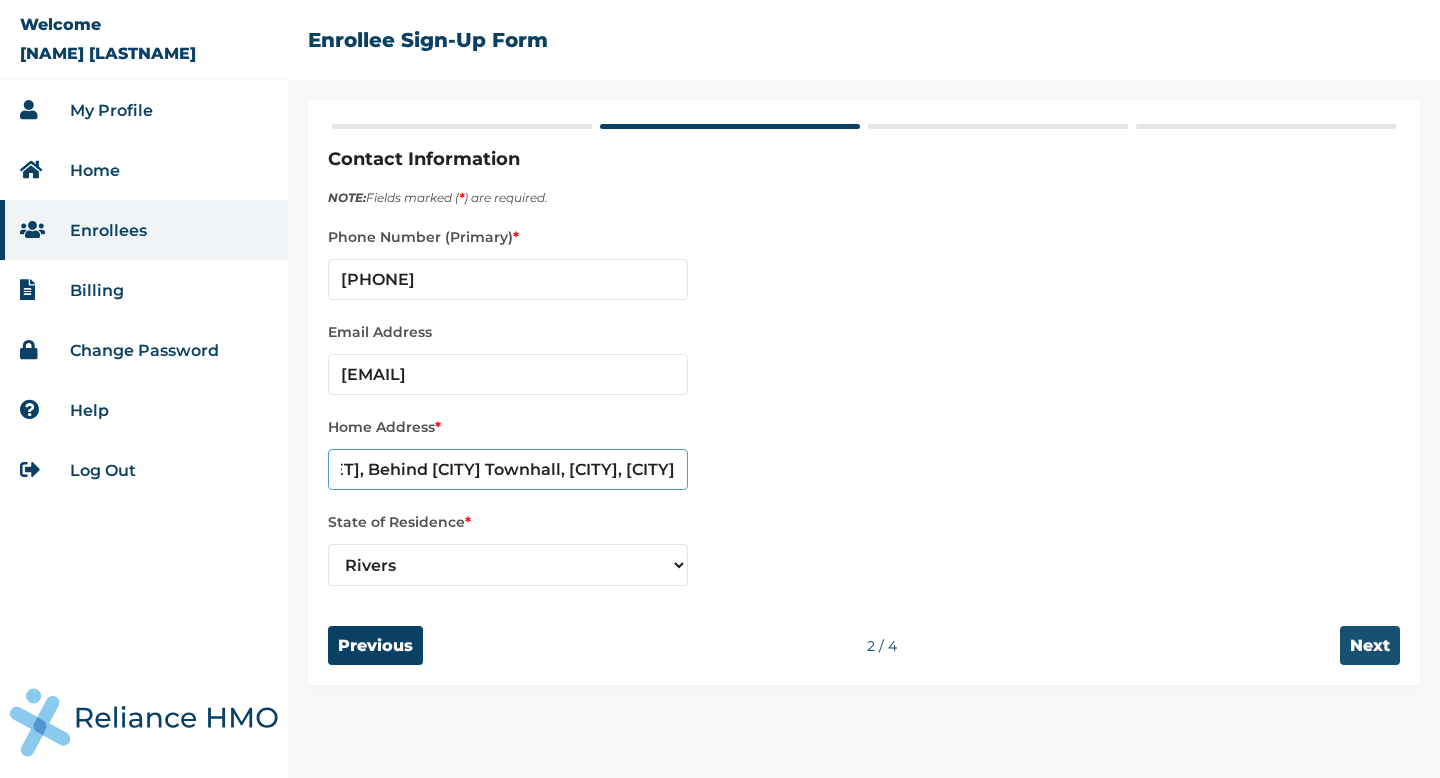 type on "7 Anyaogwu Street, Behind Woji Townhall, Woji, Port Harcourt" 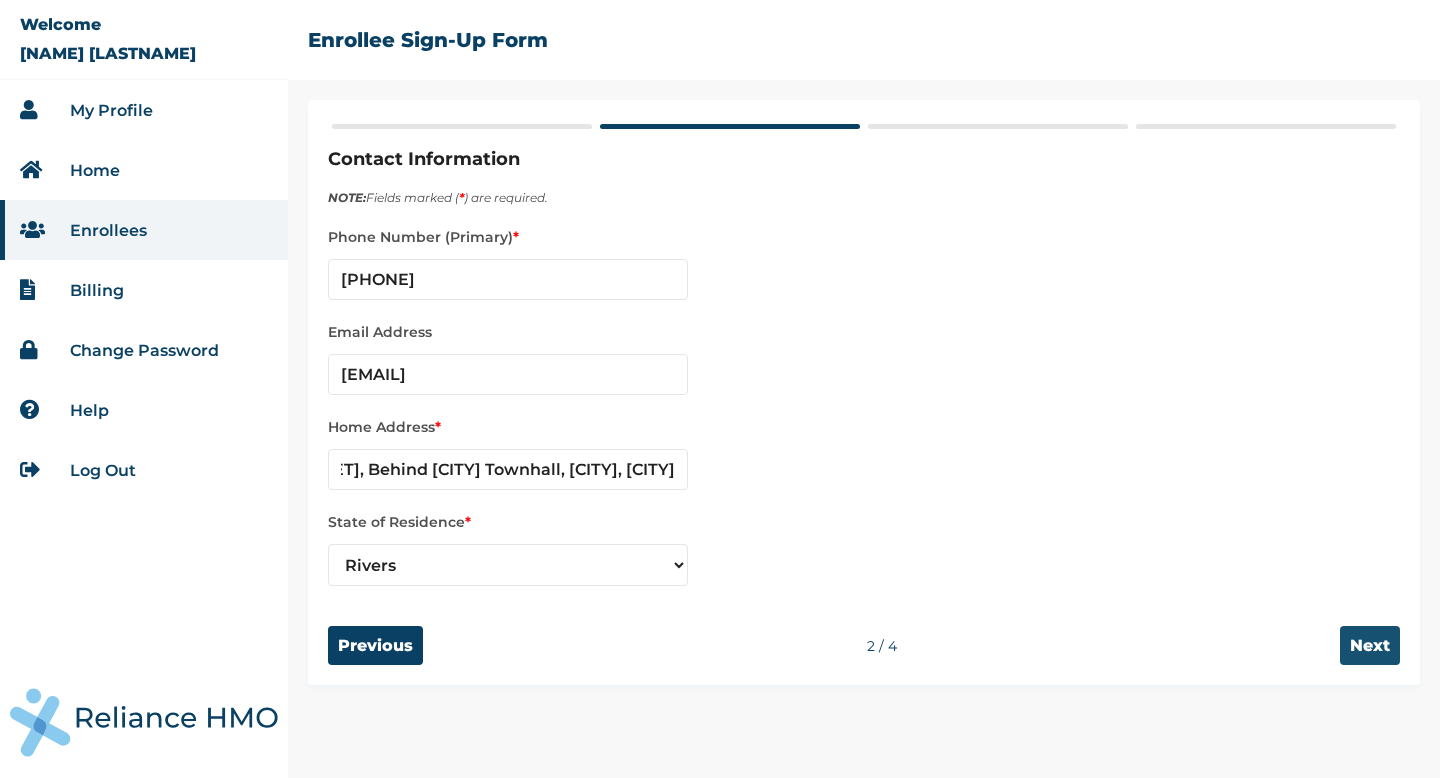 click on "Next" at bounding box center [1370, 645] 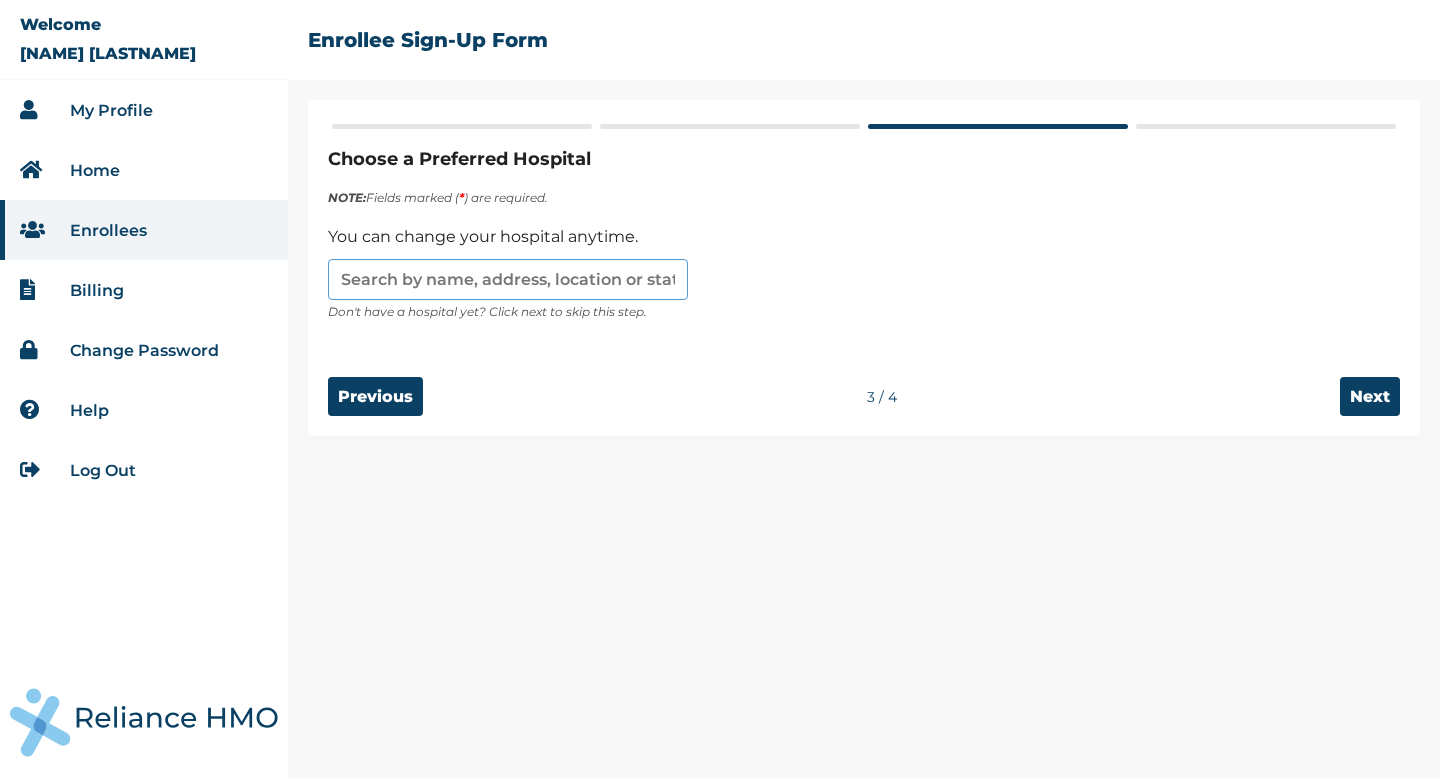 click at bounding box center [508, 279] 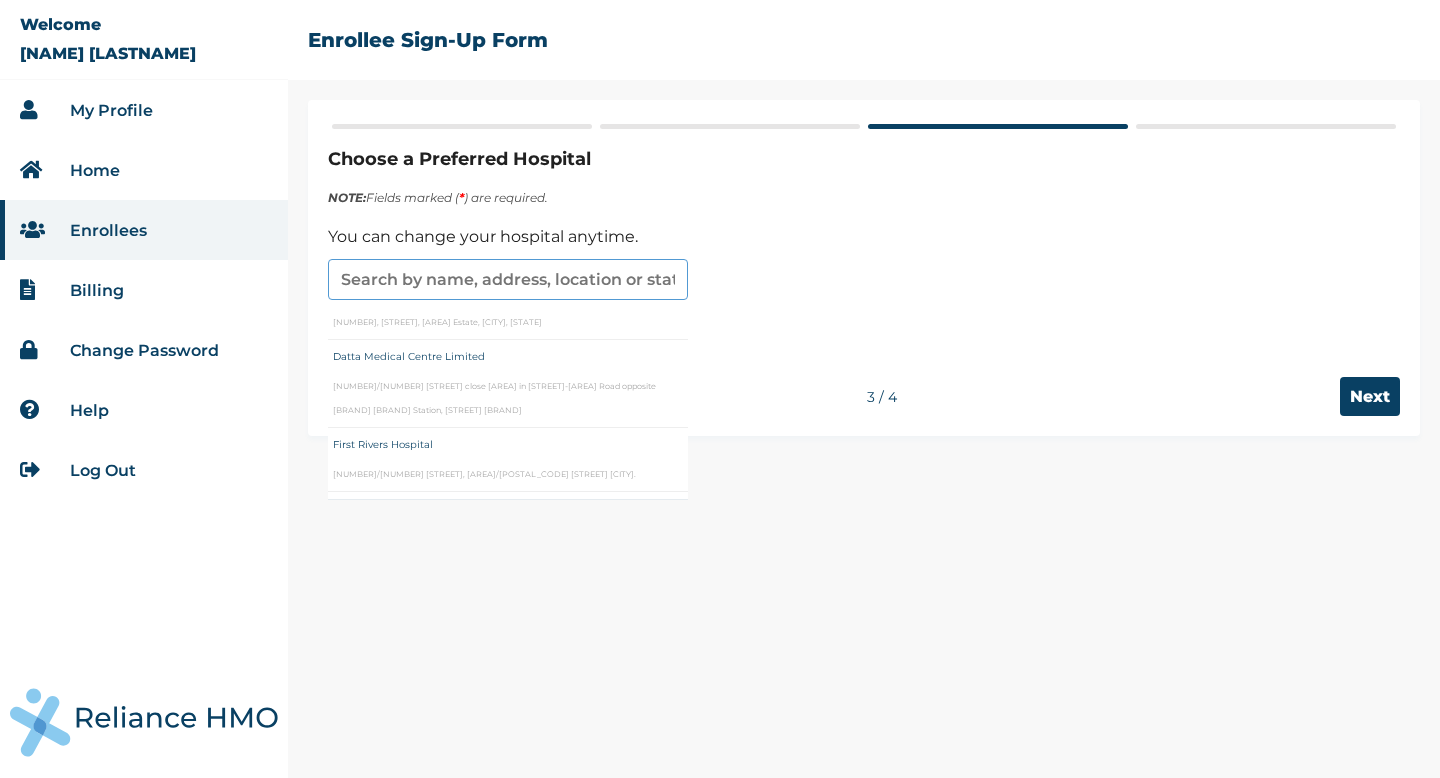 scroll, scrollTop: 247, scrollLeft: 0, axis: vertical 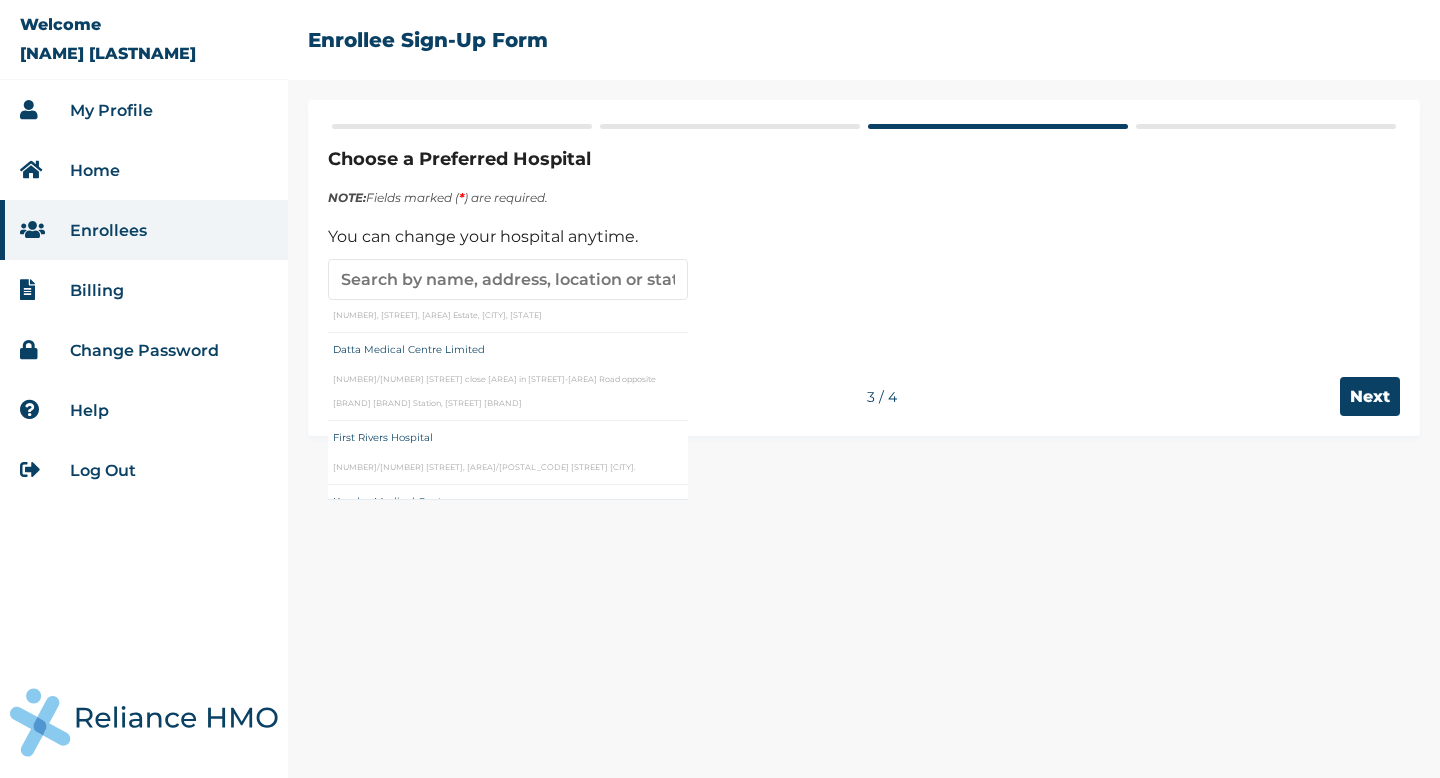 type on "First Rivers Hospital" 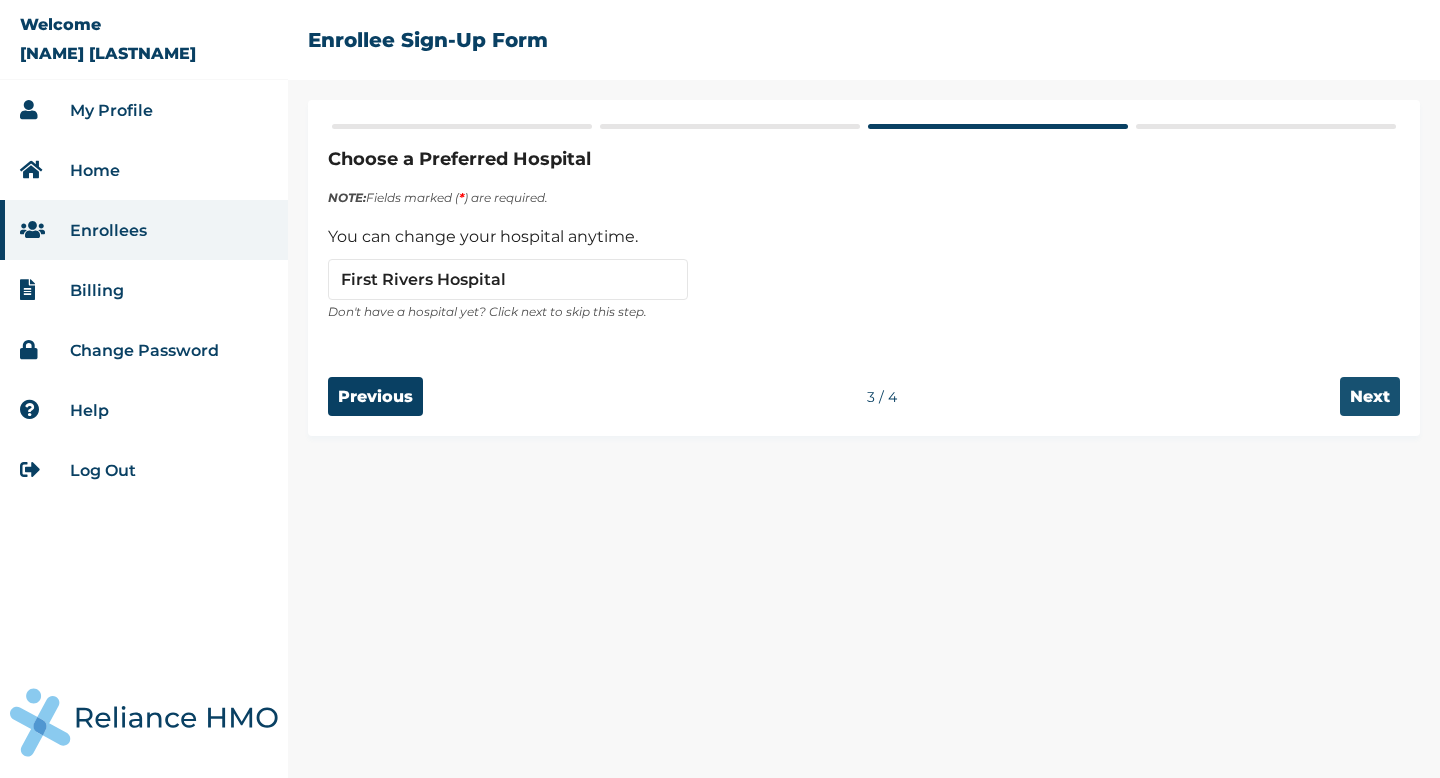 click on "Next" at bounding box center [1370, 396] 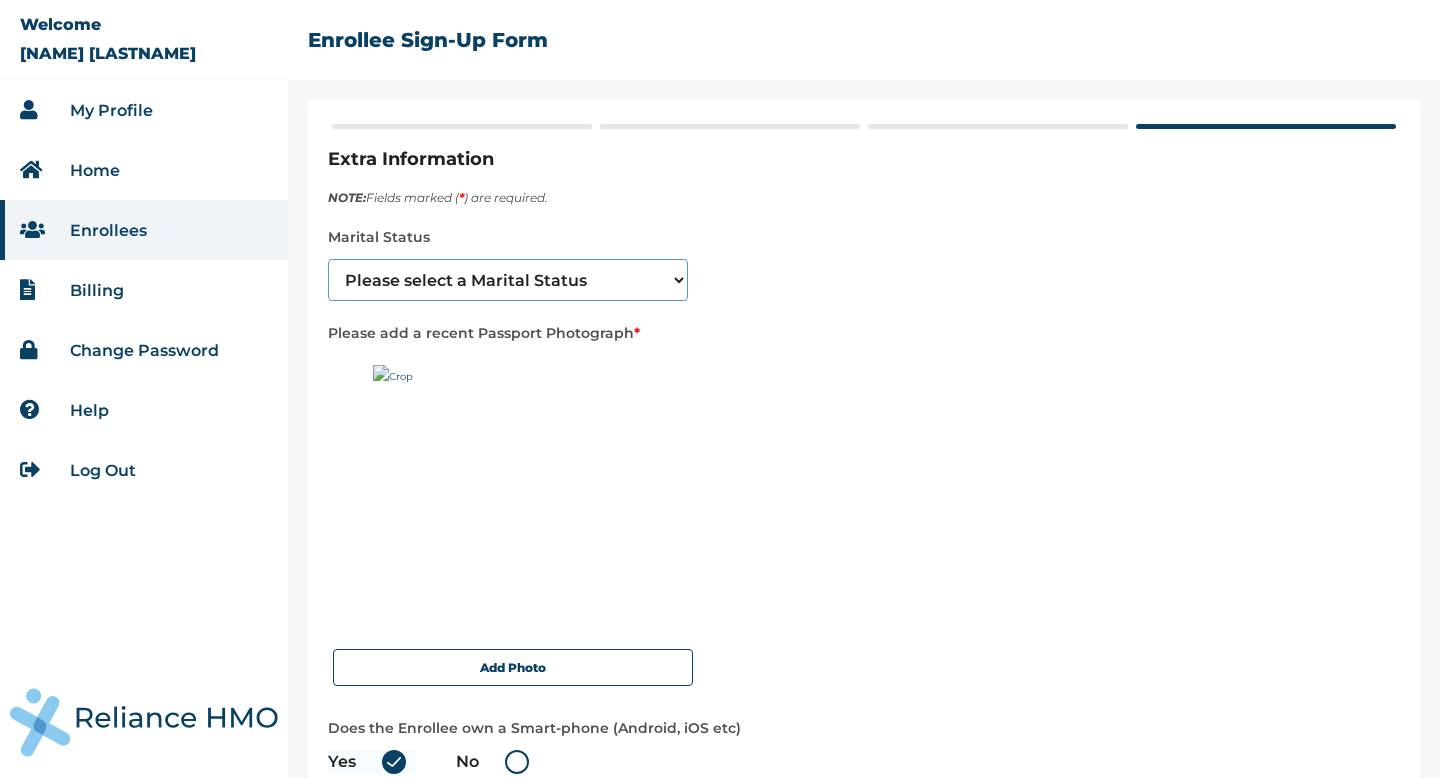 click on "Please select a Marital Status Single Married Divorced Widow/Widower" at bounding box center [508, 280] 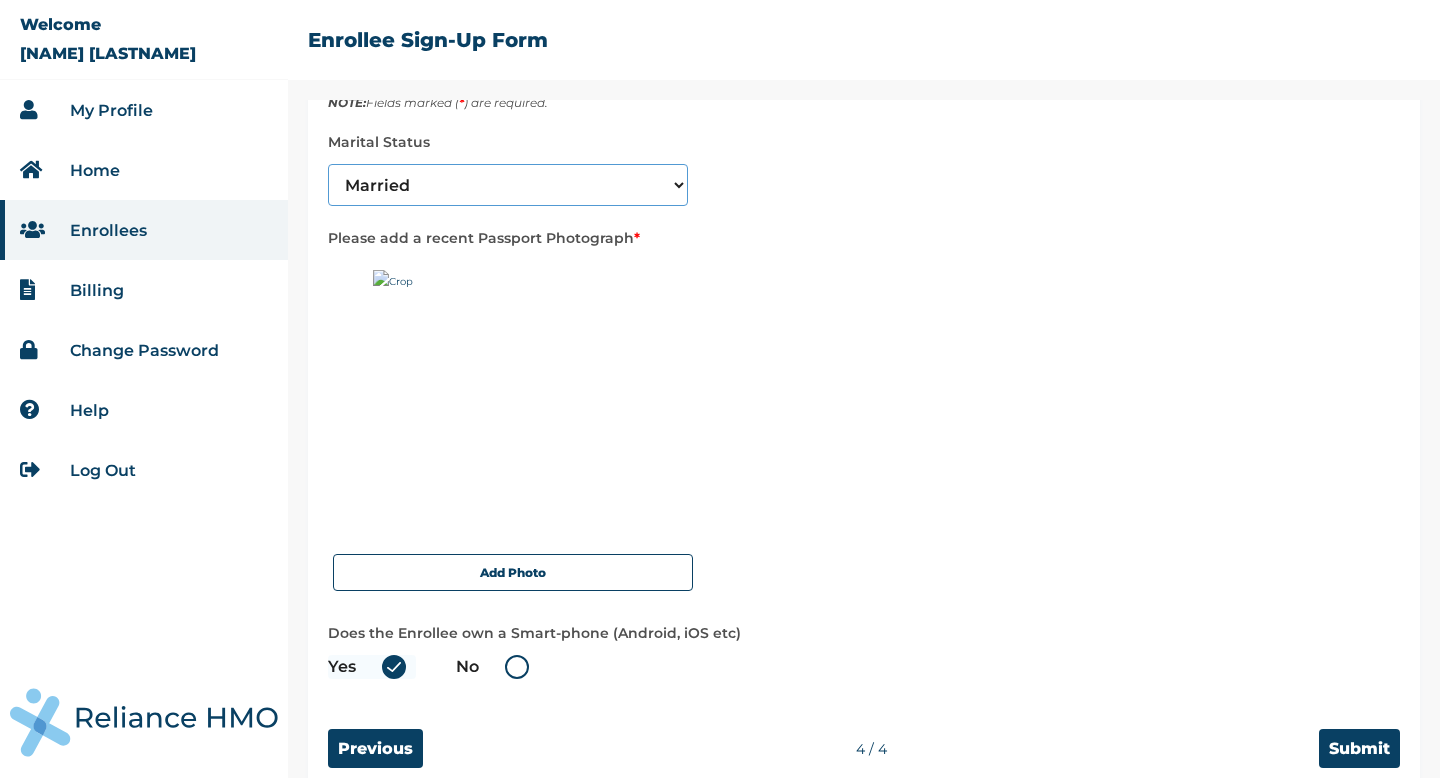 scroll, scrollTop: 98, scrollLeft: 0, axis: vertical 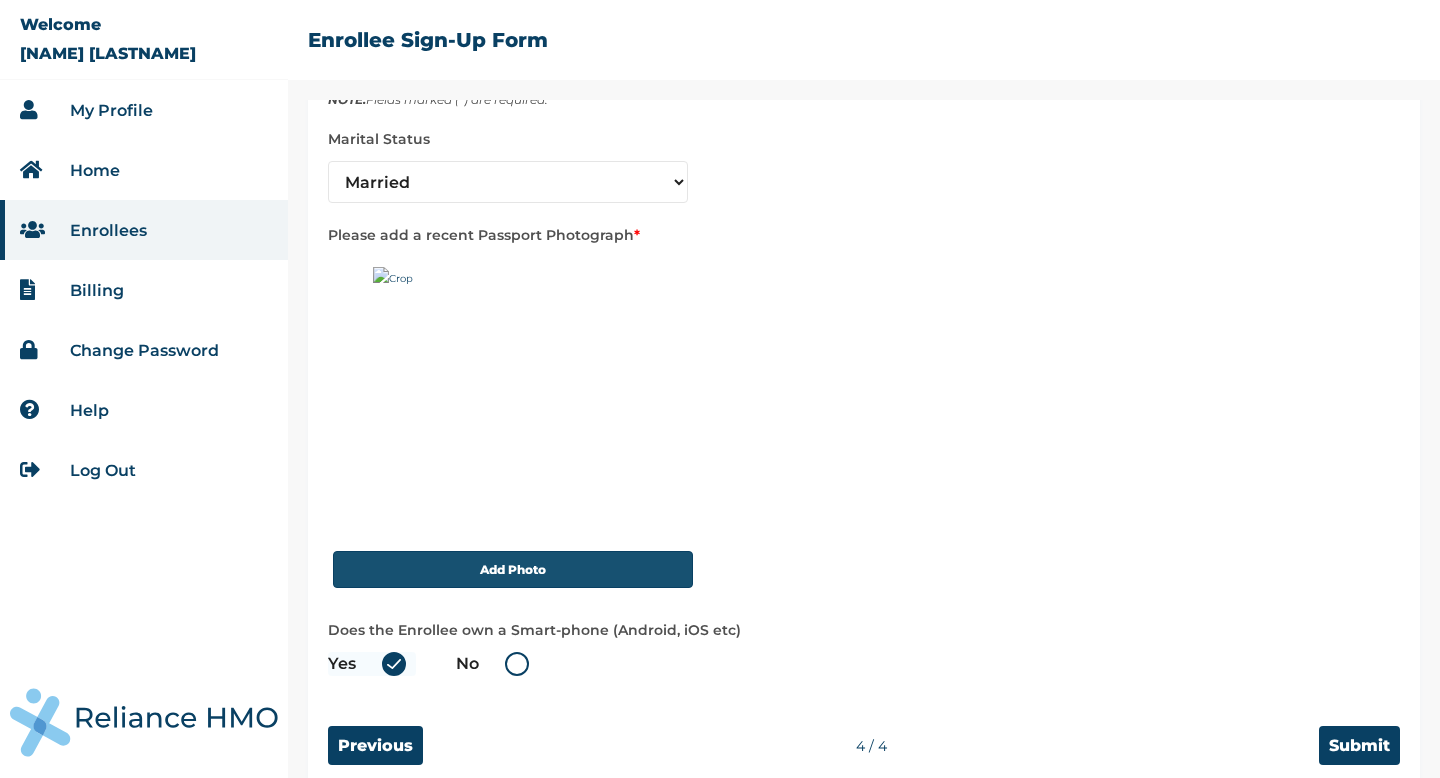 click on "Add Photo" at bounding box center [513, 569] 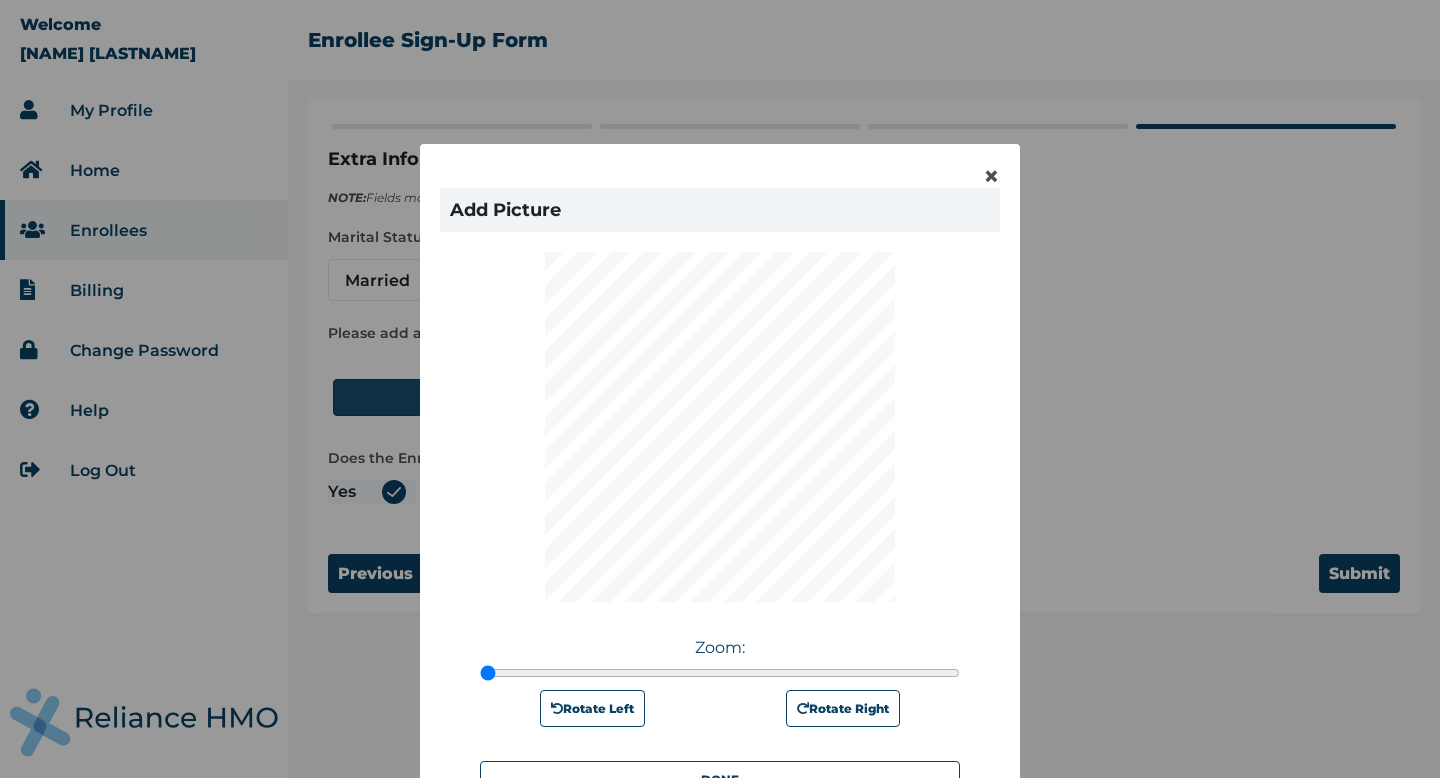 scroll, scrollTop: 0, scrollLeft: 0, axis: both 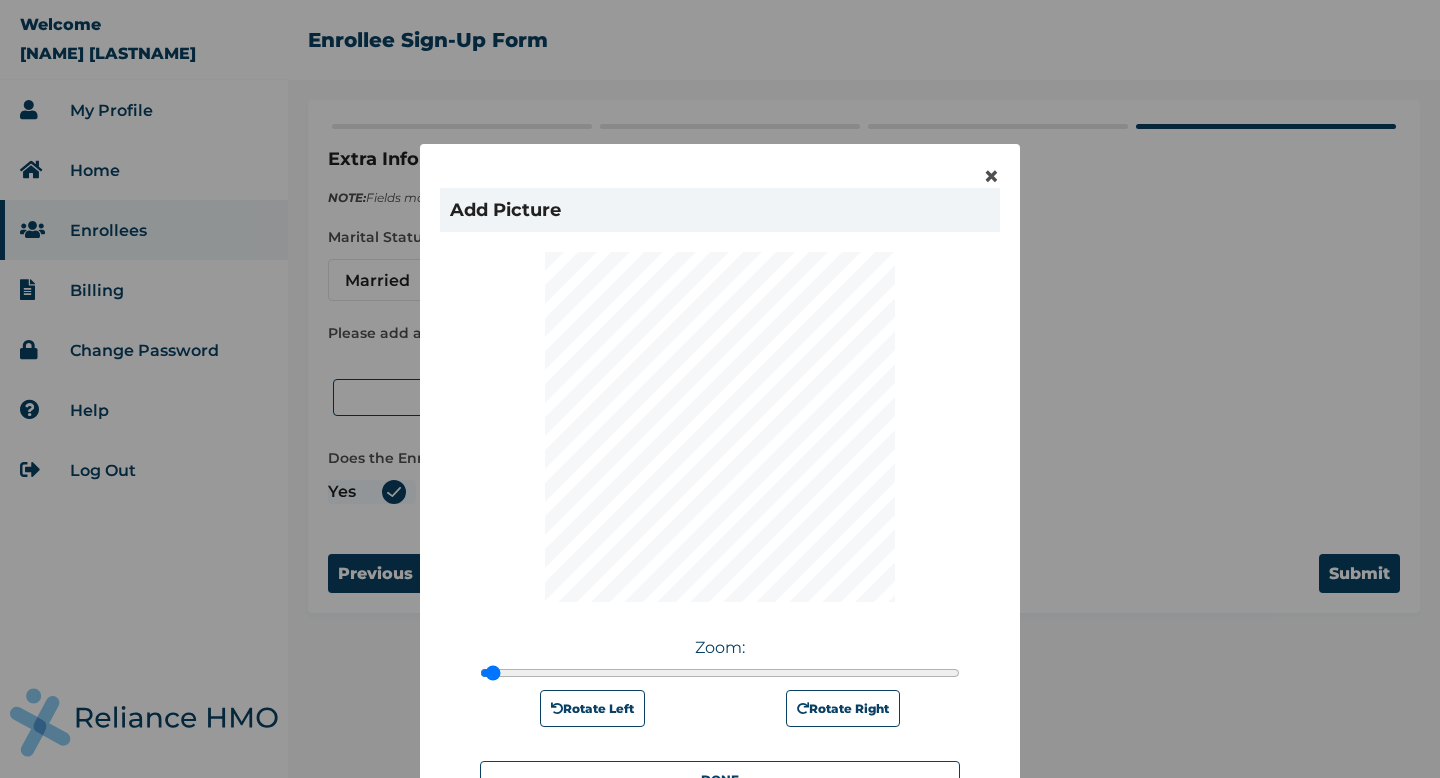 type on "1" 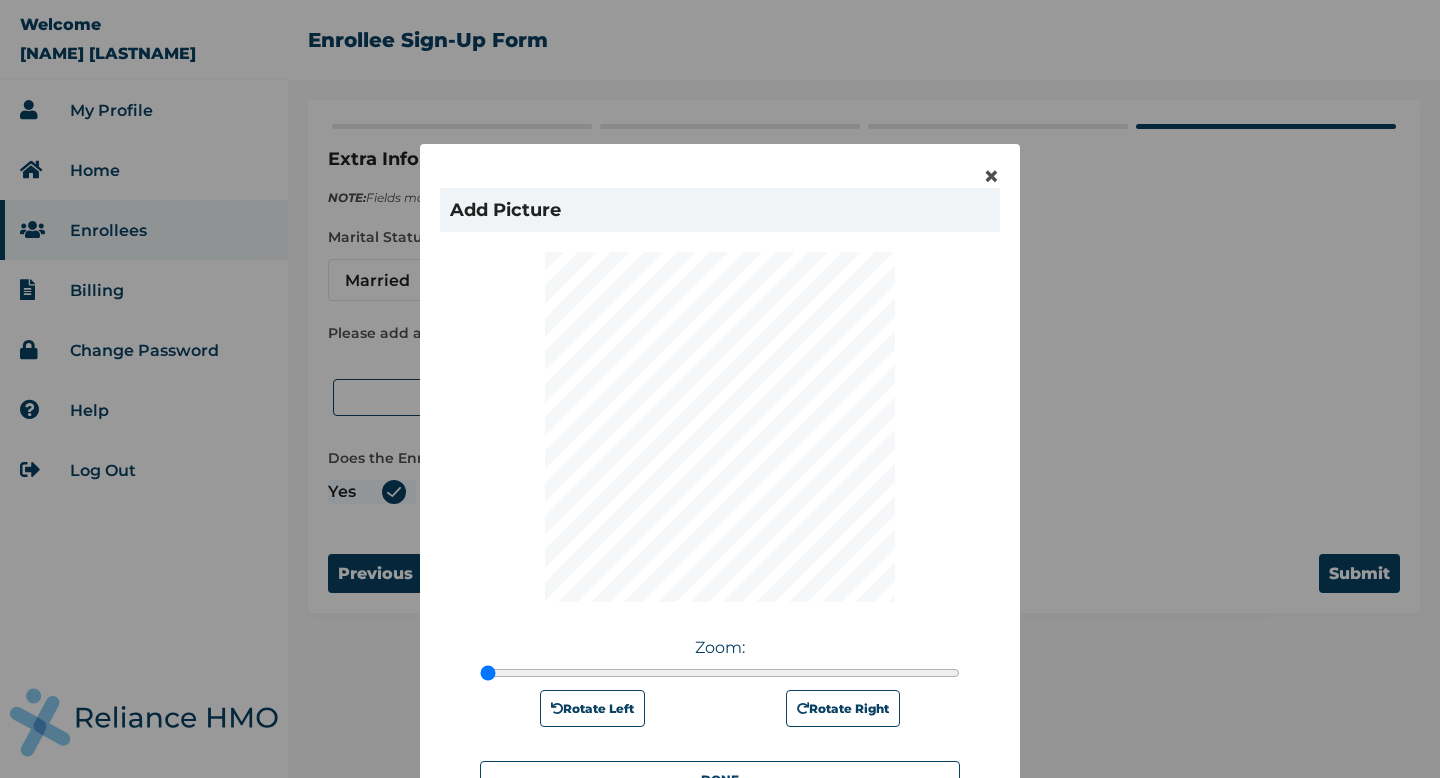 drag, startPoint x: 488, startPoint y: 676, endPoint x: 457, endPoint y: 677, distance: 31.016125 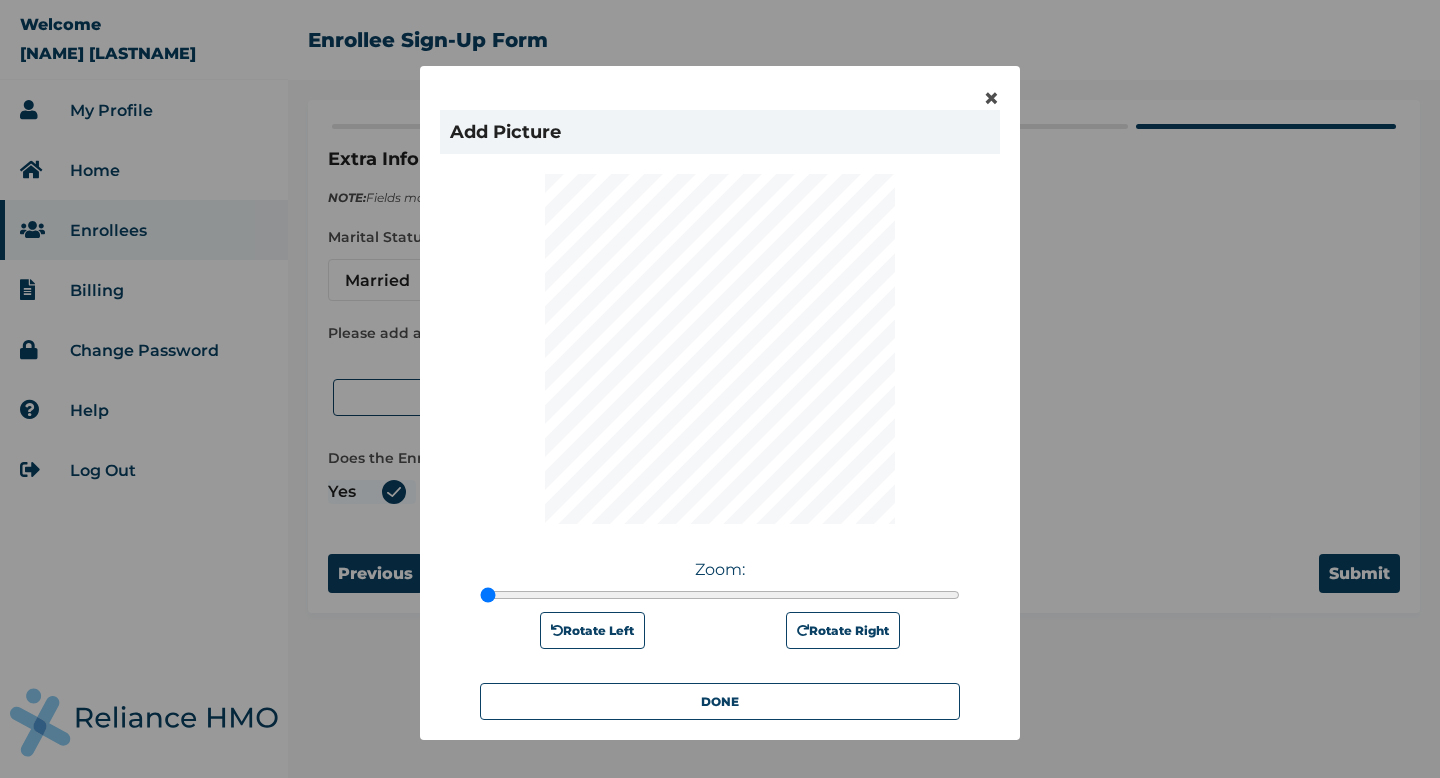 scroll, scrollTop: 76, scrollLeft: 0, axis: vertical 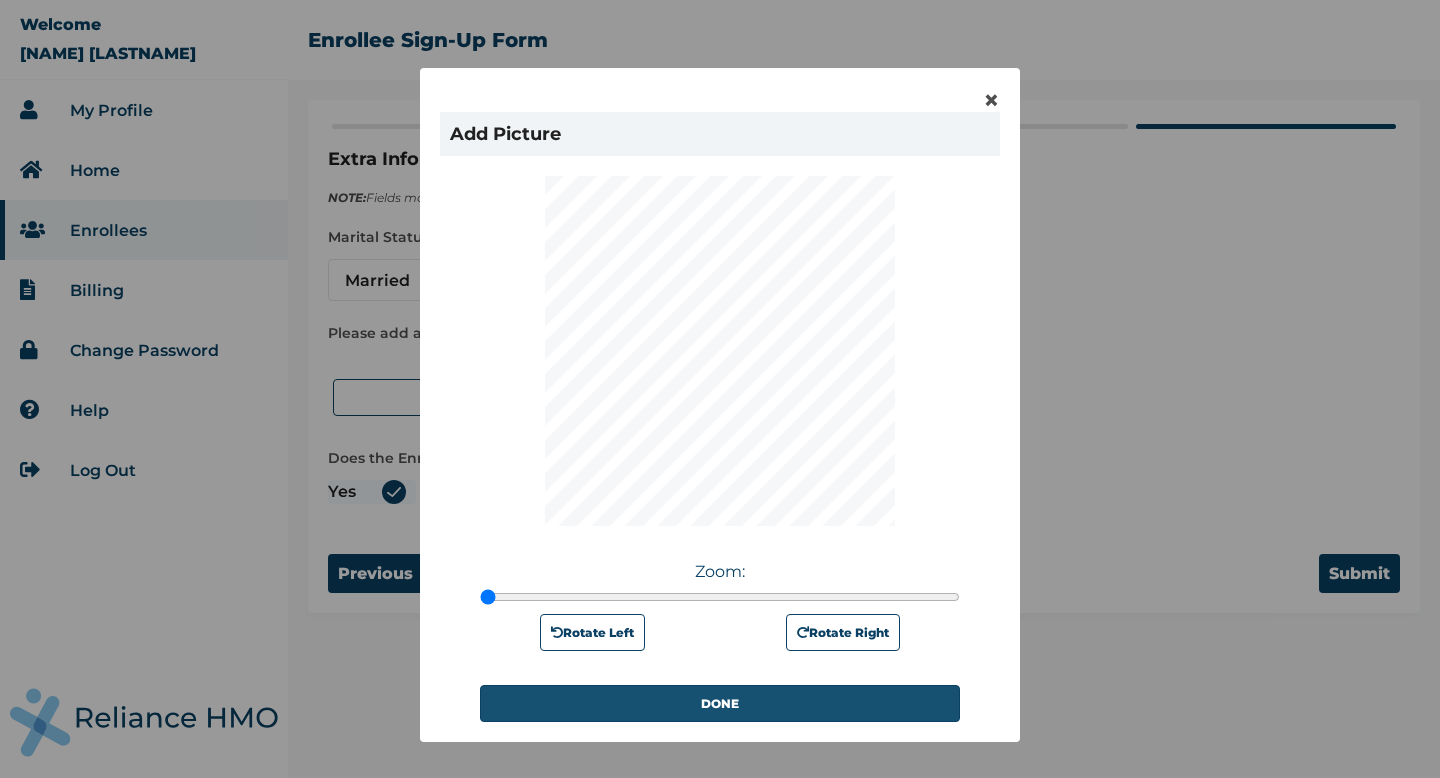 click on "DONE" at bounding box center (720, 703) 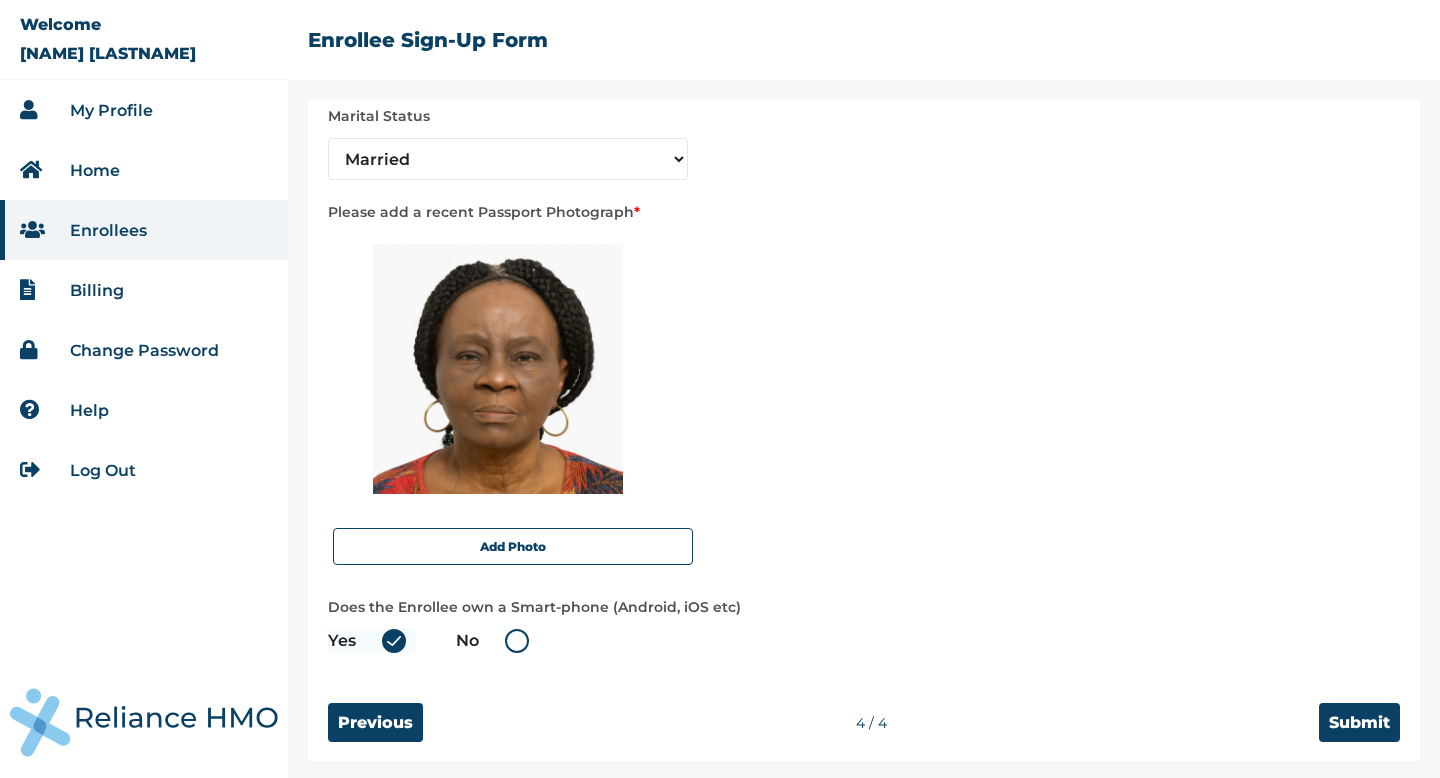 scroll, scrollTop: 125, scrollLeft: 0, axis: vertical 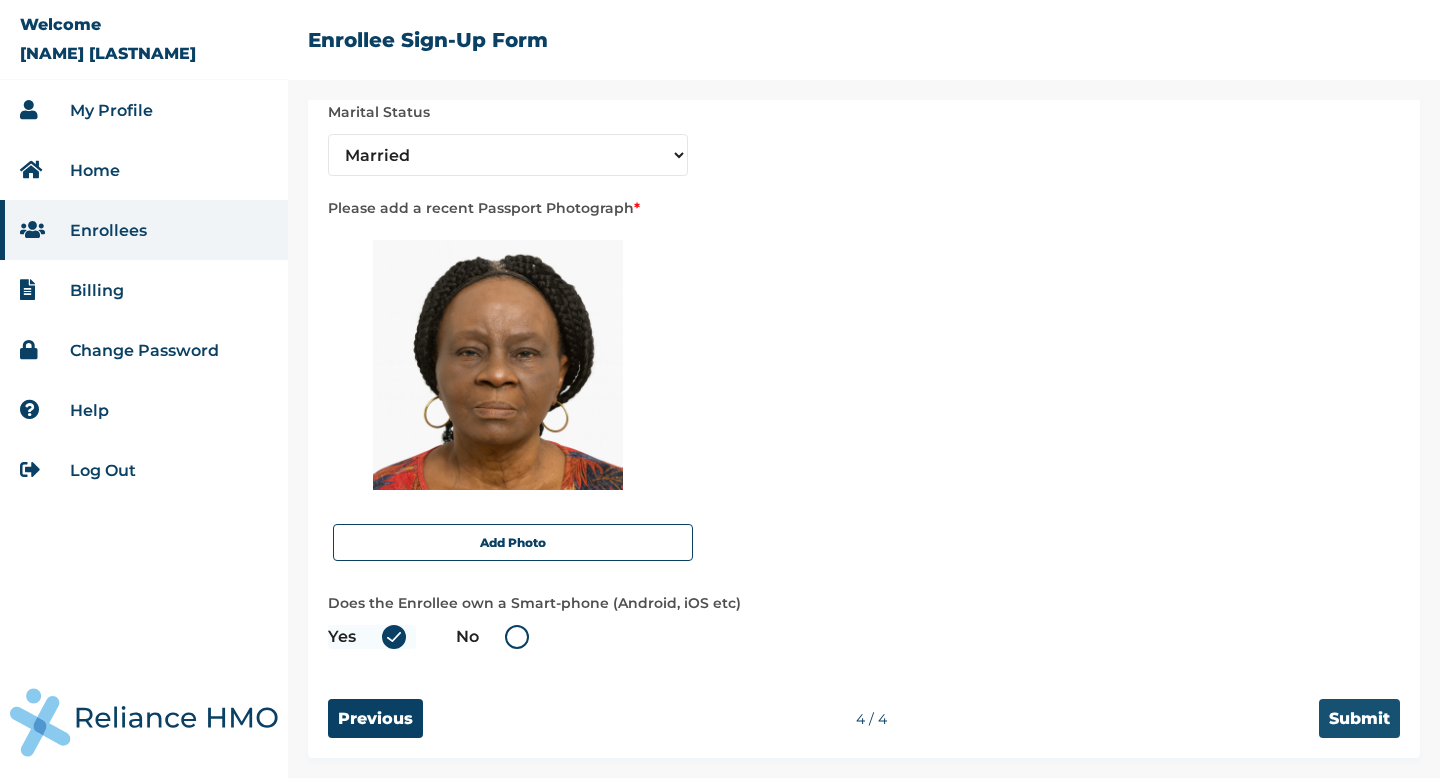 click on "Submit" at bounding box center (1359, 718) 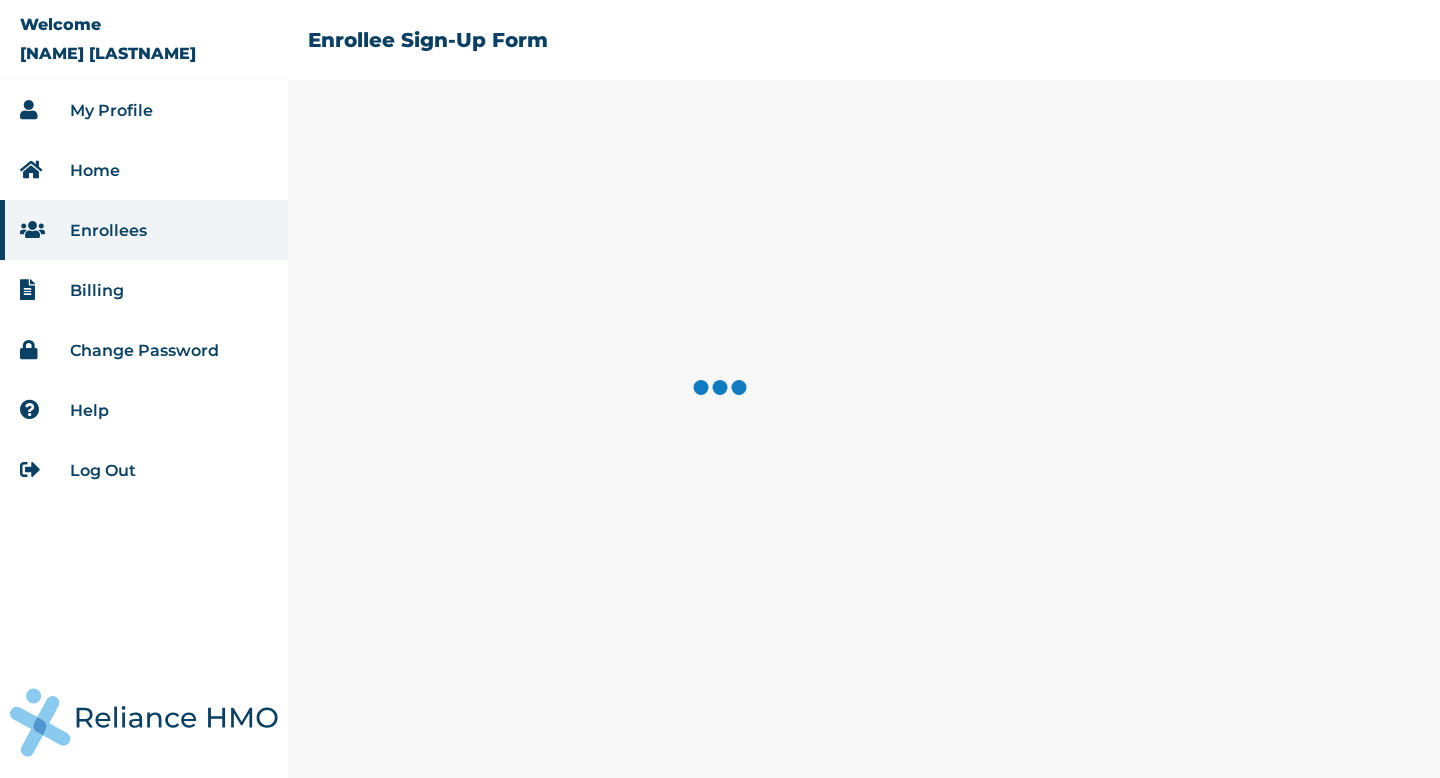 scroll, scrollTop: 0, scrollLeft: 0, axis: both 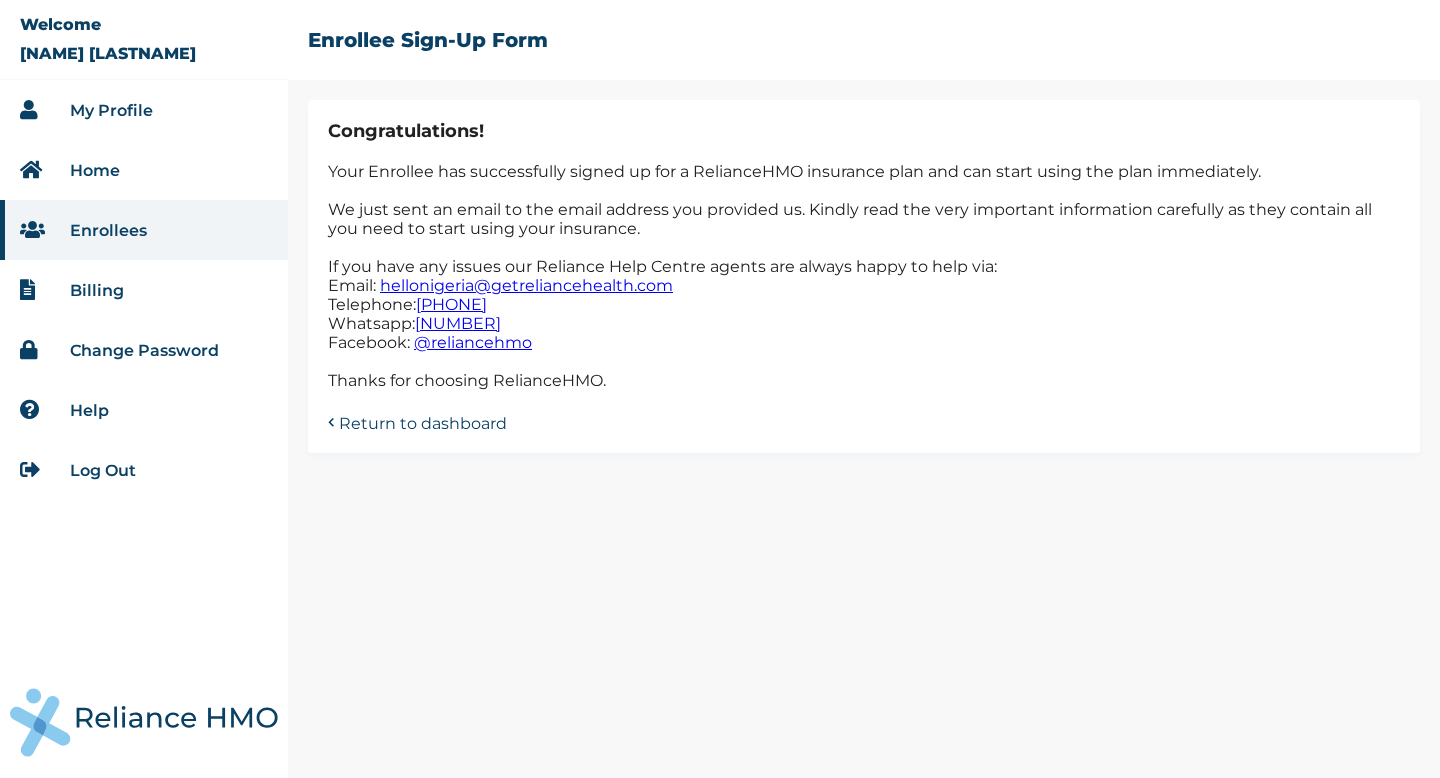click on "My Profile" at bounding box center (144, 110) 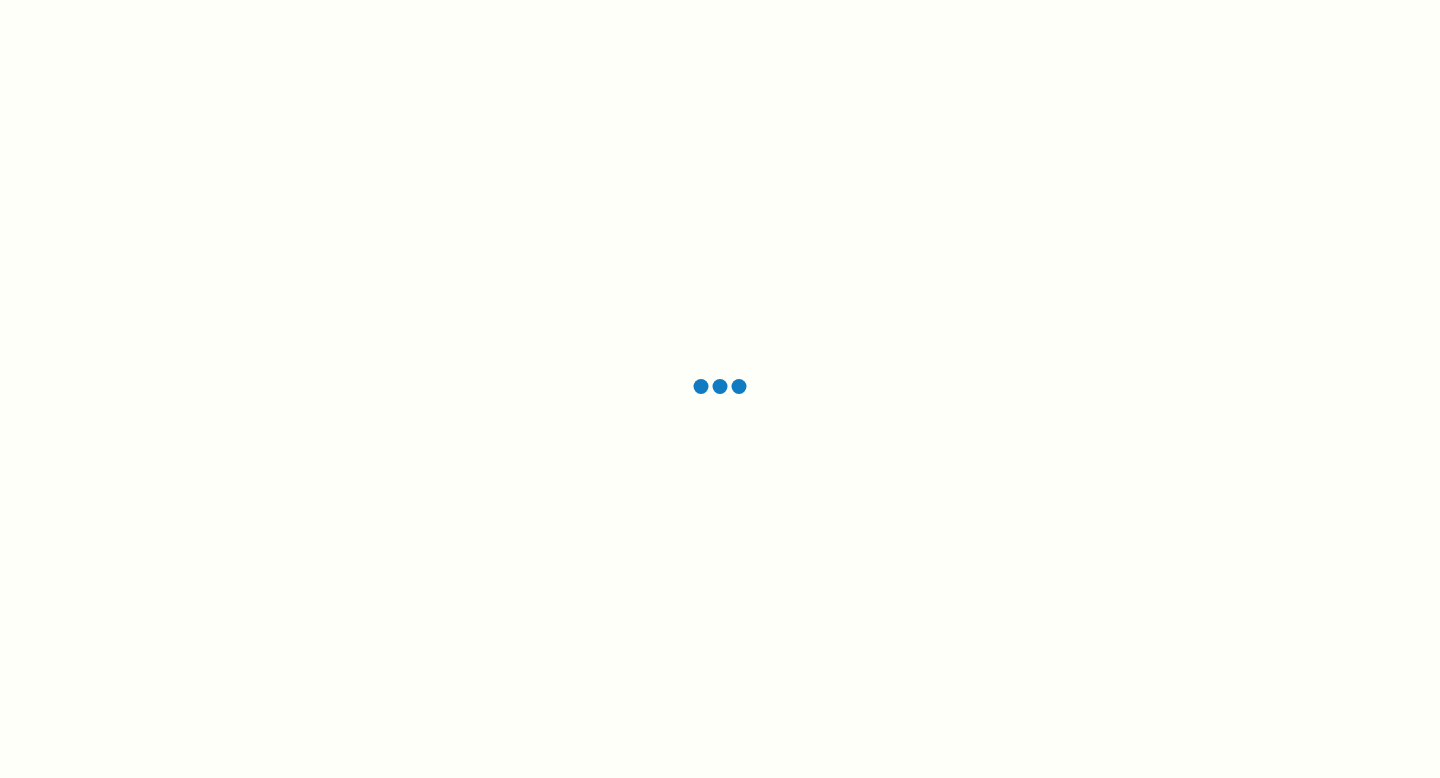 scroll, scrollTop: 0, scrollLeft: 0, axis: both 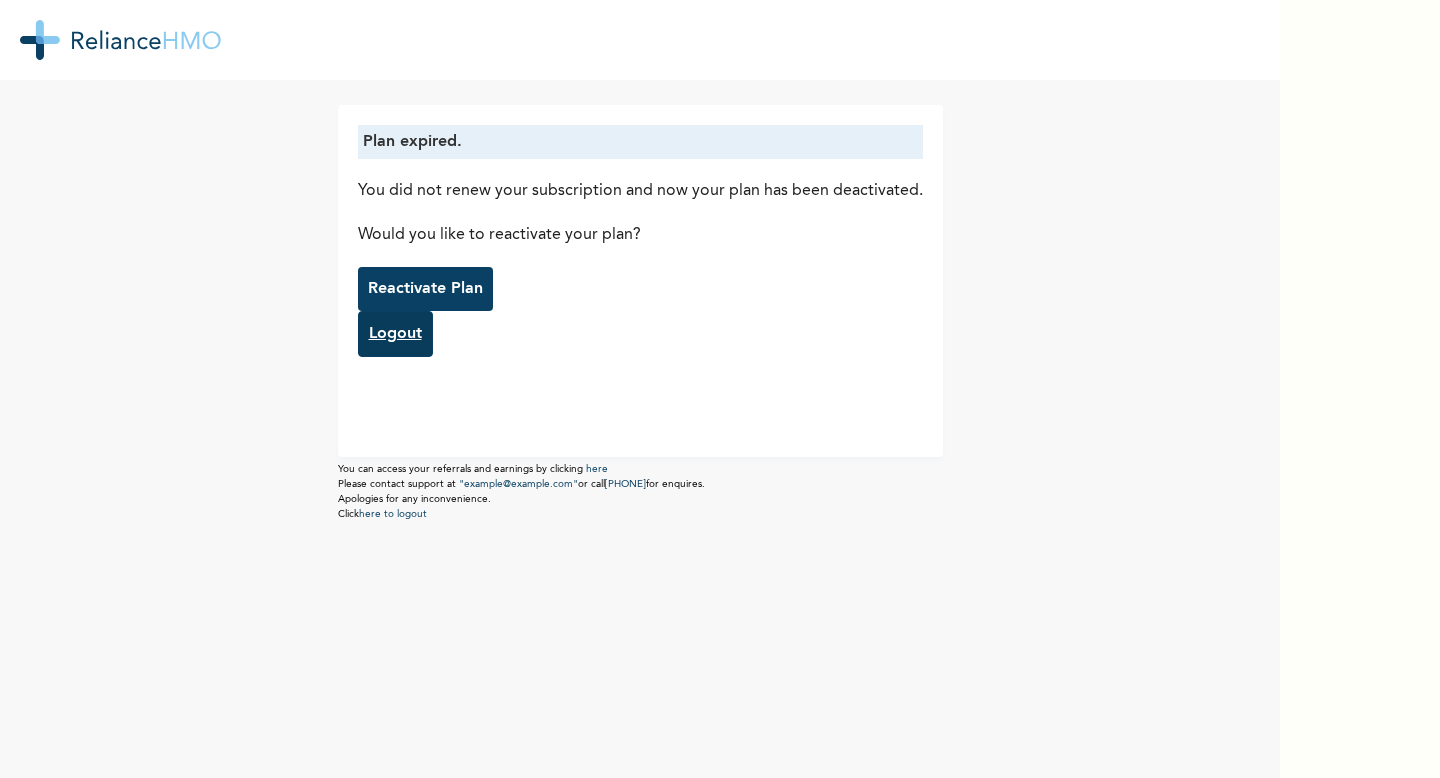 click on "Logout" at bounding box center (395, 334) 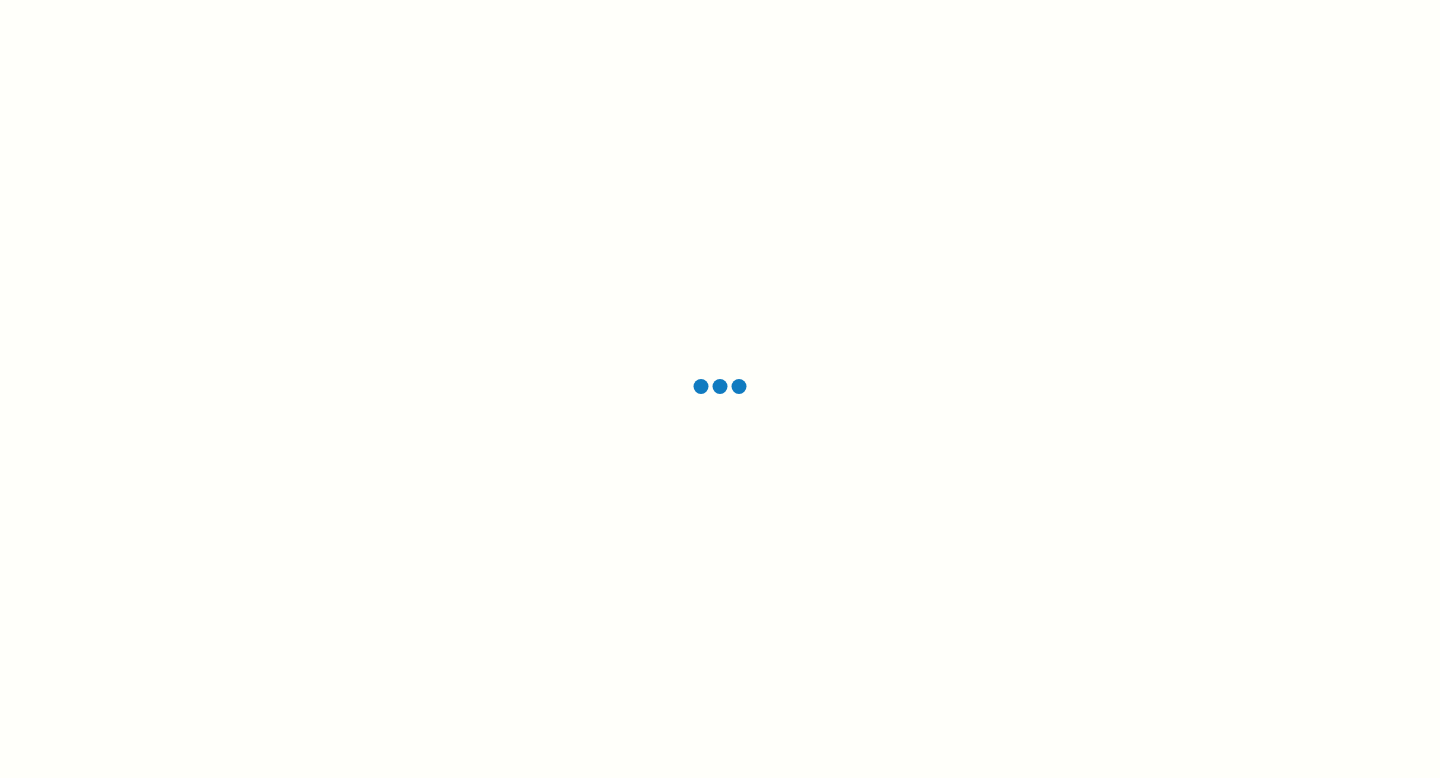 scroll, scrollTop: 0, scrollLeft: 0, axis: both 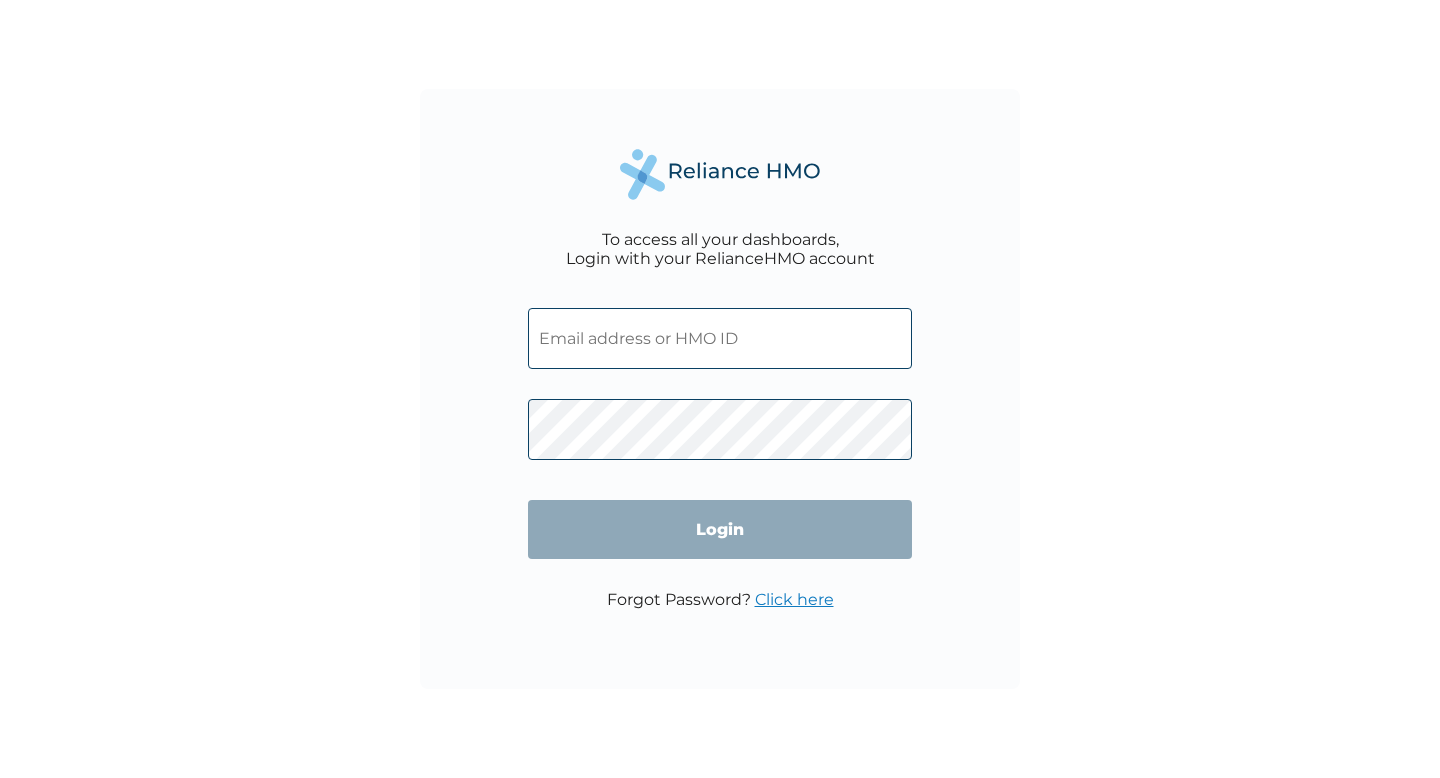 type on "RET/17868/A" 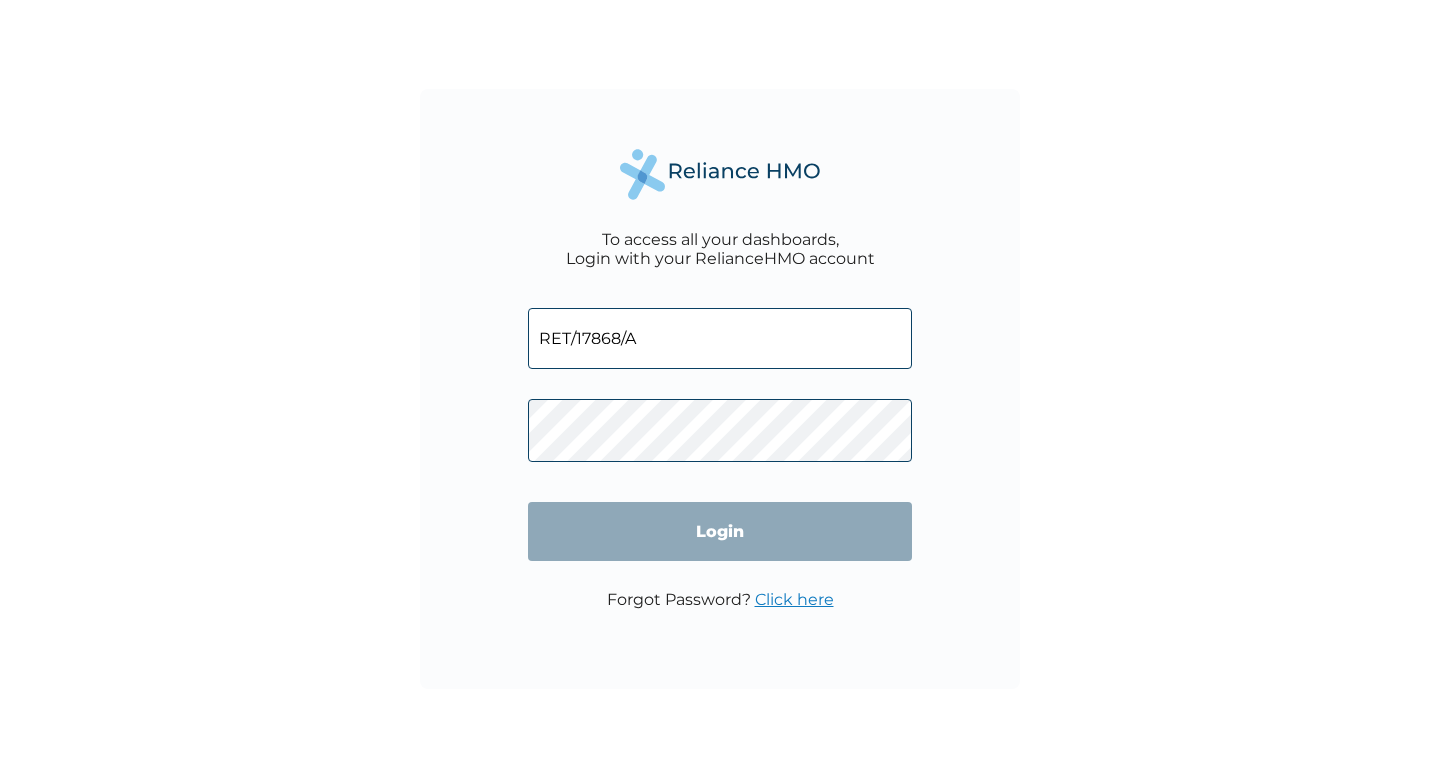 scroll, scrollTop: 0, scrollLeft: 0, axis: both 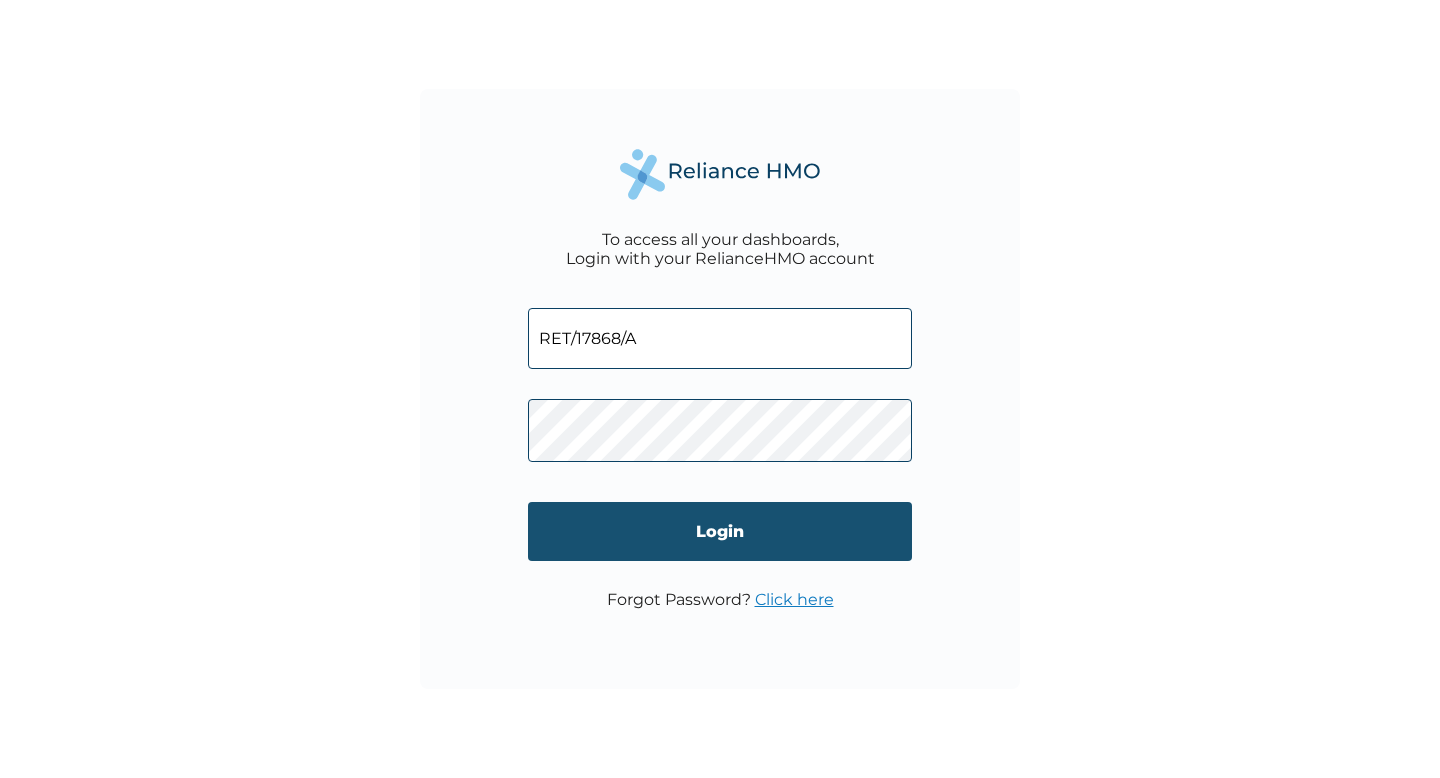 click on "Login" at bounding box center [720, 531] 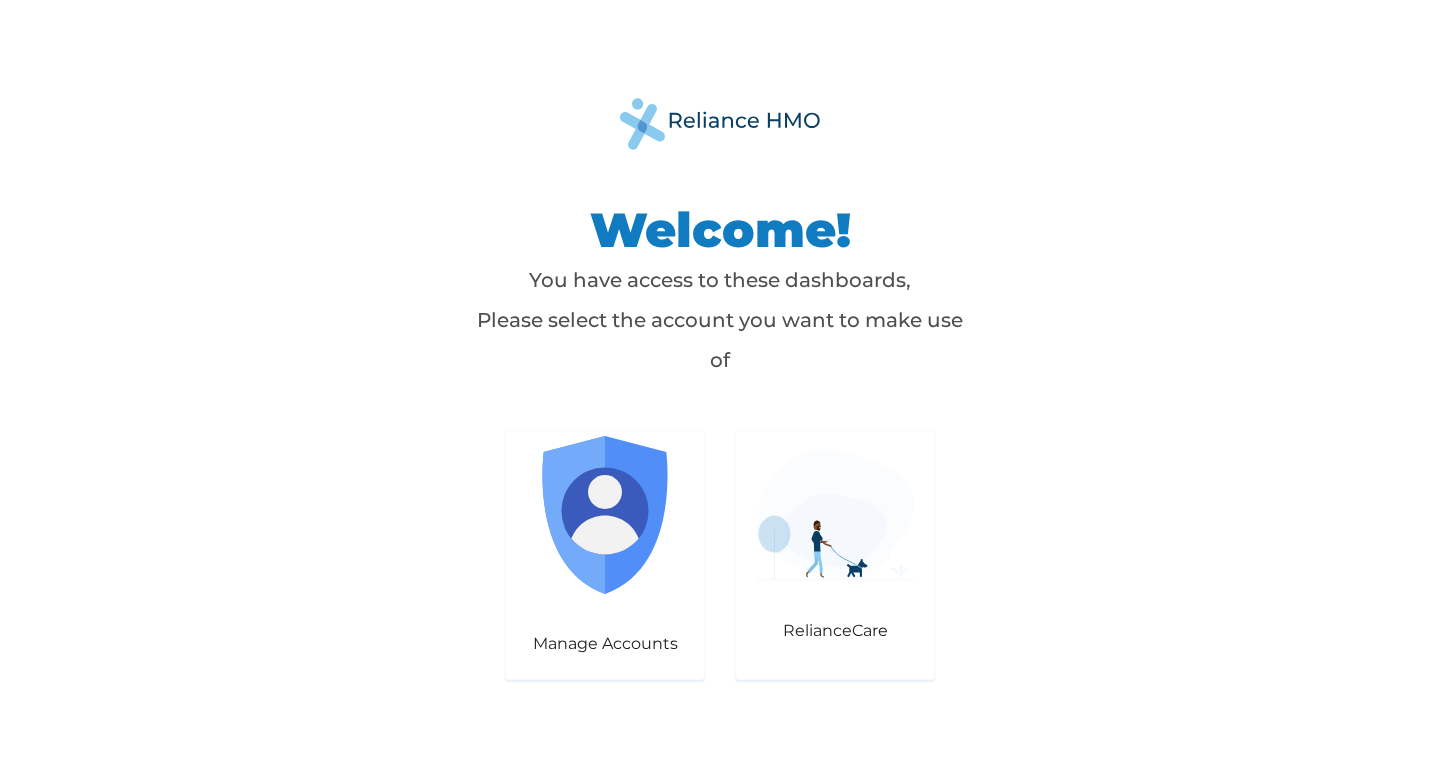 scroll, scrollTop: 0, scrollLeft: 0, axis: both 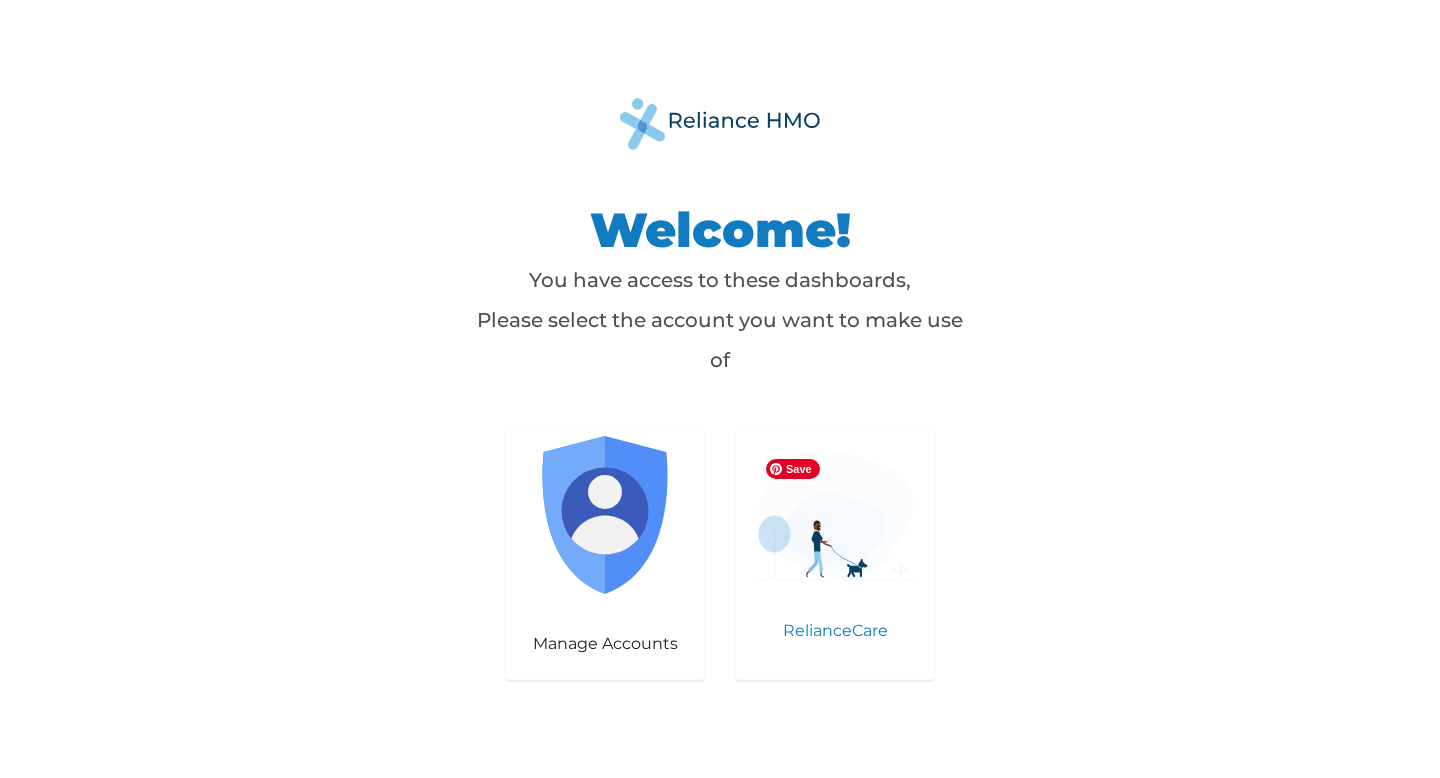 click at bounding box center [835, 514] 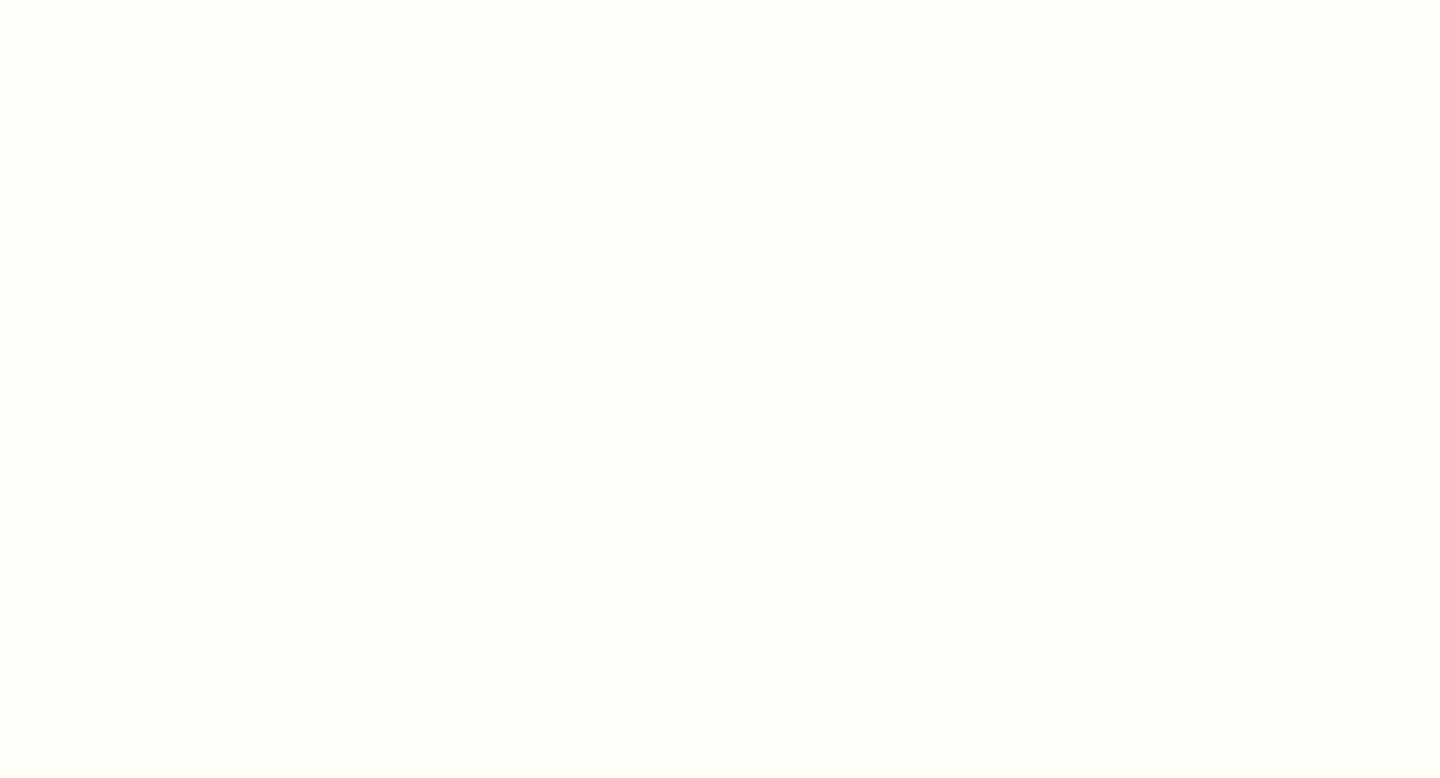 scroll, scrollTop: 0, scrollLeft: 0, axis: both 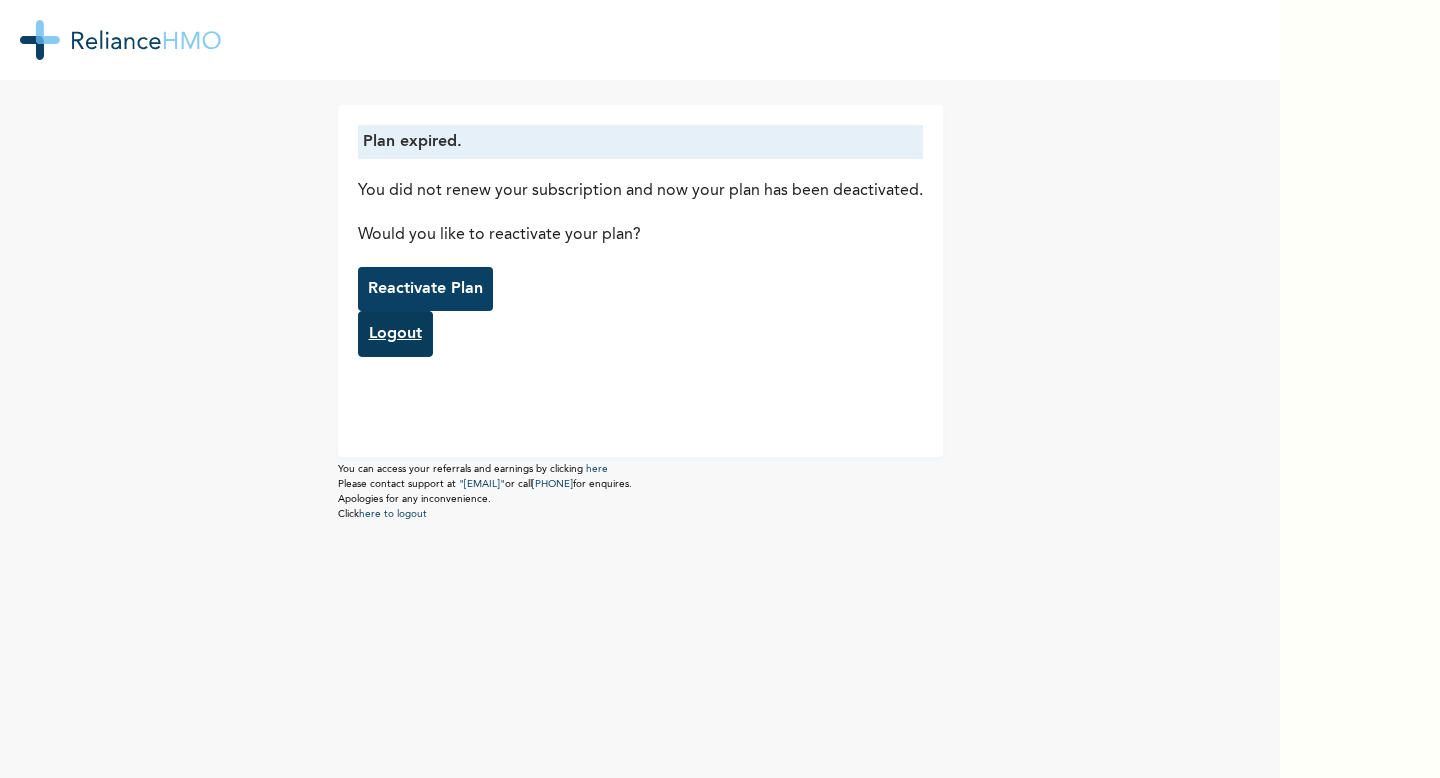 click on "Logout" at bounding box center (395, 334) 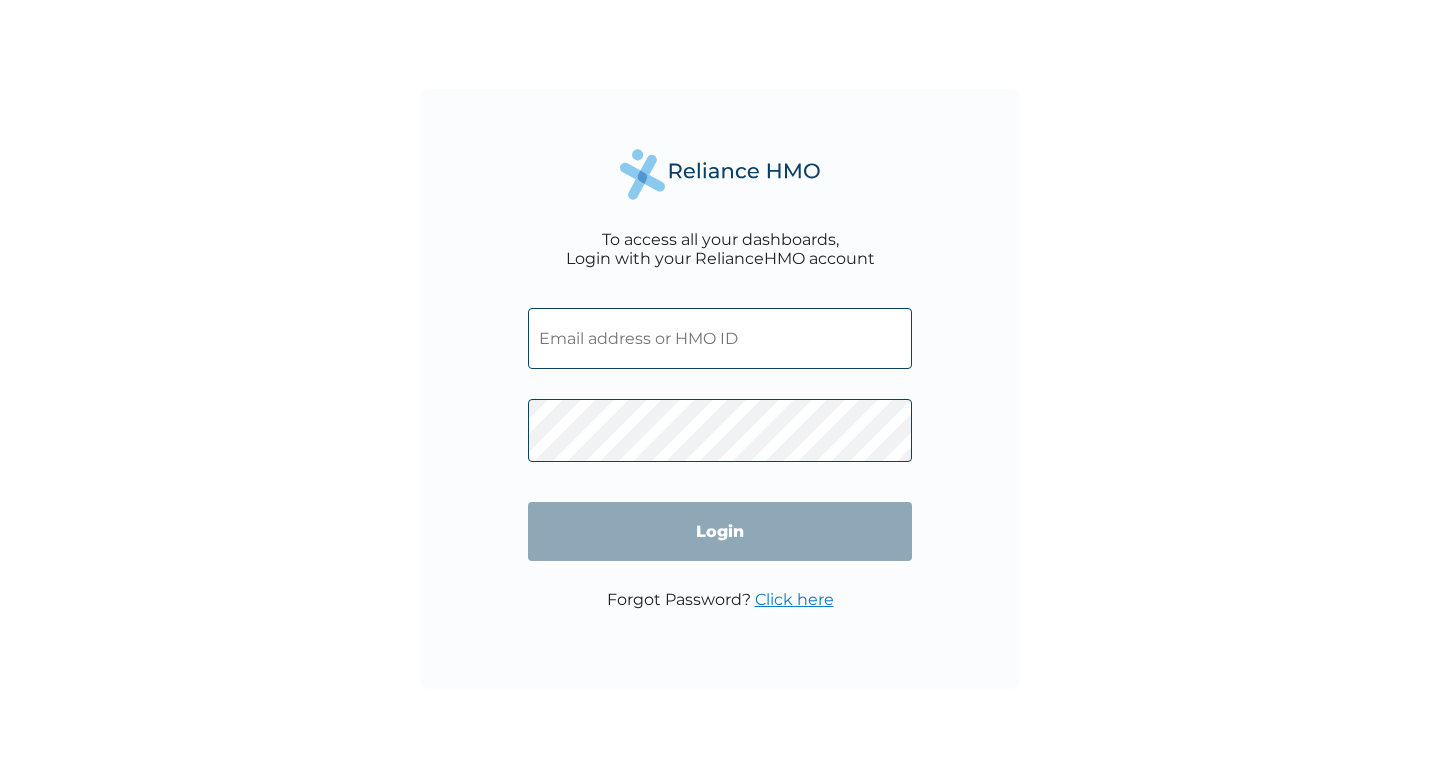 scroll, scrollTop: 0, scrollLeft: 0, axis: both 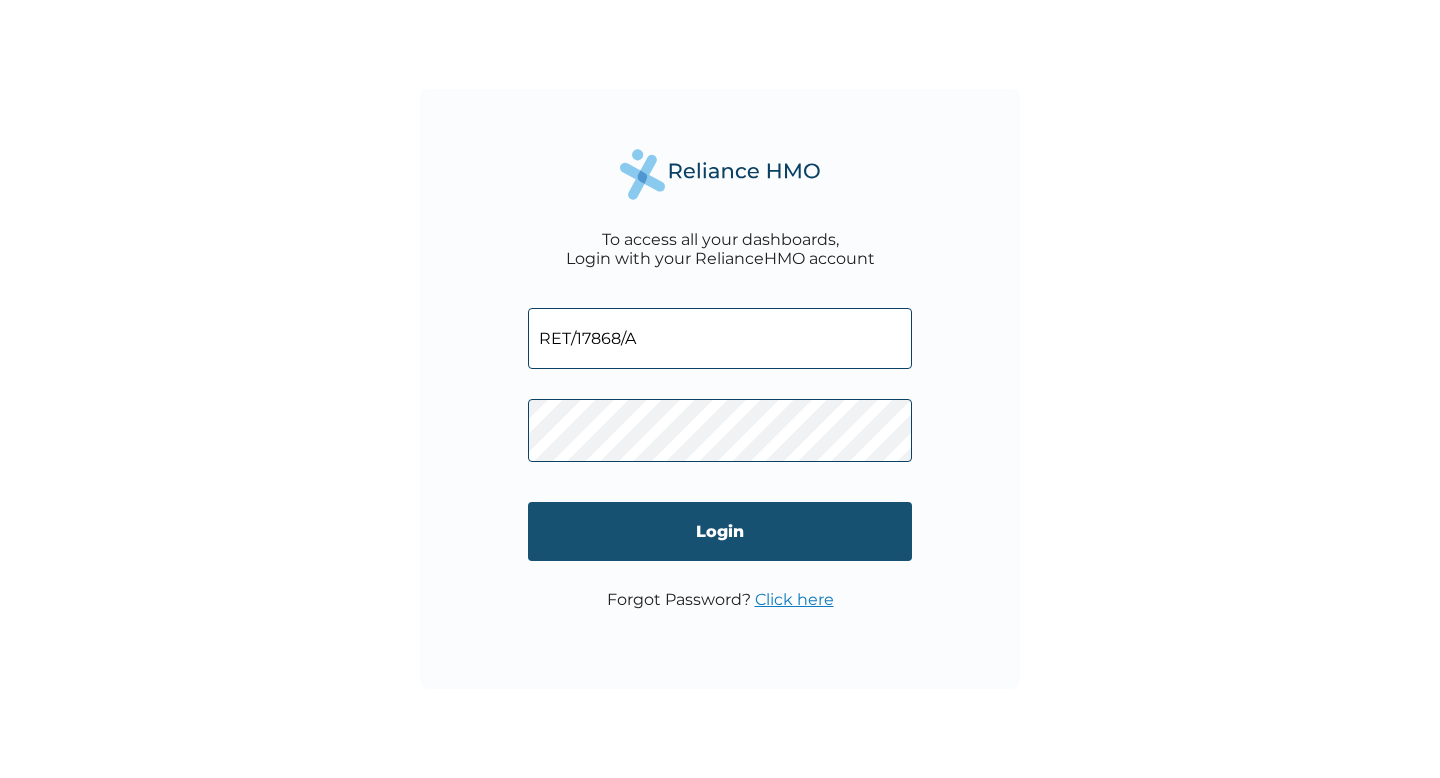 click on "Login" at bounding box center (720, 531) 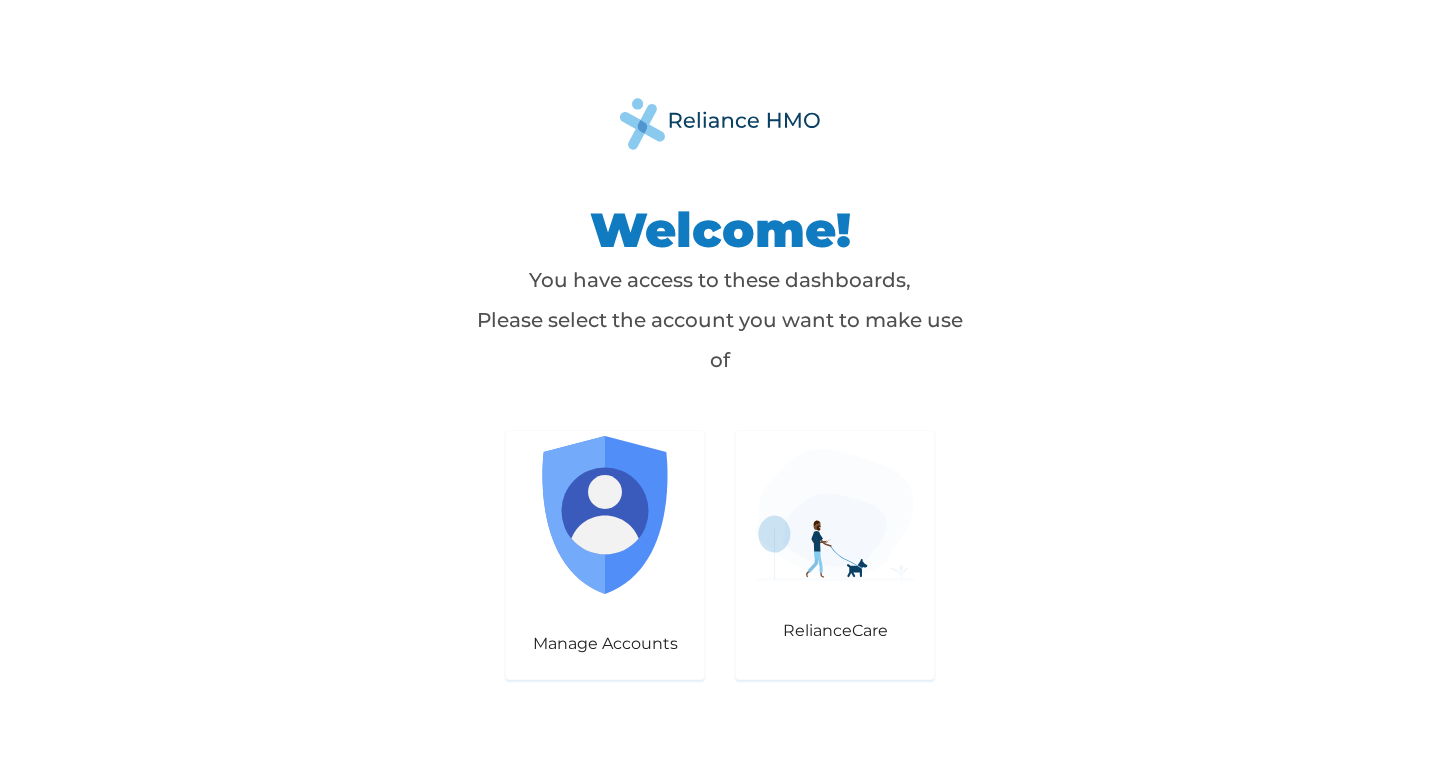 scroll, scrollTop: 0, scrollLeft: 0, axis: both 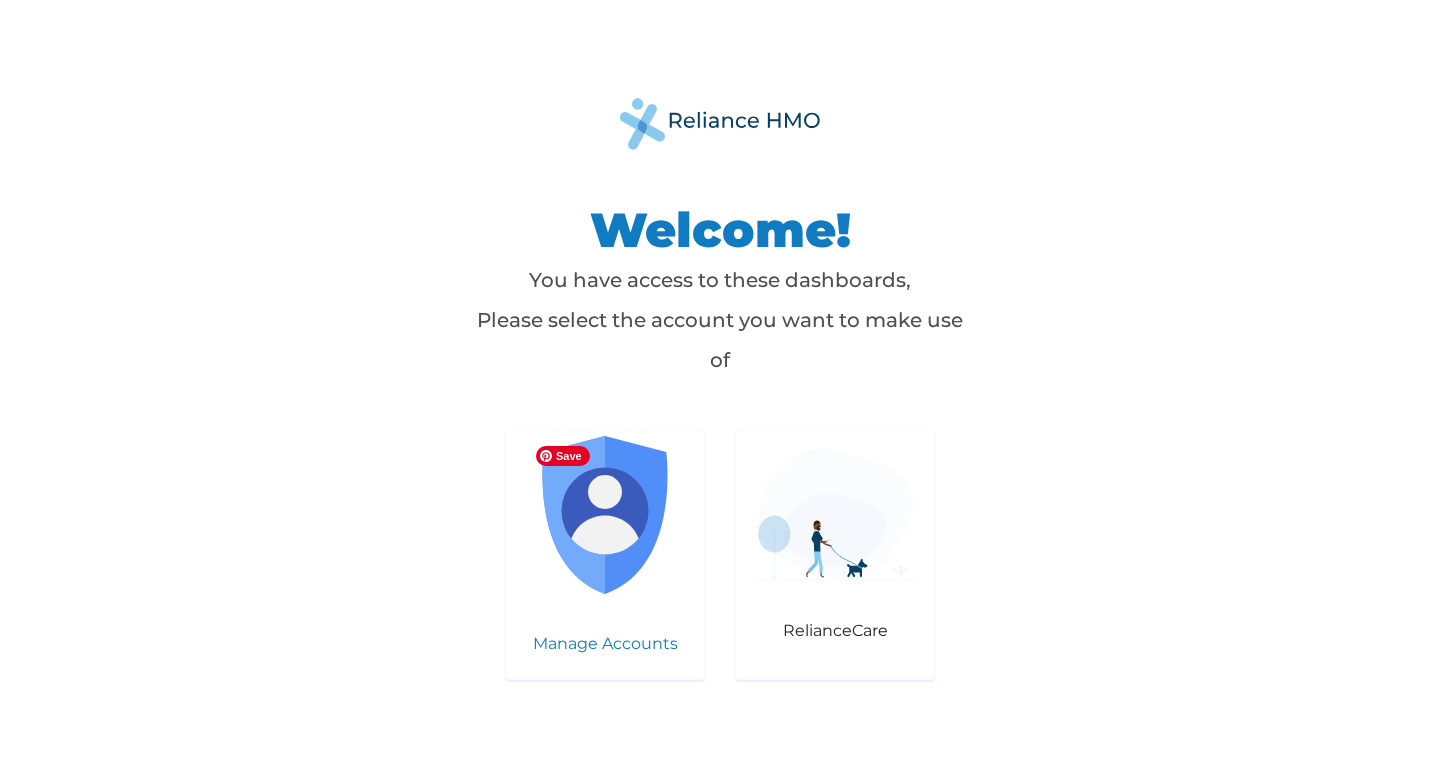 click at bounding box center (605, 515) 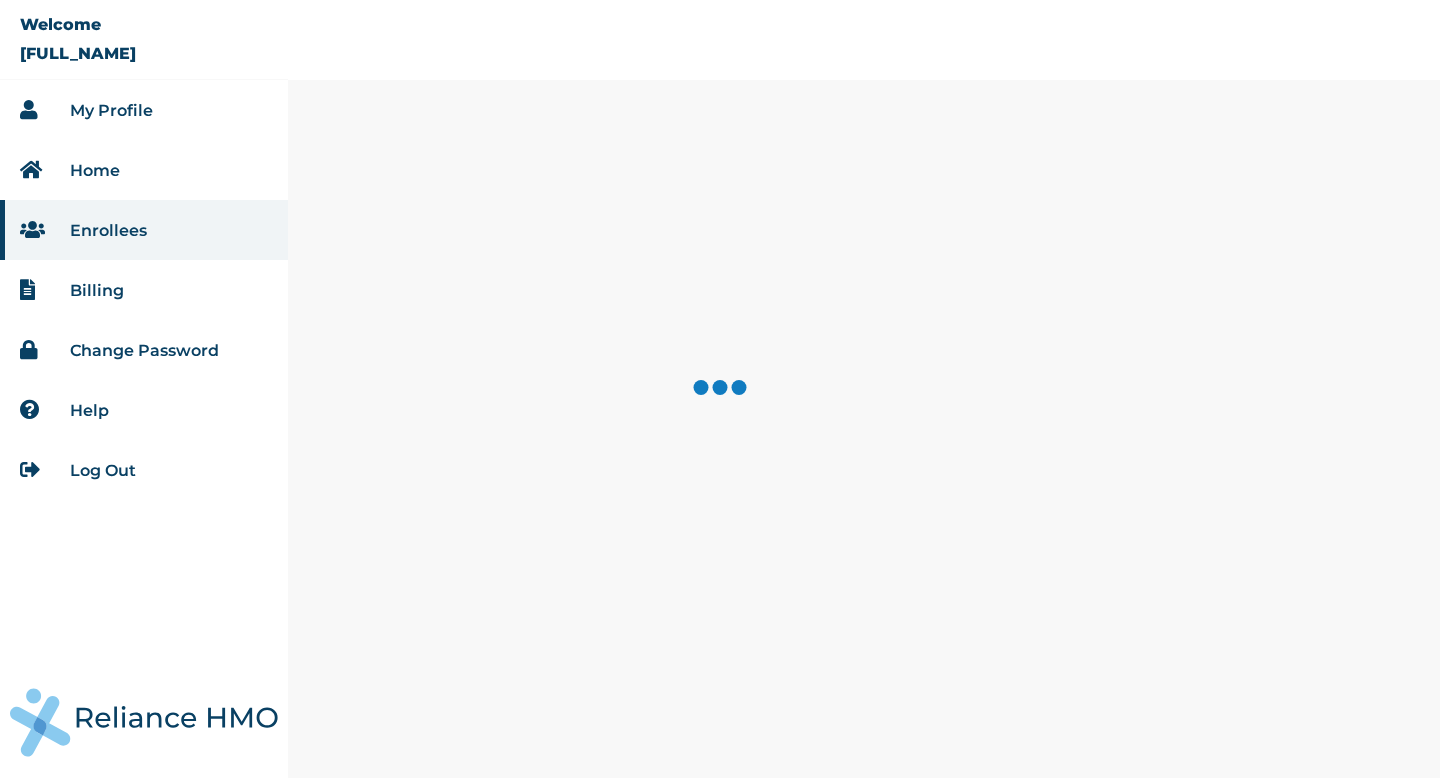 scroll, scrollTop: 0, scrollLeft: 0, axis: both 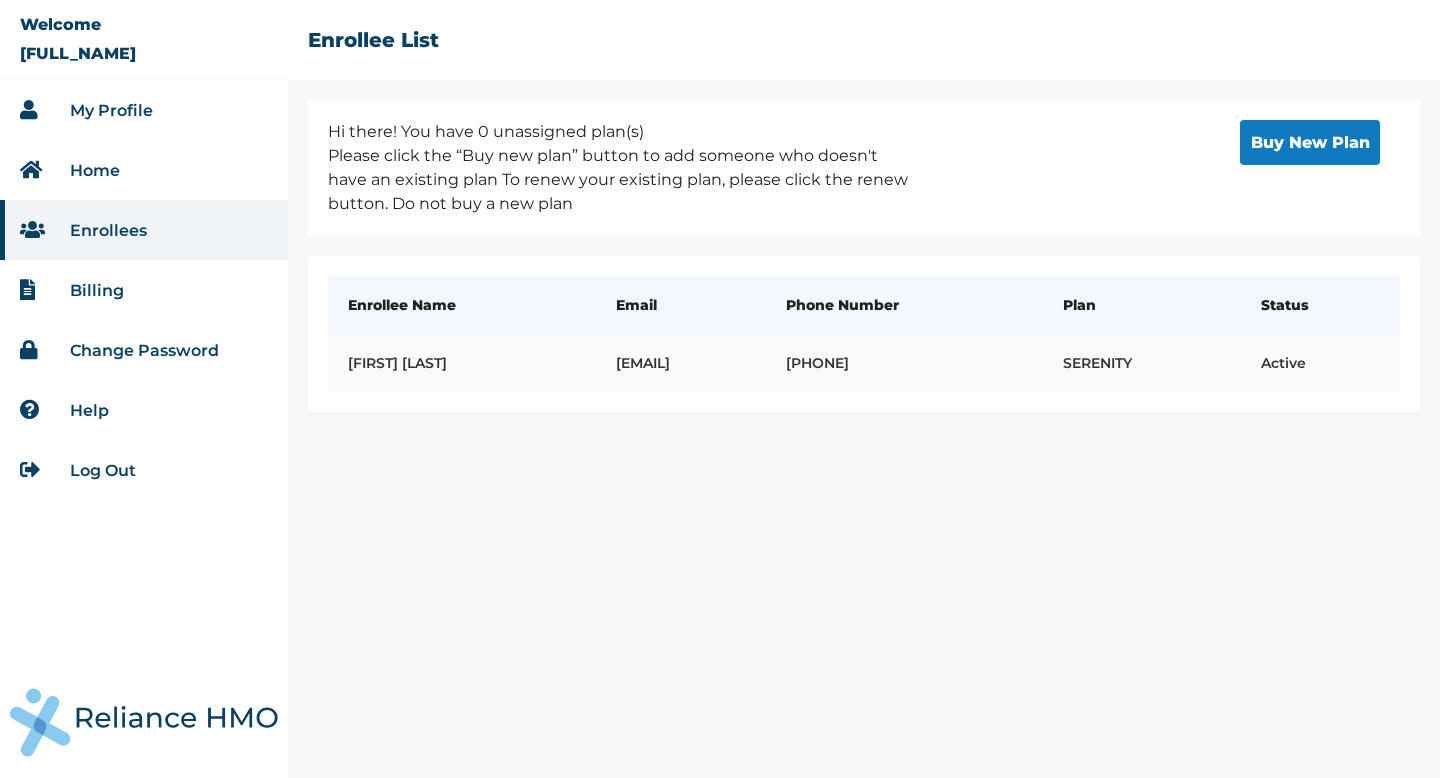 click on "[EMAIL]" at bounding box center [681, 363] 